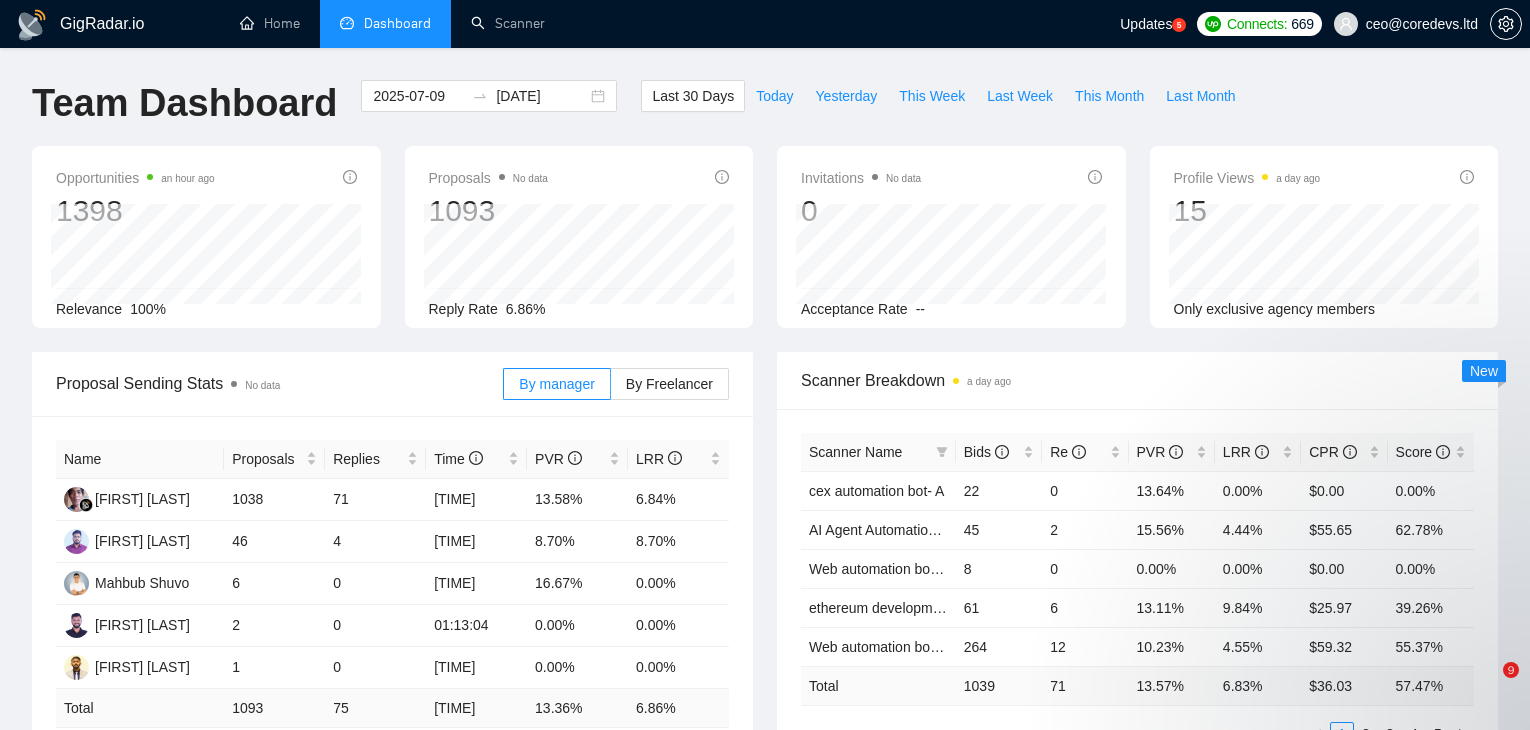 scroll, scrollTop: 24, scrollLeft: 0, axis: vertical 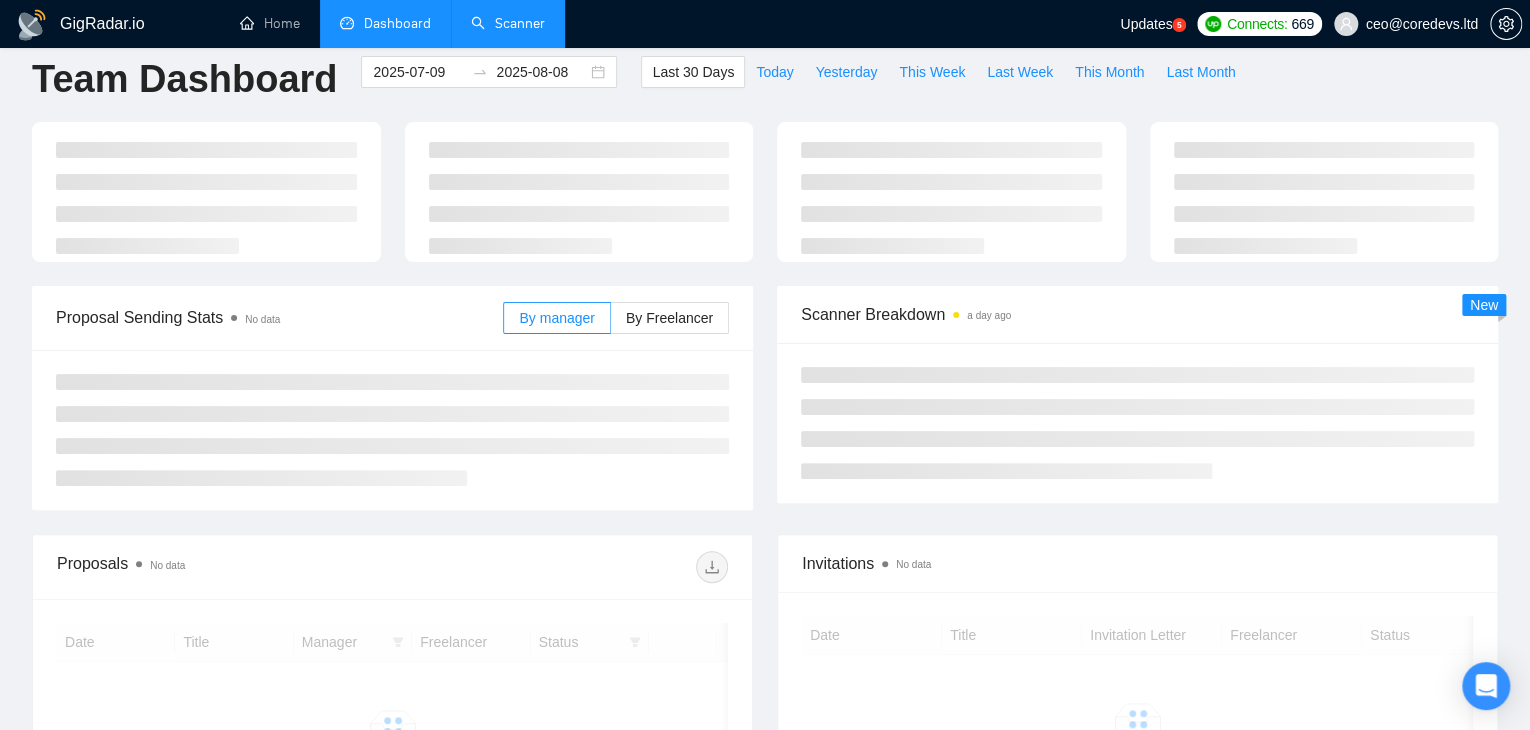 click on "Scanner" at bounding box center [508, 23] 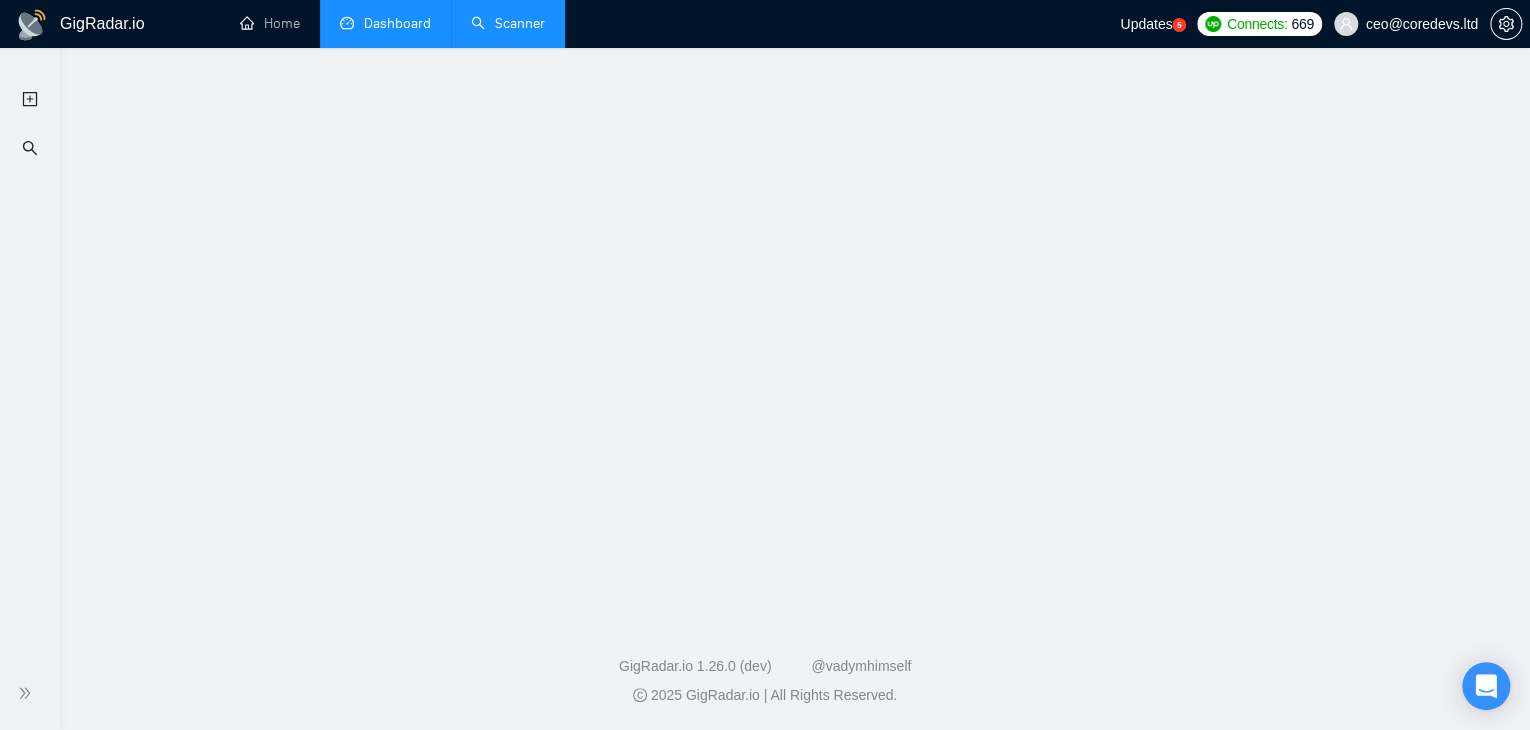 scroll, scrollTop: 0, scrollLeft: 0, axis: both 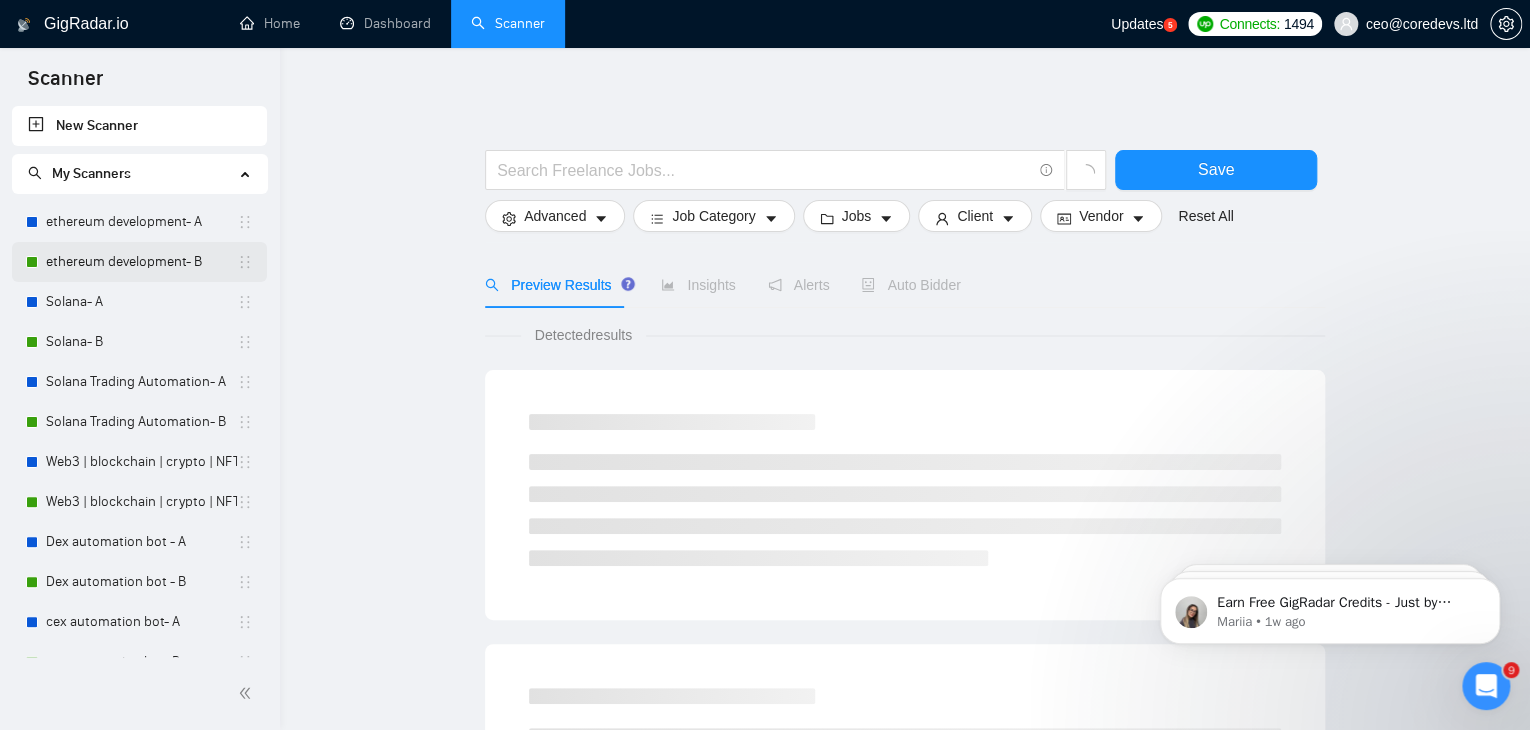 click on "ethereum development- B" at bounding box center (141, 262) 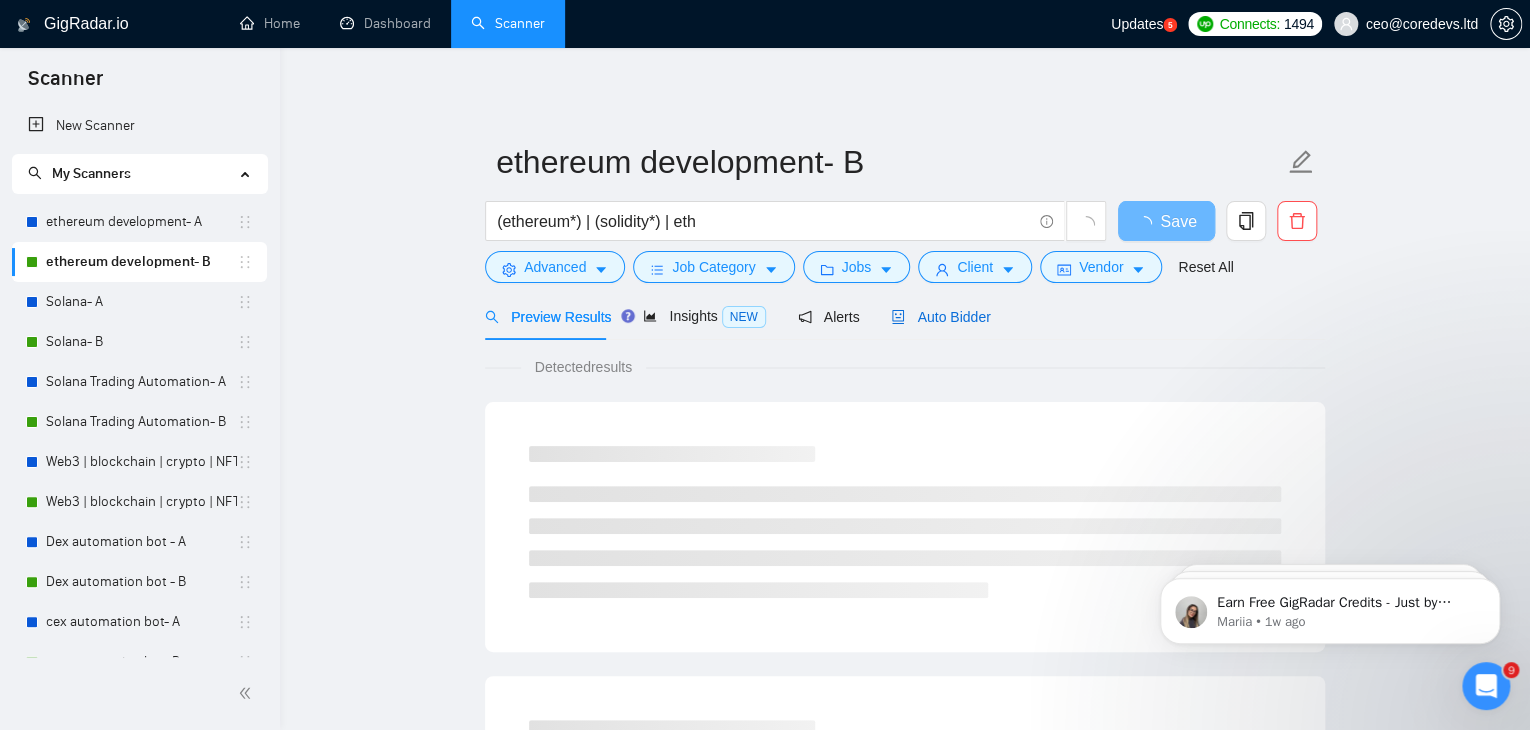 click on "Auto Bidder" at bounding box center (940, 317) 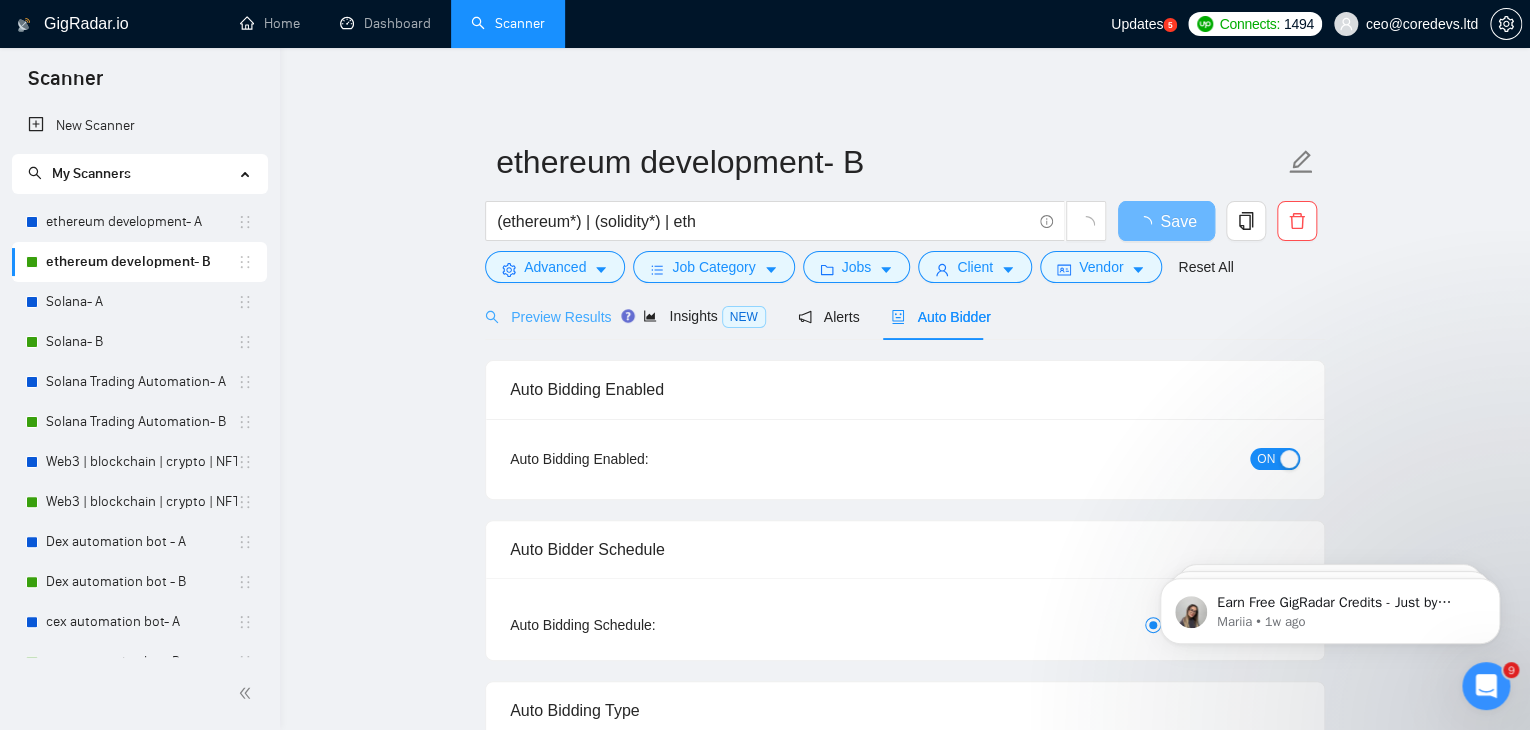 type 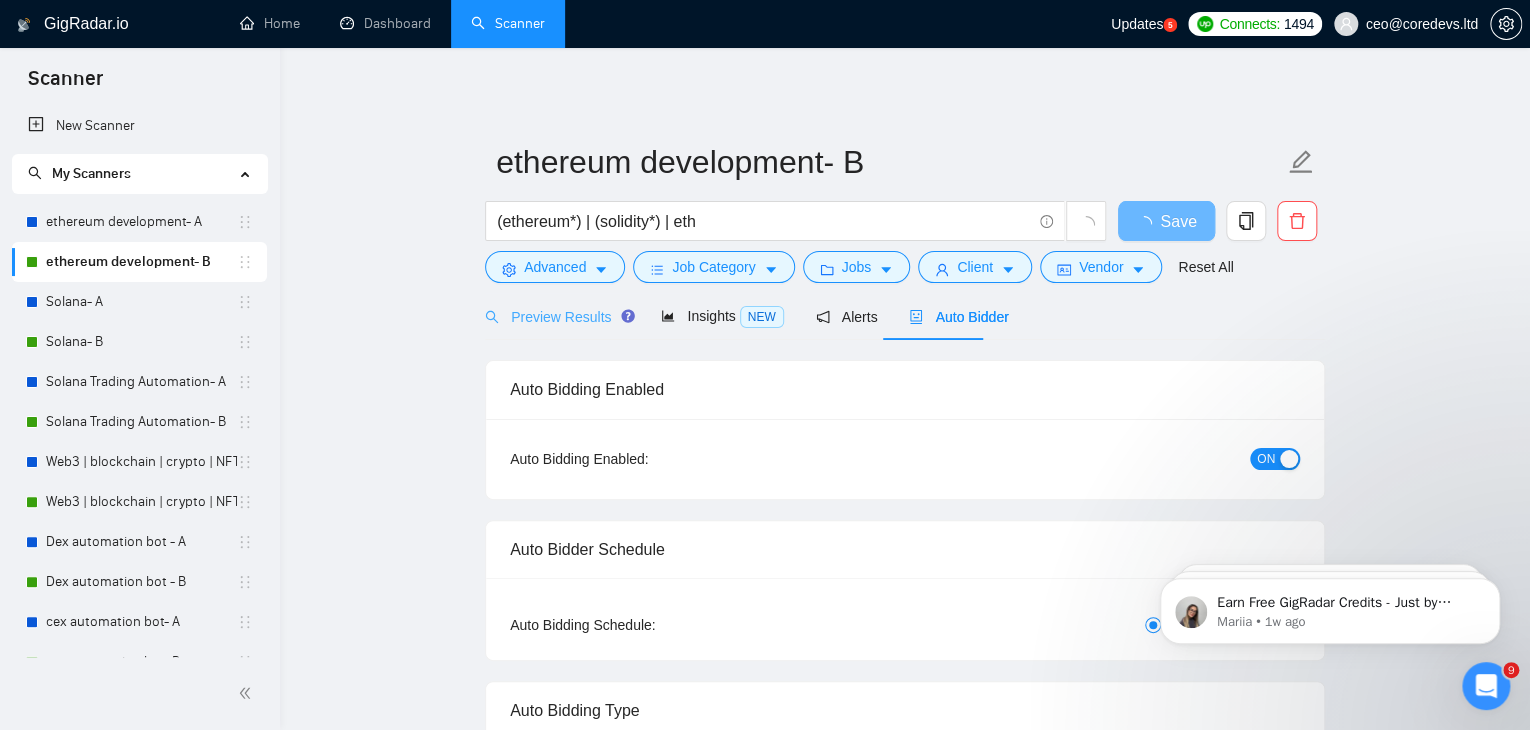 type 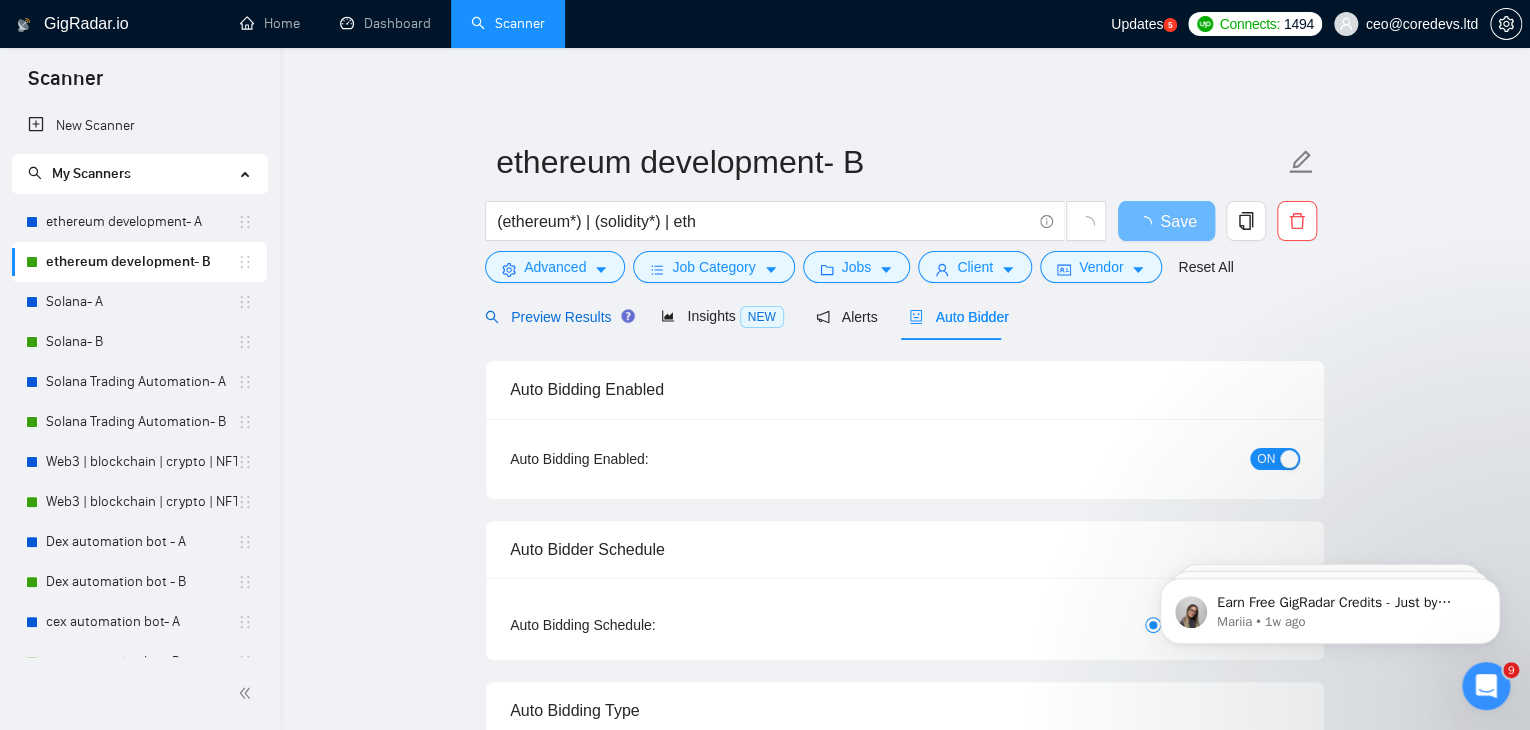 click on "Preview Results" at bounding box center [557, 317] 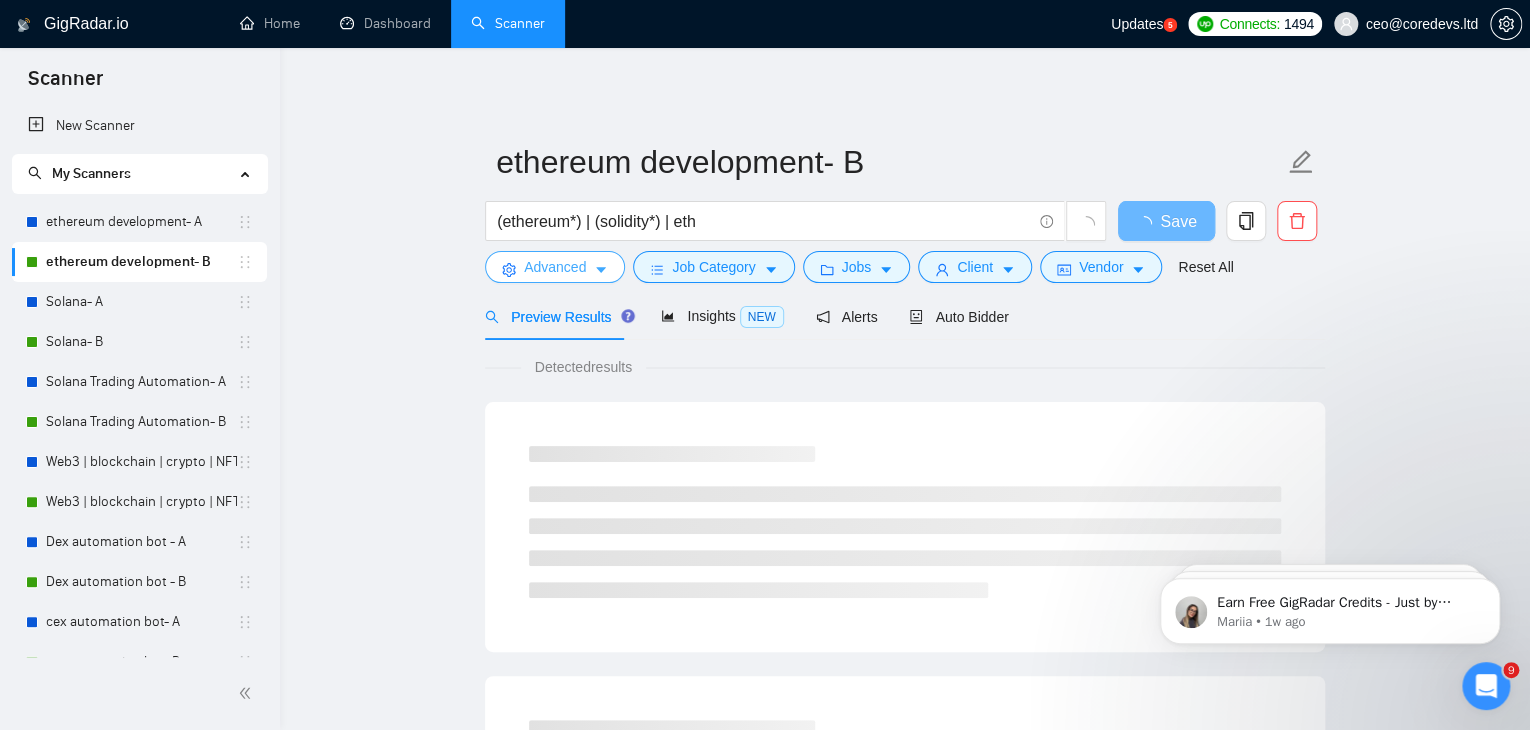 click on "Advanced" at bounding box center [555, 267] 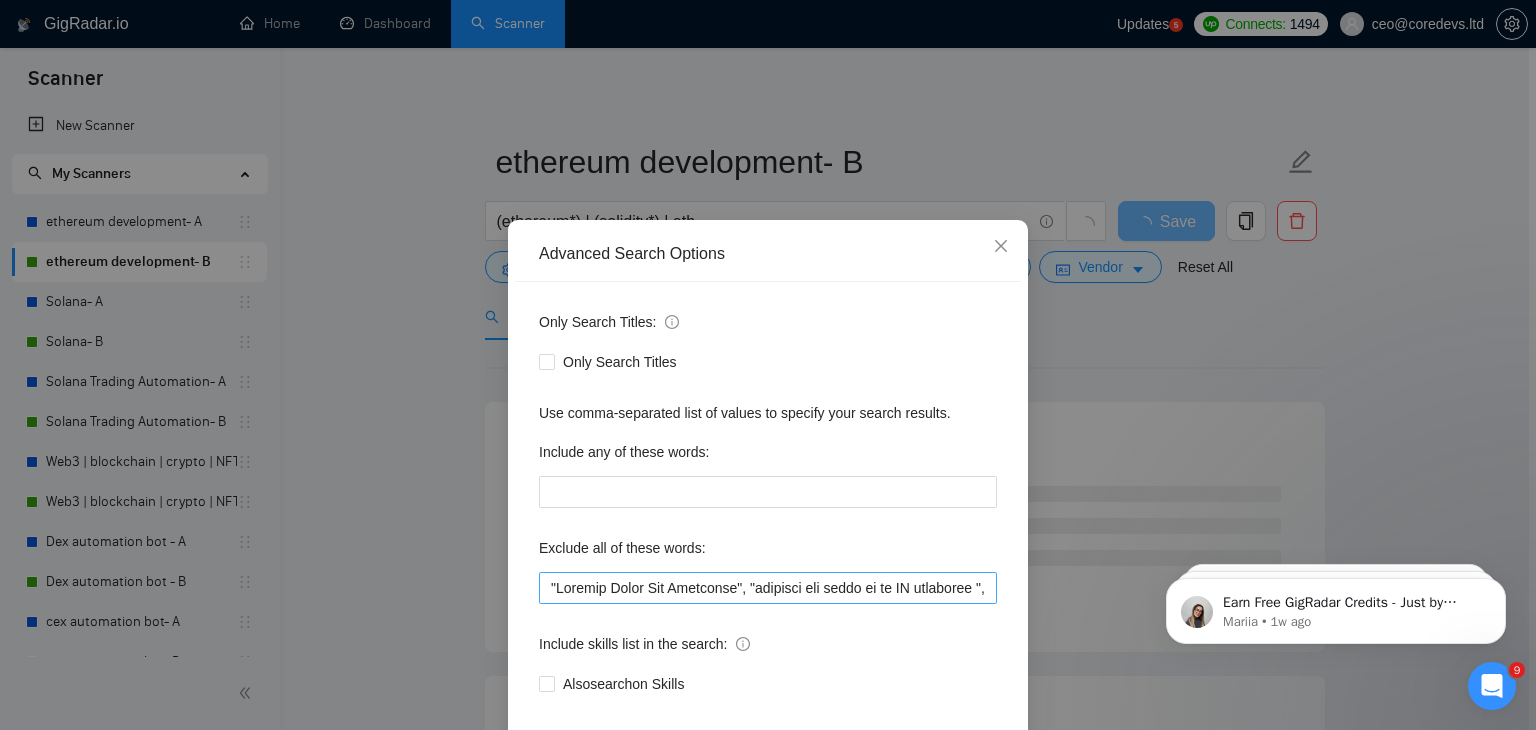 scroll, scrollTop: 70, scrollLeft: 0, axis: vertical 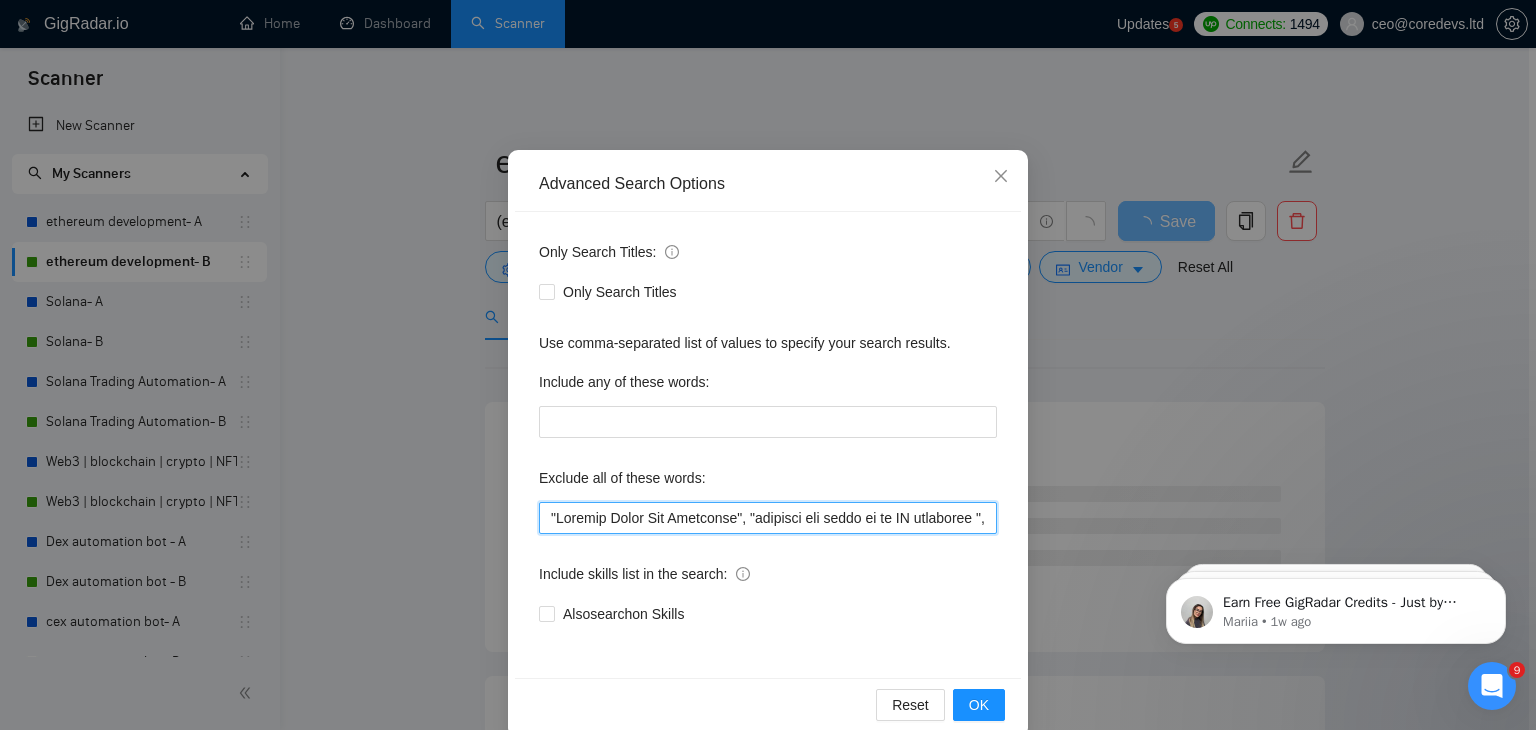 click at bounding box center (768, 518) 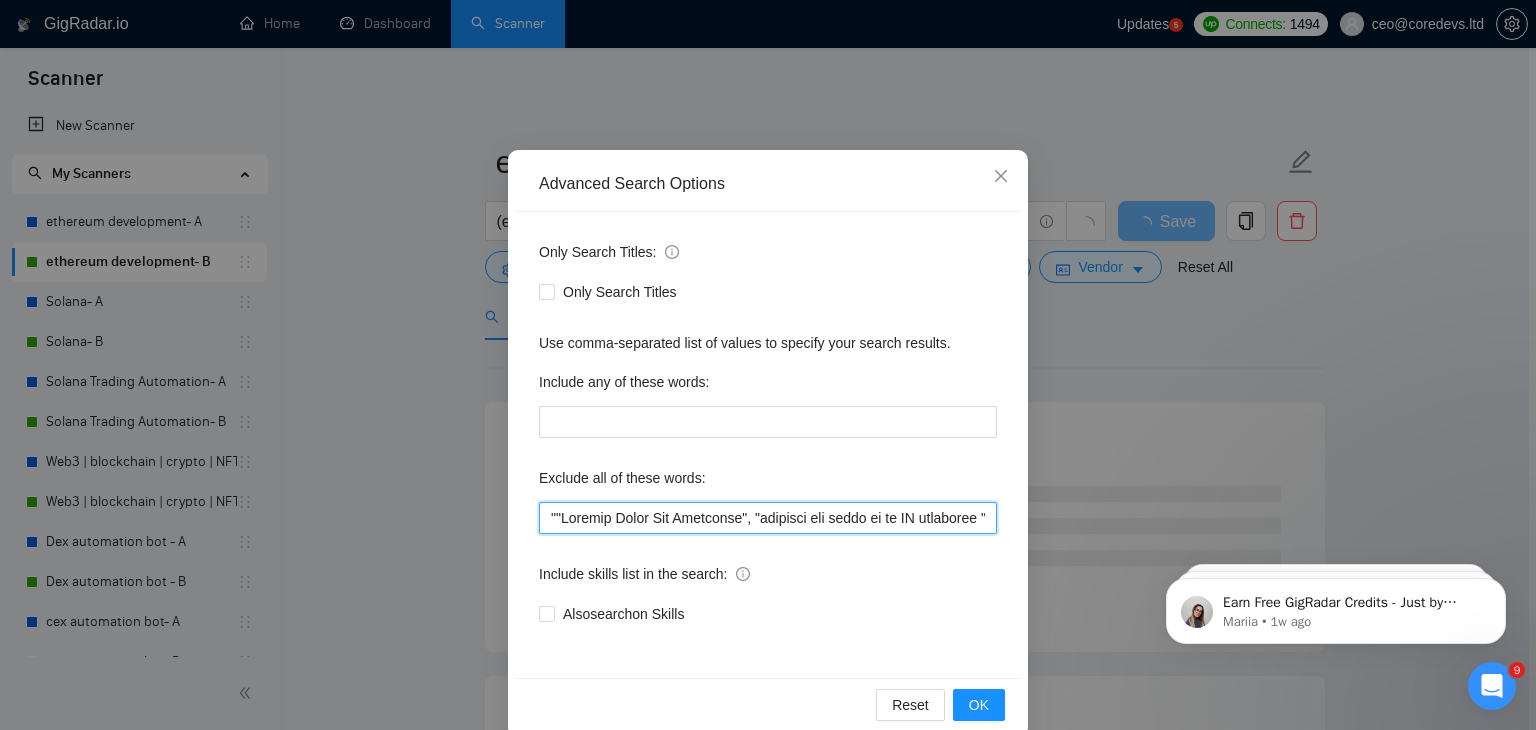 paste on "Technical Interviewer" 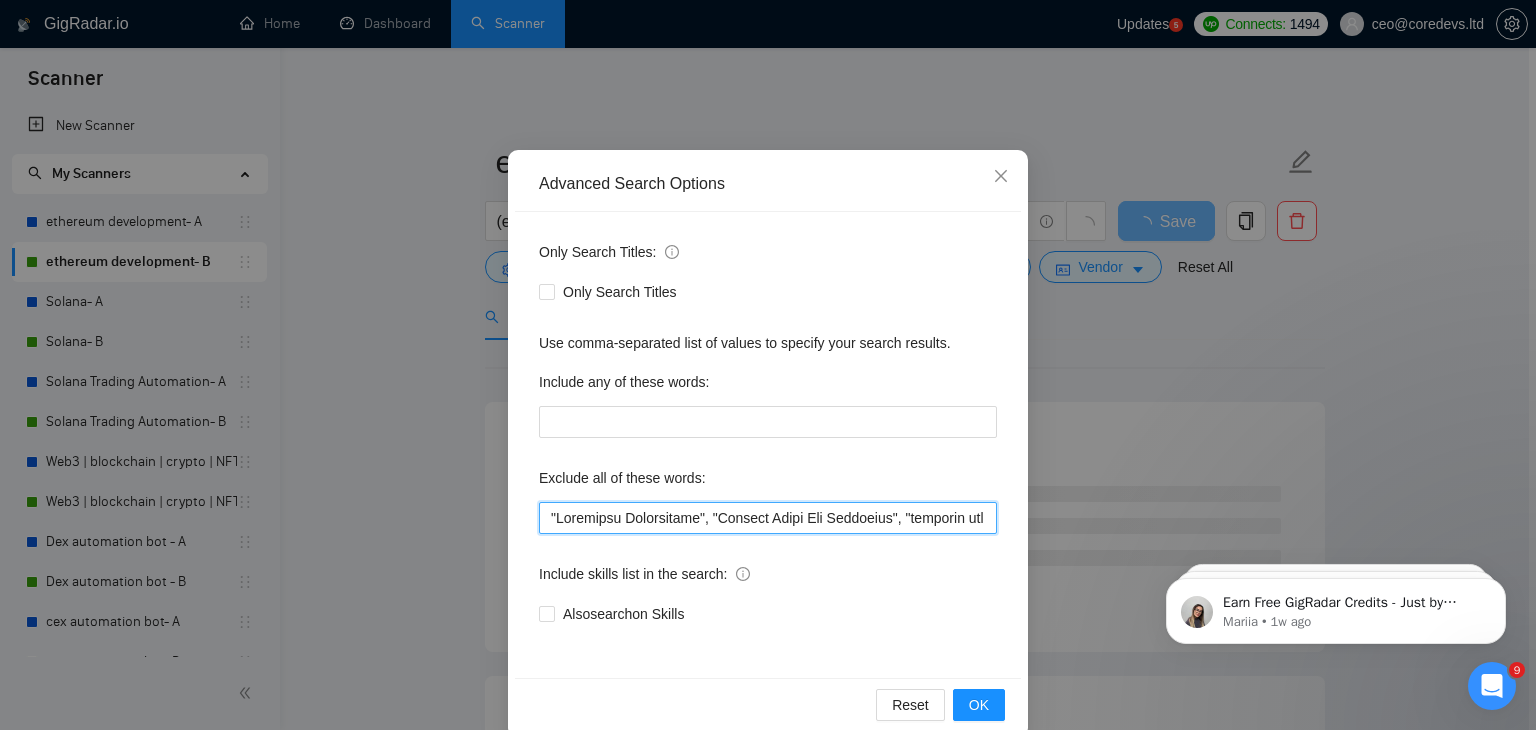 drag, startPoint x: 689, startPoint y: 516, endPoint x: 464, endPoint y: 521, distance: 225.05554 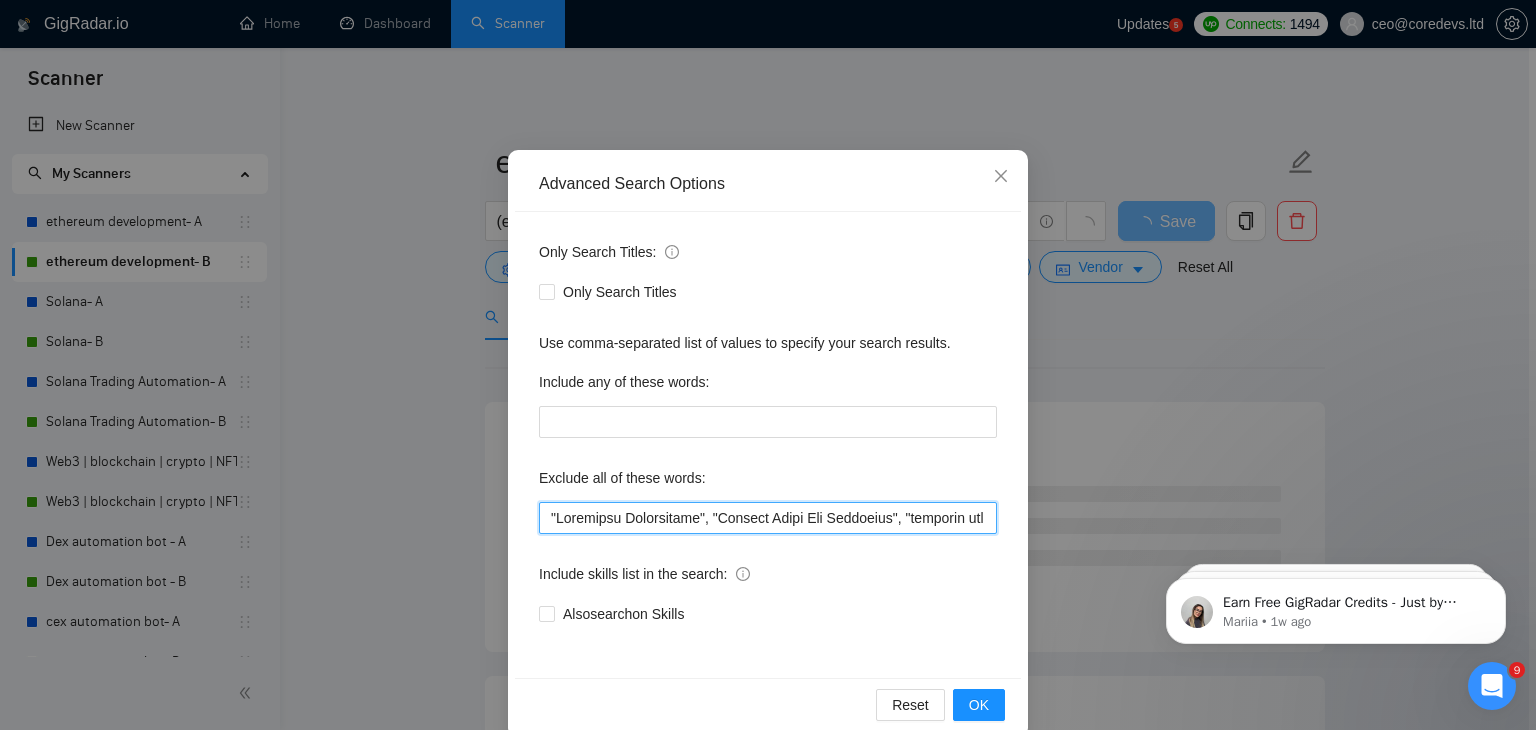 click on "Advanced Search Options Only Search Titles:   Only Search Titles Use comma-separated list of values to specify your search results. Include any of these words: Exclude all of these words: Include skills list in the search:   Also  search  on Skills Reset OK" at bounding box center [768, 365] 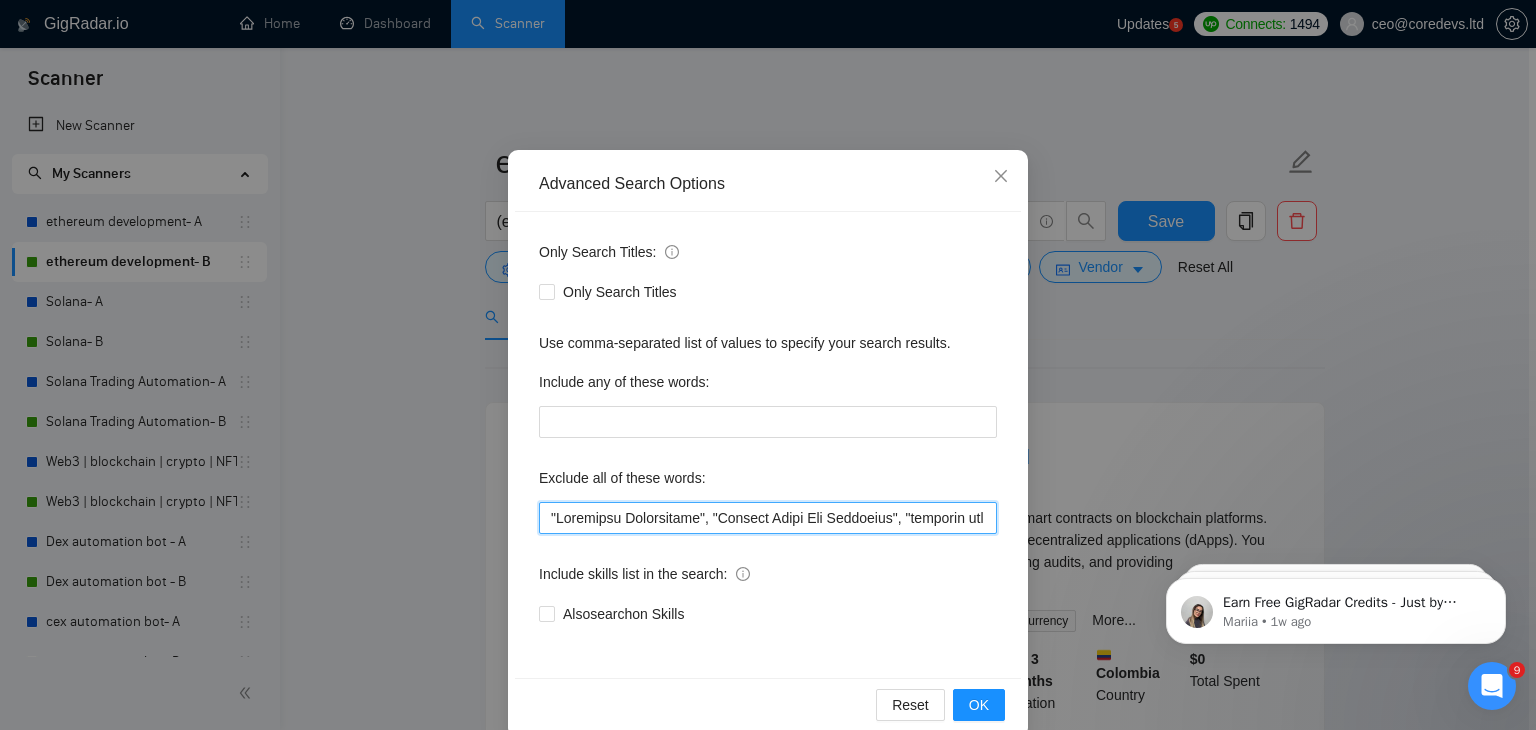scroll, scrollTop: 102, scrollLeft: 0, axis: vertical 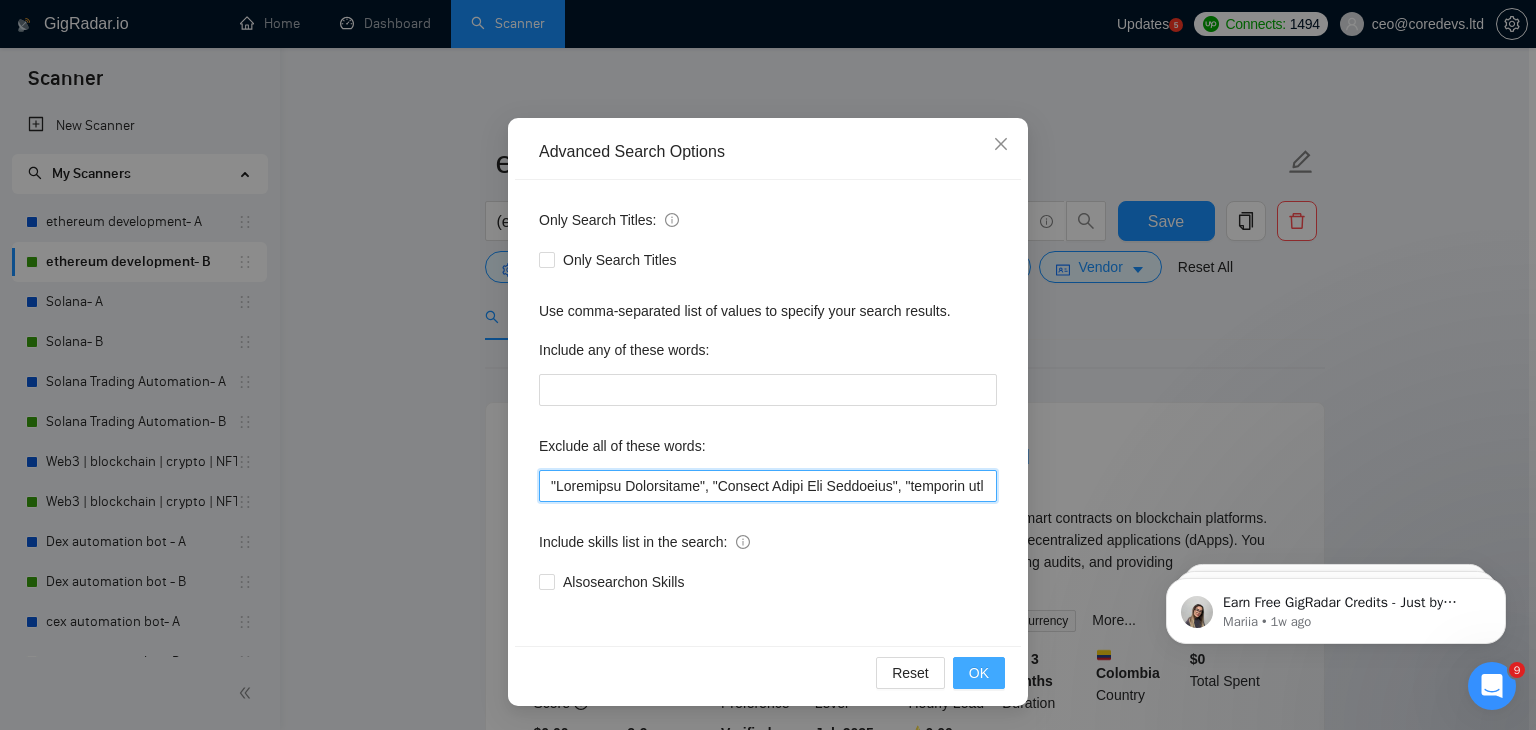 type on ""Technical Interviewer", "Angular Front End Developer", "transfer the funds to my AI developer ", "Ad generator", "Joomla", "Graphic Designer", "Animate", "UI/UX Designer", "Pyside", "Odoo", "Laravel-based", "Kajabi", "Qlik", "VBA", "Prediction", "Flutterflow", "marketing project", "USDT Flash", "already coded", "AR/VR", "iGaming", "Pinecone", "existing application", ".Net", "join our dynamic team", "Update", "Cartoon", "90% Done", "Photoshop", "Tether", "Fix Bug", "Retool", "NO AGENCIES", "Review", "n8n", "Launch", "Europe Only", "Modify", "Update", "Avatar", "Art Project", "Pakistan", "join our team", "Azure DevOps", "DevOps","Flutter", "Equity-Only", "Equity Only", "Generating Image Variations", "Image Generation", STACKS, STX, Betting, gambling, casino, Sui, Unity, Manager, bot, automation, scripting, laravel, "php", "wordpress", "shopify", "eSport", gaming, games, "crypto recovery", "eSports", "Sales Team", "frontend developer", "freelancer only", "freelancers only", "No agency", "Not agency", "No age..." 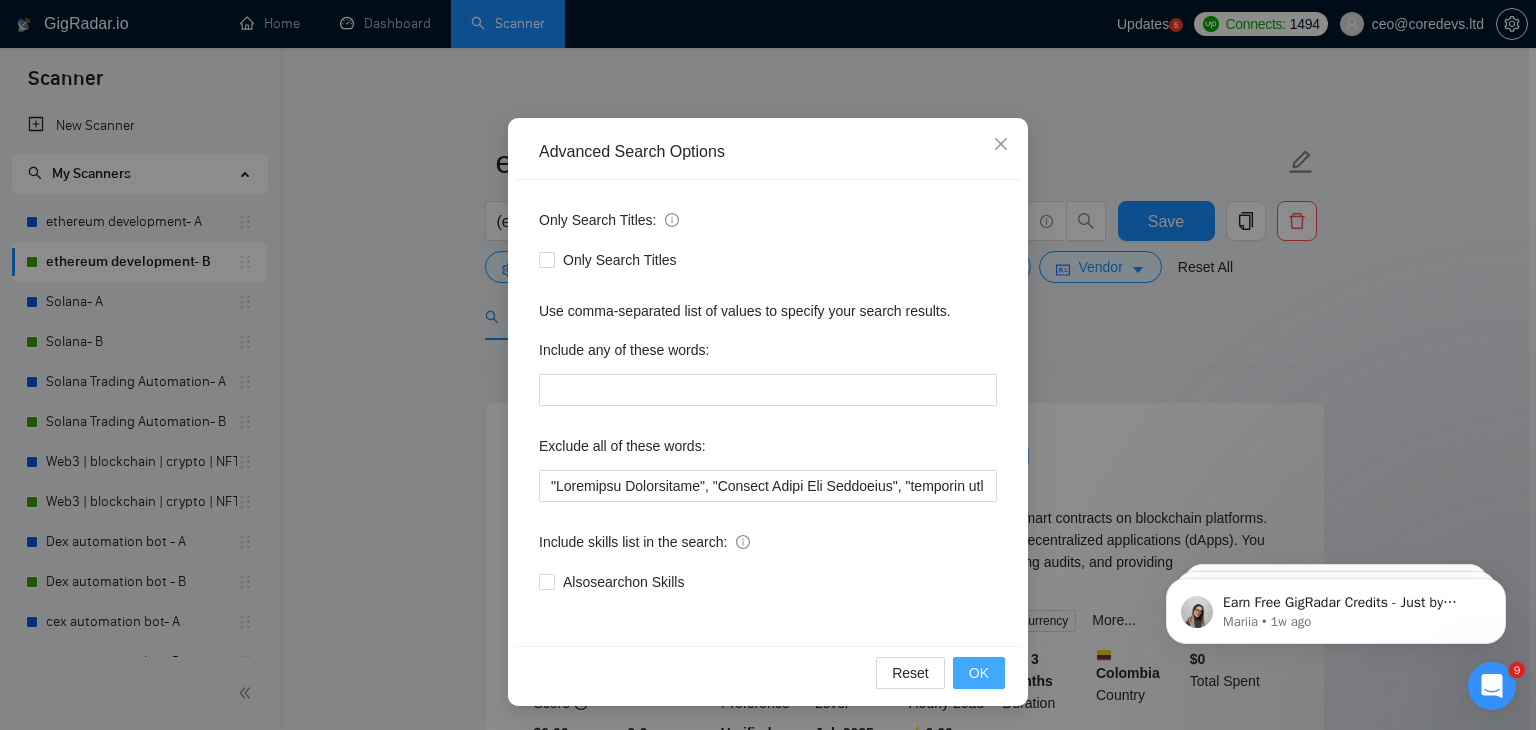 click on "OK" at bounding box center (979, 673) 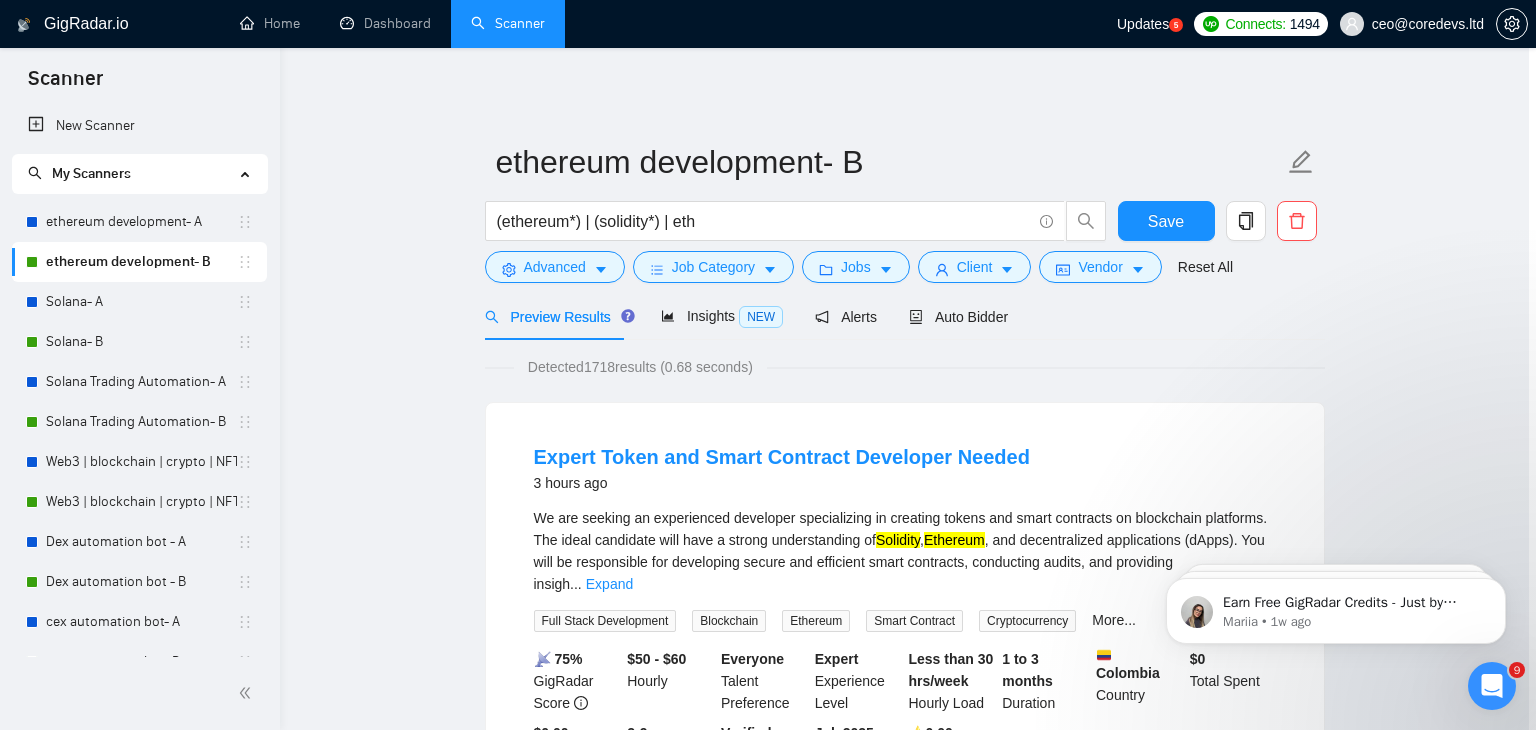 scroll, scrollTop: 2, scrollLeft: 0, axis: vertical 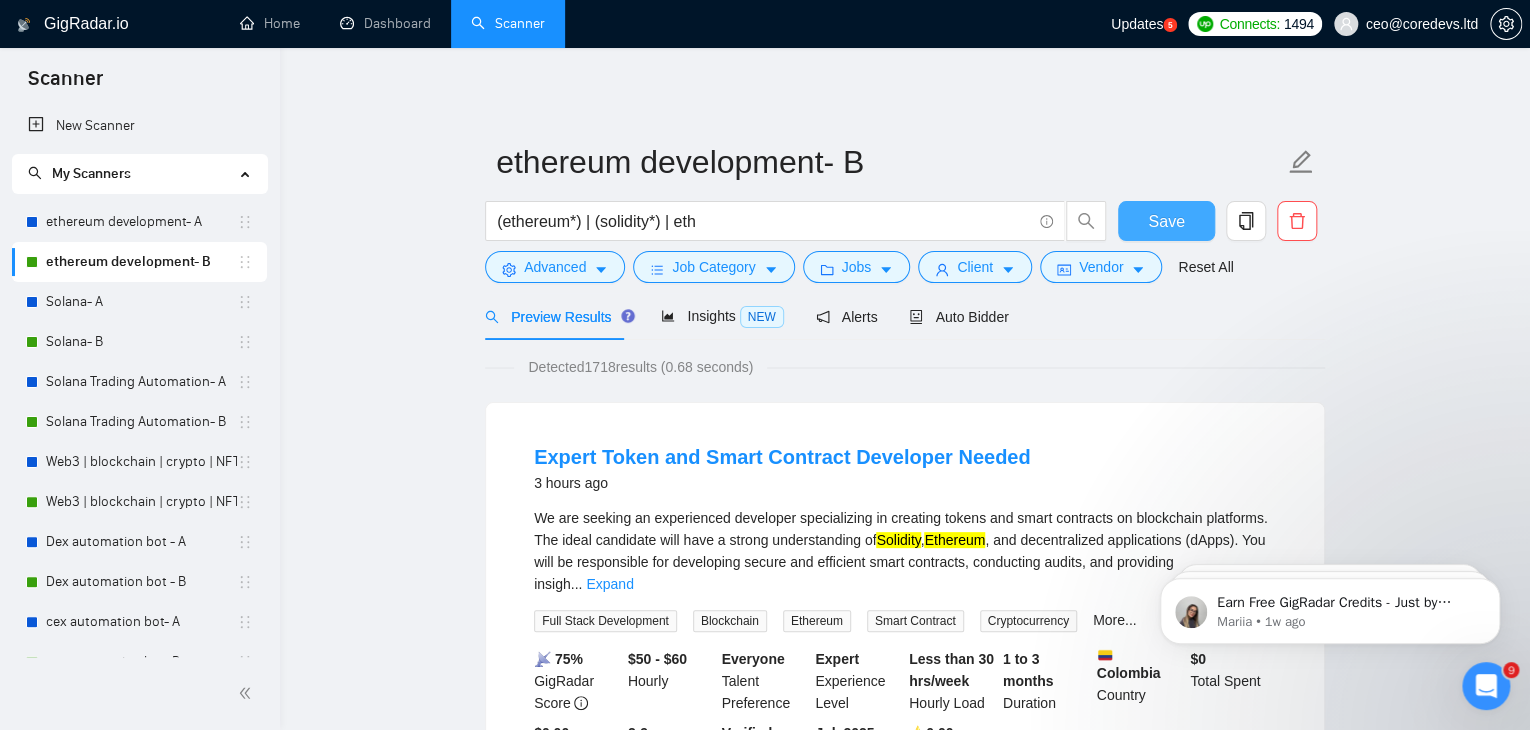 click on "Save" at bounding box center [1166, 221] 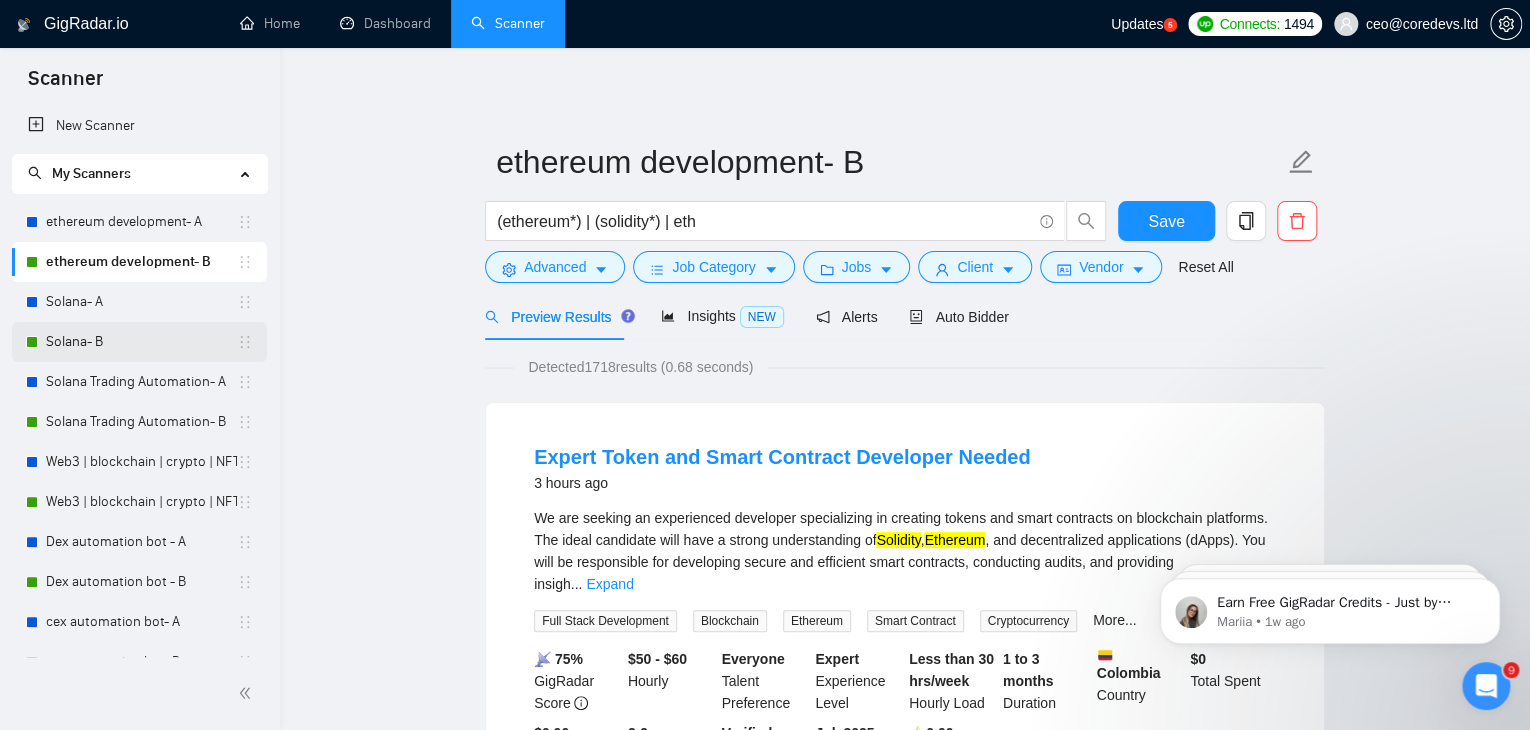 click on "Solana- B" at bounding box center [141, 342] 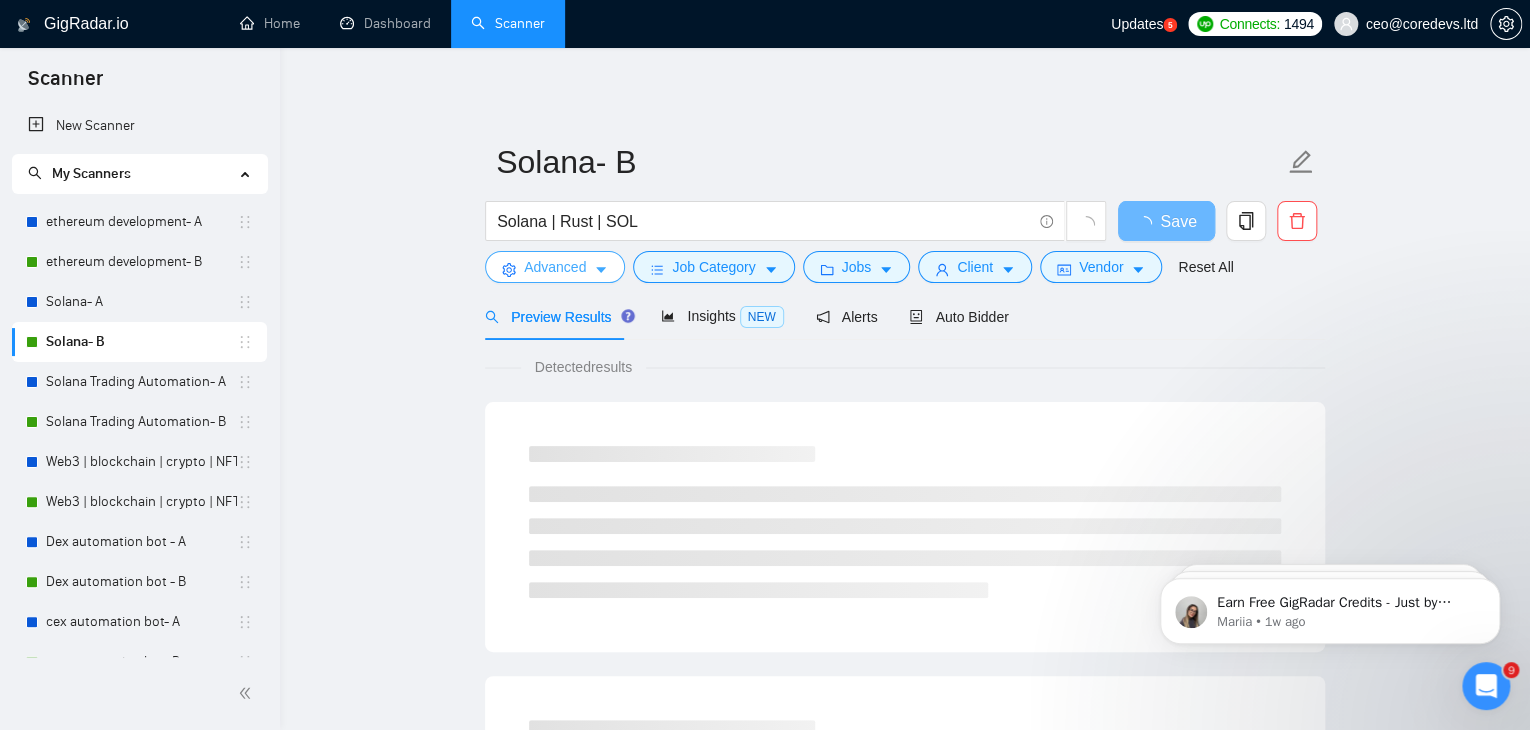 click on "Advanced" at bounding box center [555, 267] 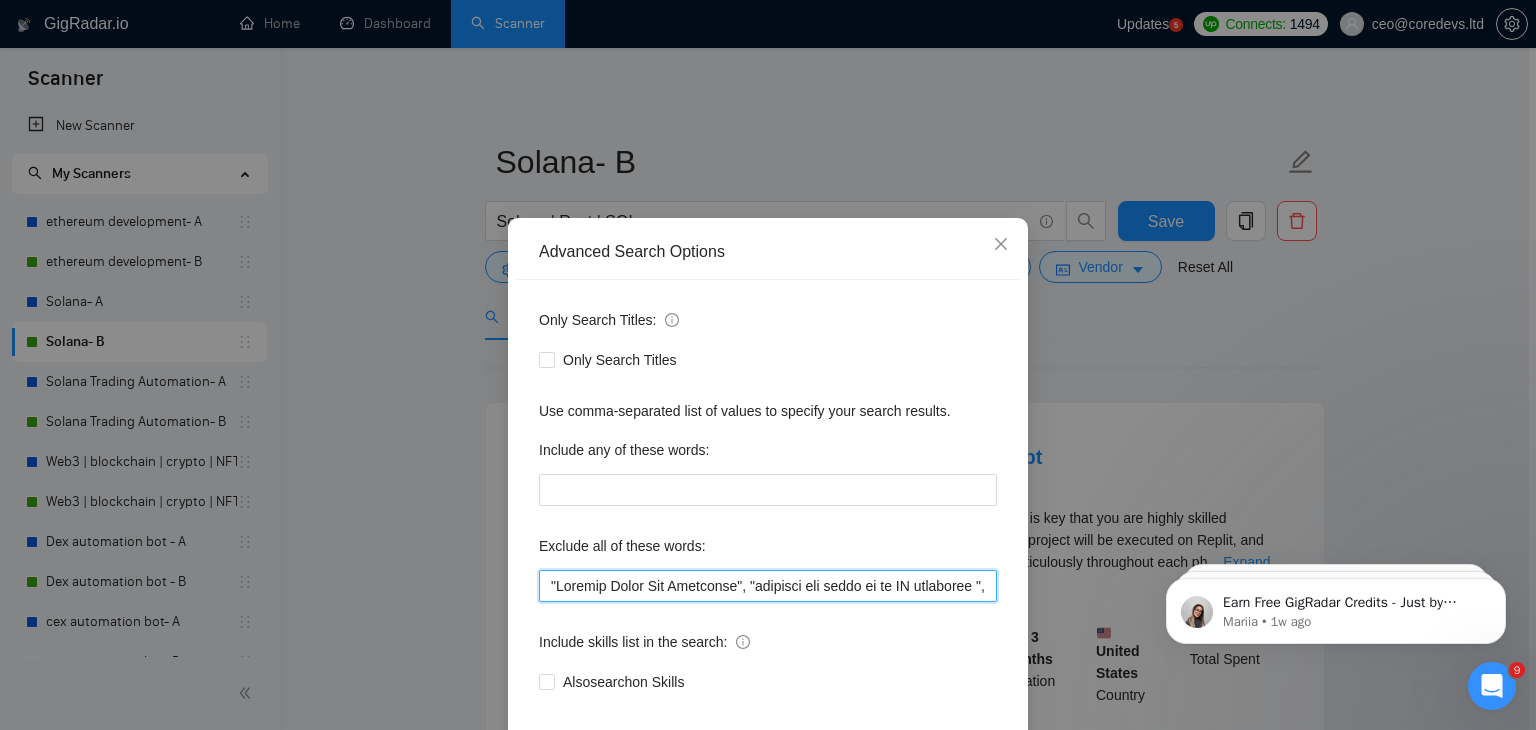 click at bounding box center (768, 586) 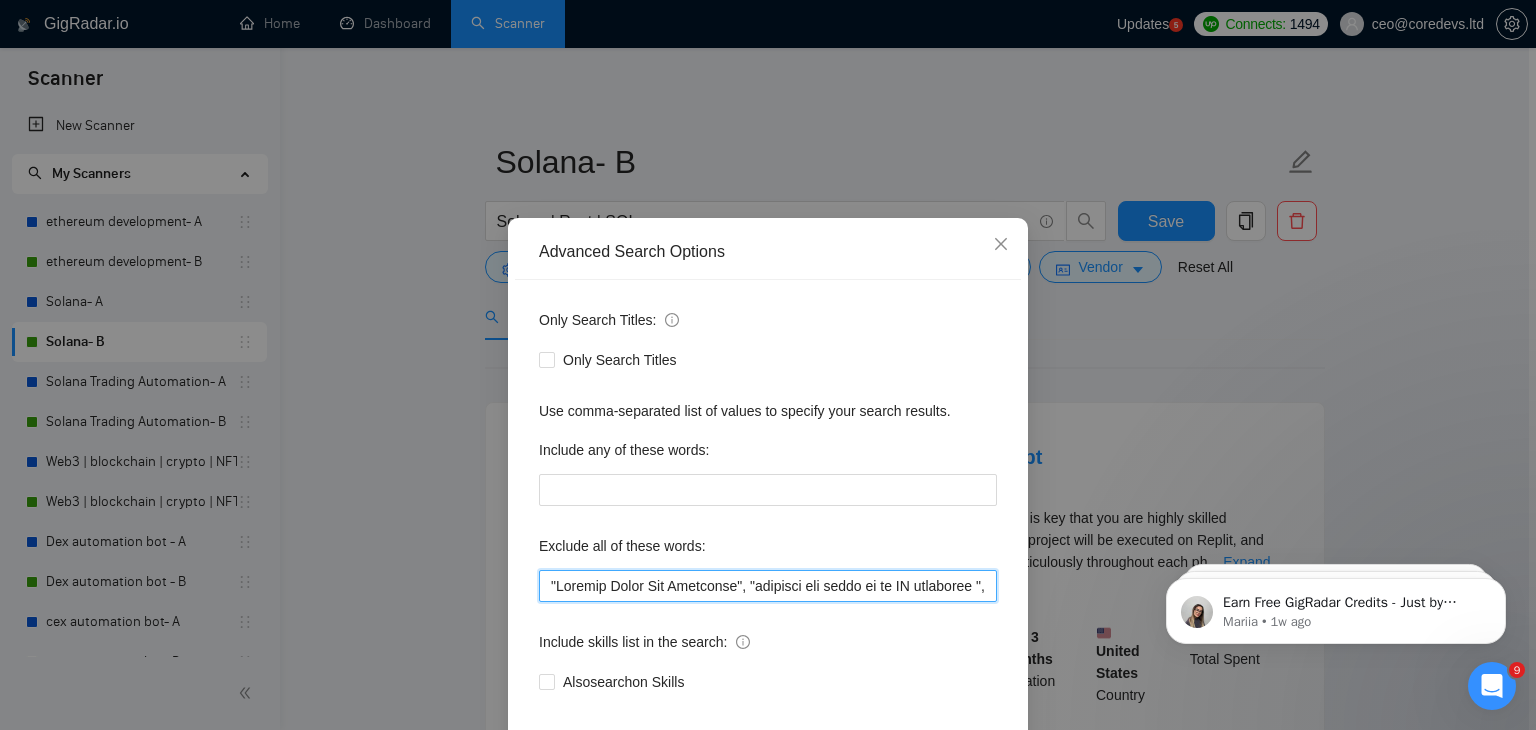 paste on ""Technical Interviewer"," 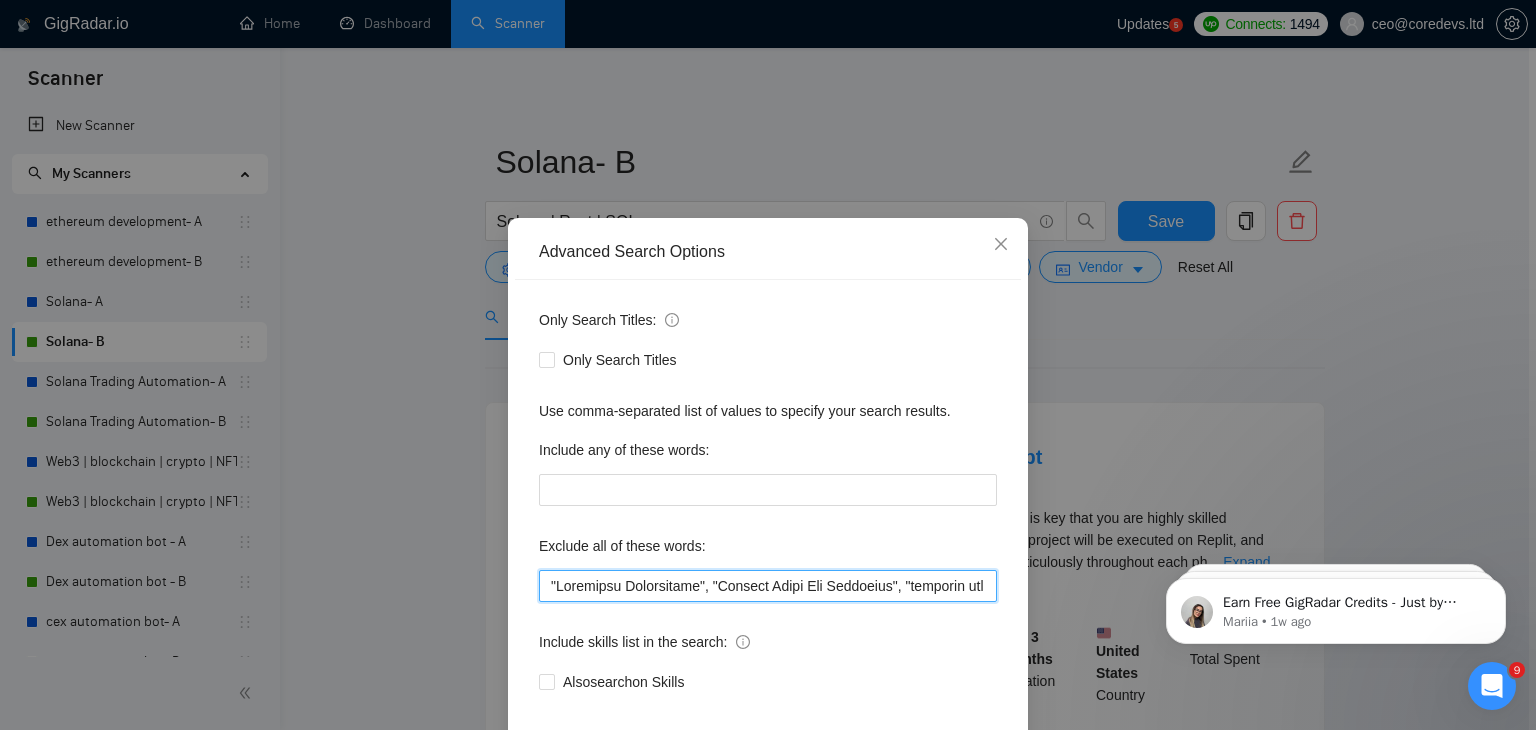 scroll, scrollTop: 102, scrollLeft: 0, axis: vertical 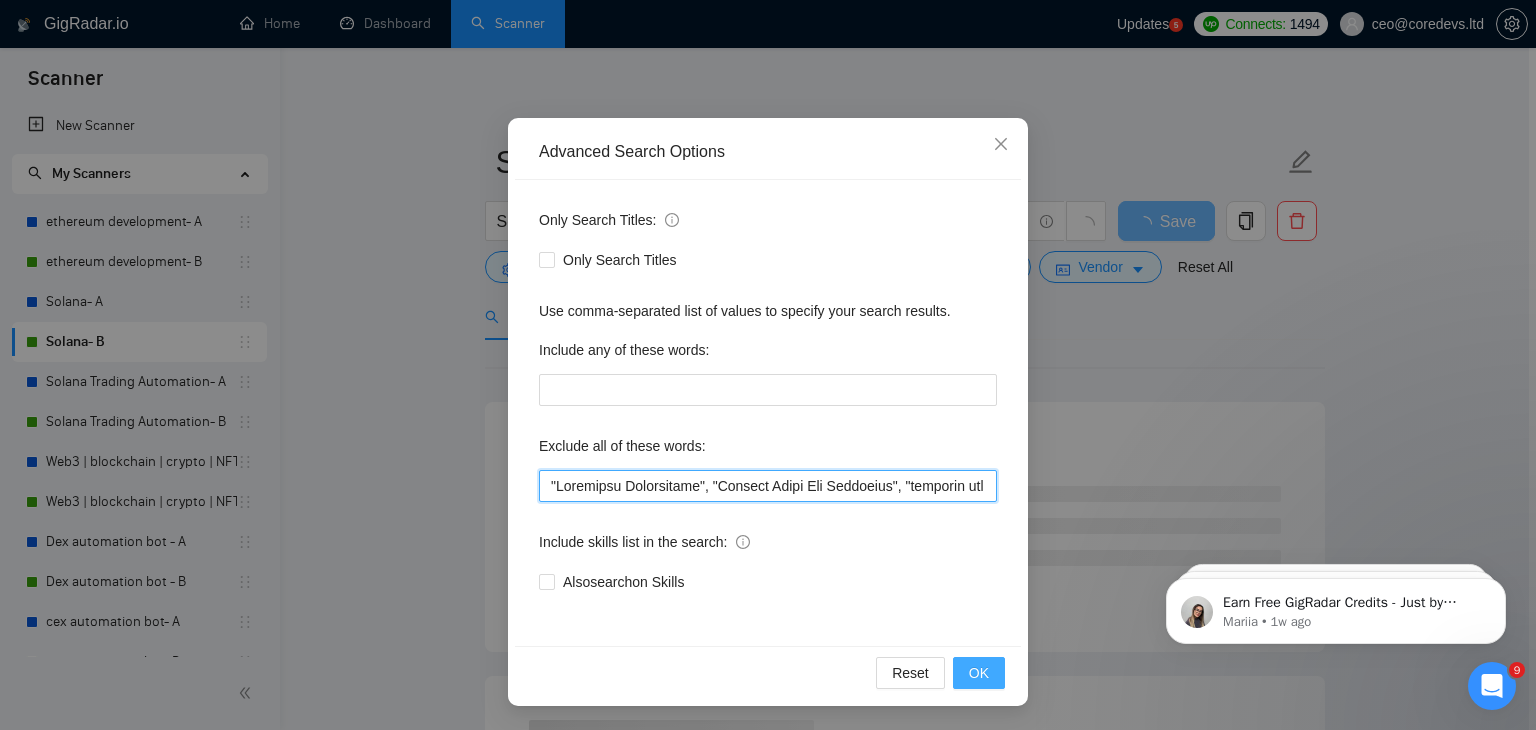 type on ""Technical Interviewer", "Angular Front End Developer", "transfer the funds to my AI developer ", "Ad generator", "Joomla", "Graphic Designer", "Animate", "UI/UX Designer", "Pyside", "Odoo", "Laravel-based", "Kajabi", "Qlik", "VBA", "marketing project", "USDT Flash", "already coded", "AR/VR", "iGaming", "Pinecone", "existing application", ".Net", "join our dynamic team", "Update", "Cartoon", "90% Done", "Photoshop", "Fix Bug", "Retool", "NO AGENCIES", "Review", "n8n", "Launch", "Europe Only", "Modify", "Update", "Avatar", "Art Project", "Pakistan", "join our team", "Azure DevOps", "DevOps", "Flutter", "Equity-Only", "Equity Only", "Generating Image Variations", "Image Generation", STACKS, STX, Betting, gambling, casino, Sui, Unity, Manager, bot, automation, scripting, laravel, "php", "wordpress", "shopify", "eSport", gaming, games, "crypto recovery", "eSports", "Sales Team", "frontend developer", "freelancer only", "freelancers only", "No agency", "Not agency", "No agencies", "Not agencies", "metaverse", "..."" 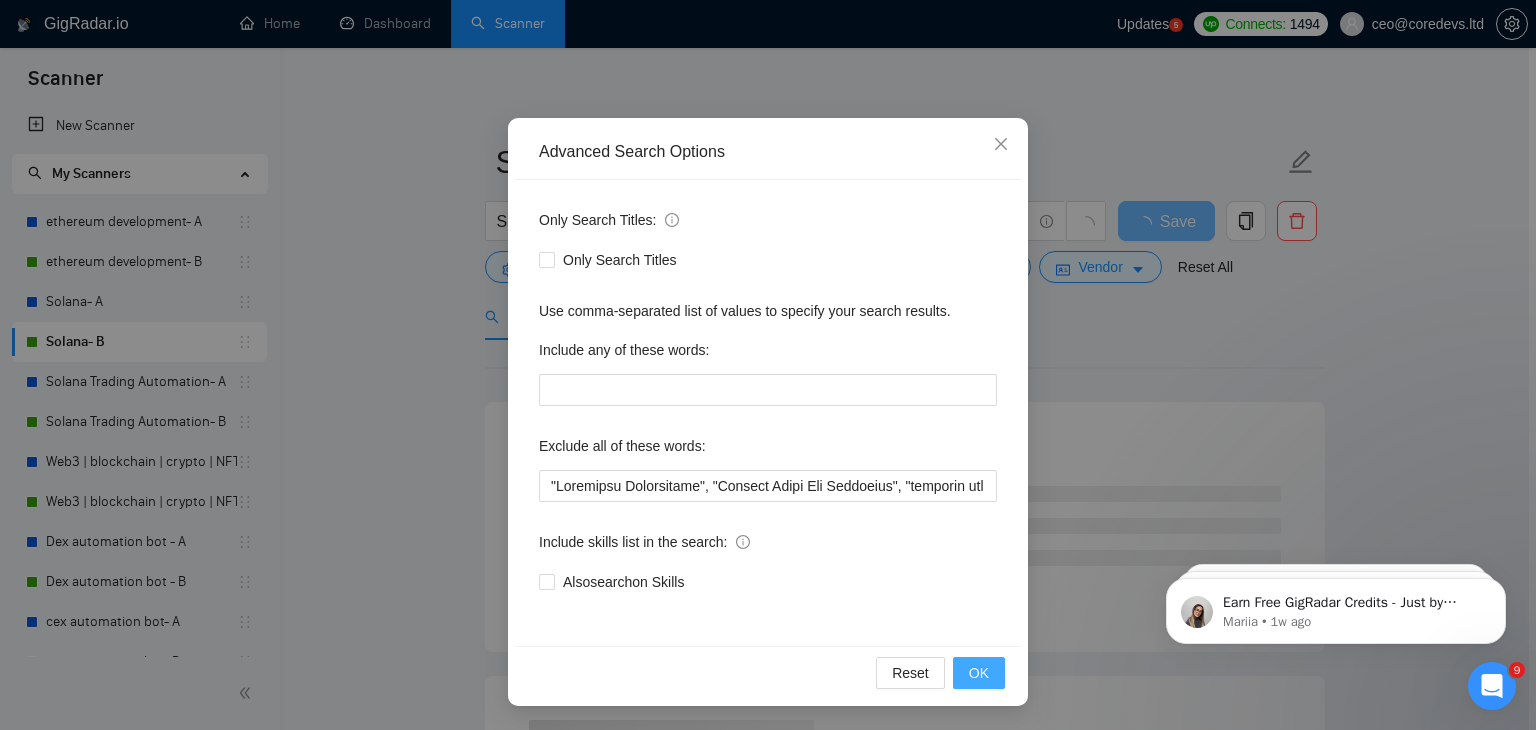 click on "OK" at bounding box center (979, 673) 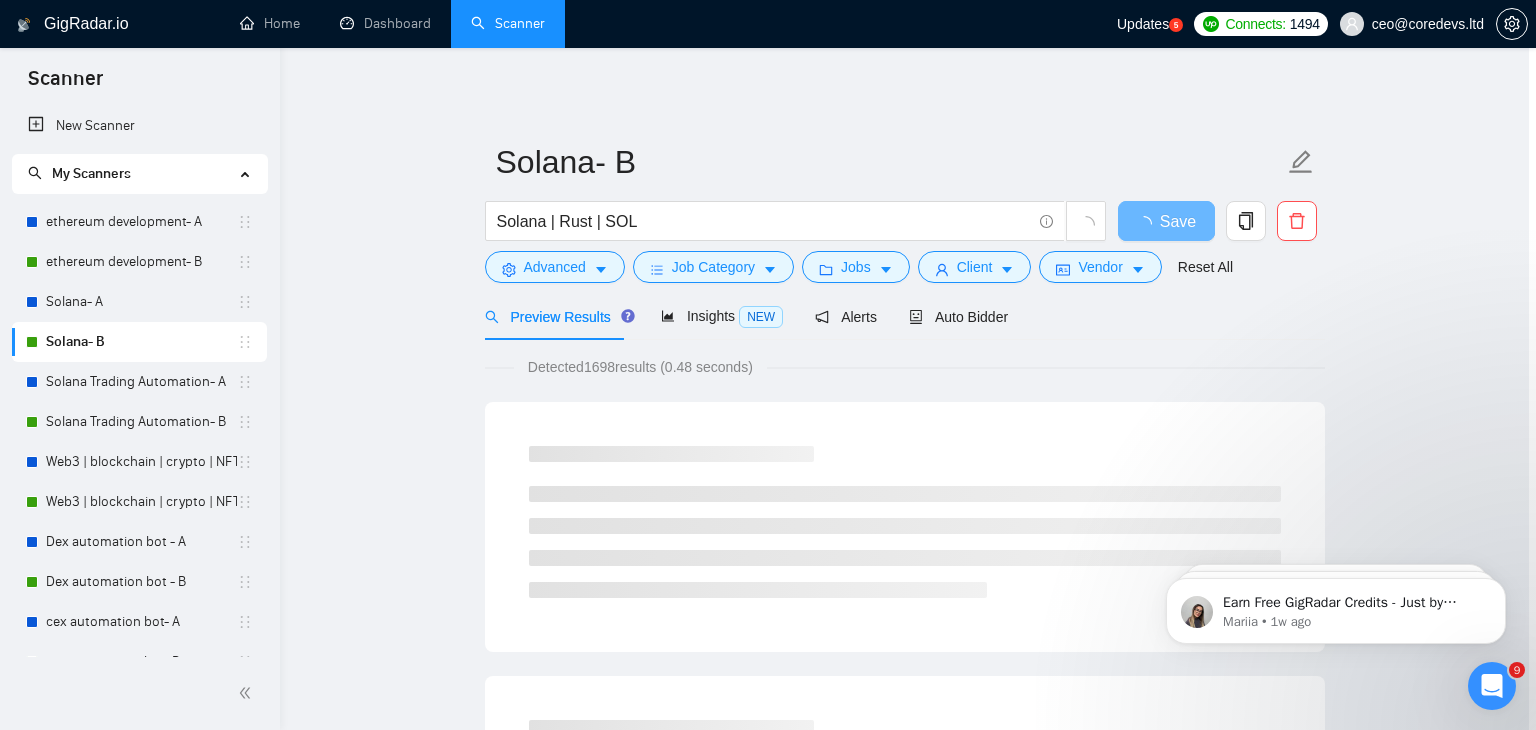 scroll, scrollTop: 2, scrollLeft: 0, axis: vertical 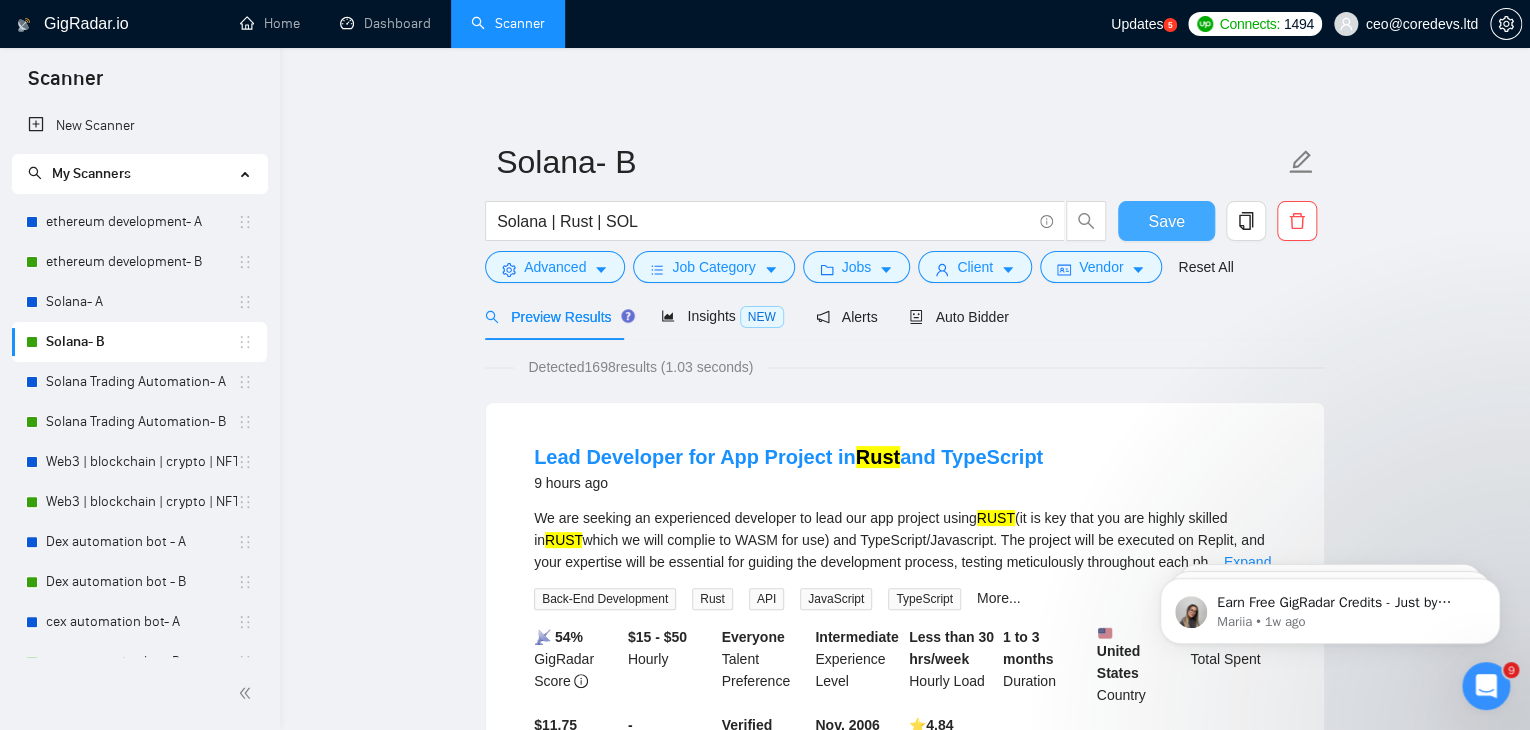 click on "Save" at bounding box center (1166, 221) 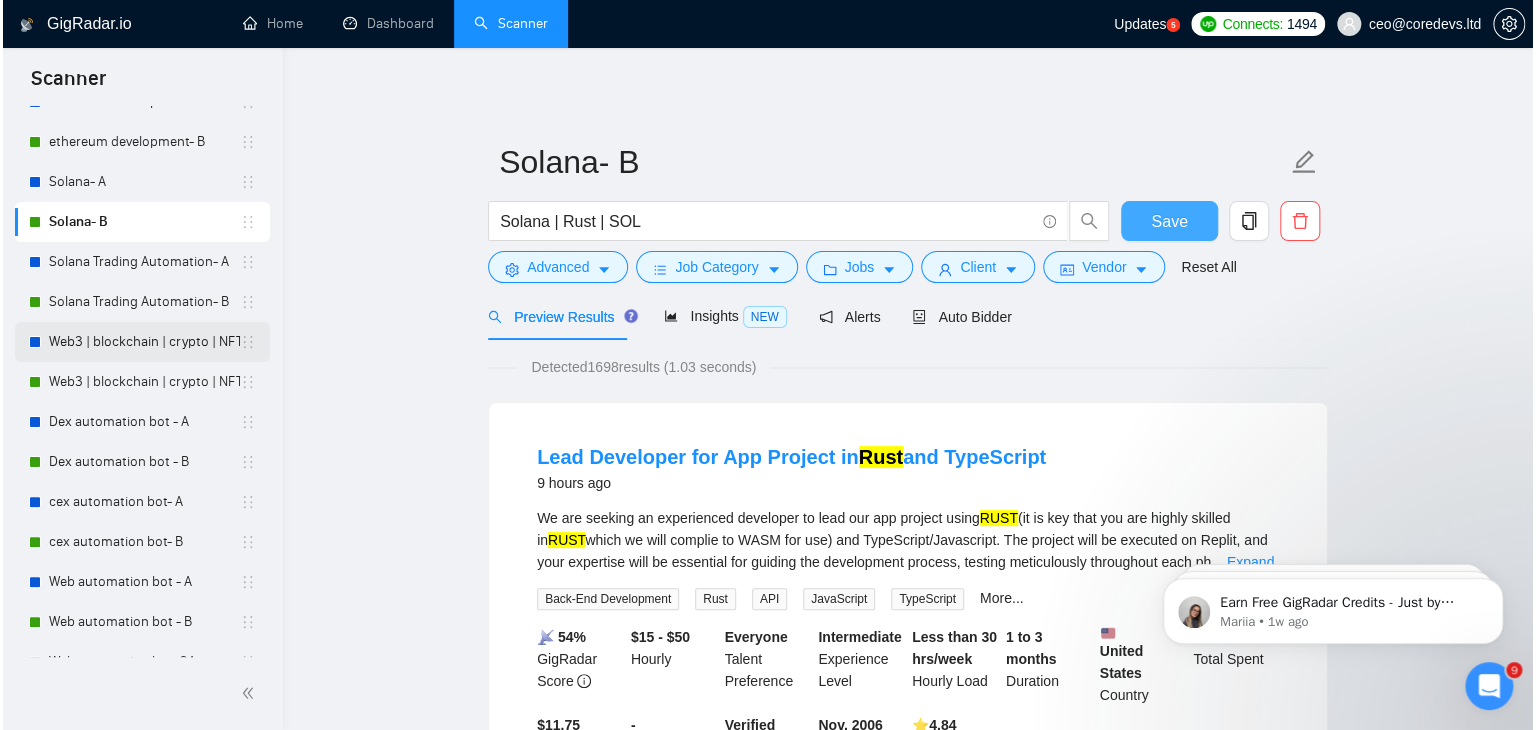 scroll, scrollTop: 148, scrollLeft: 0, axis: vertical 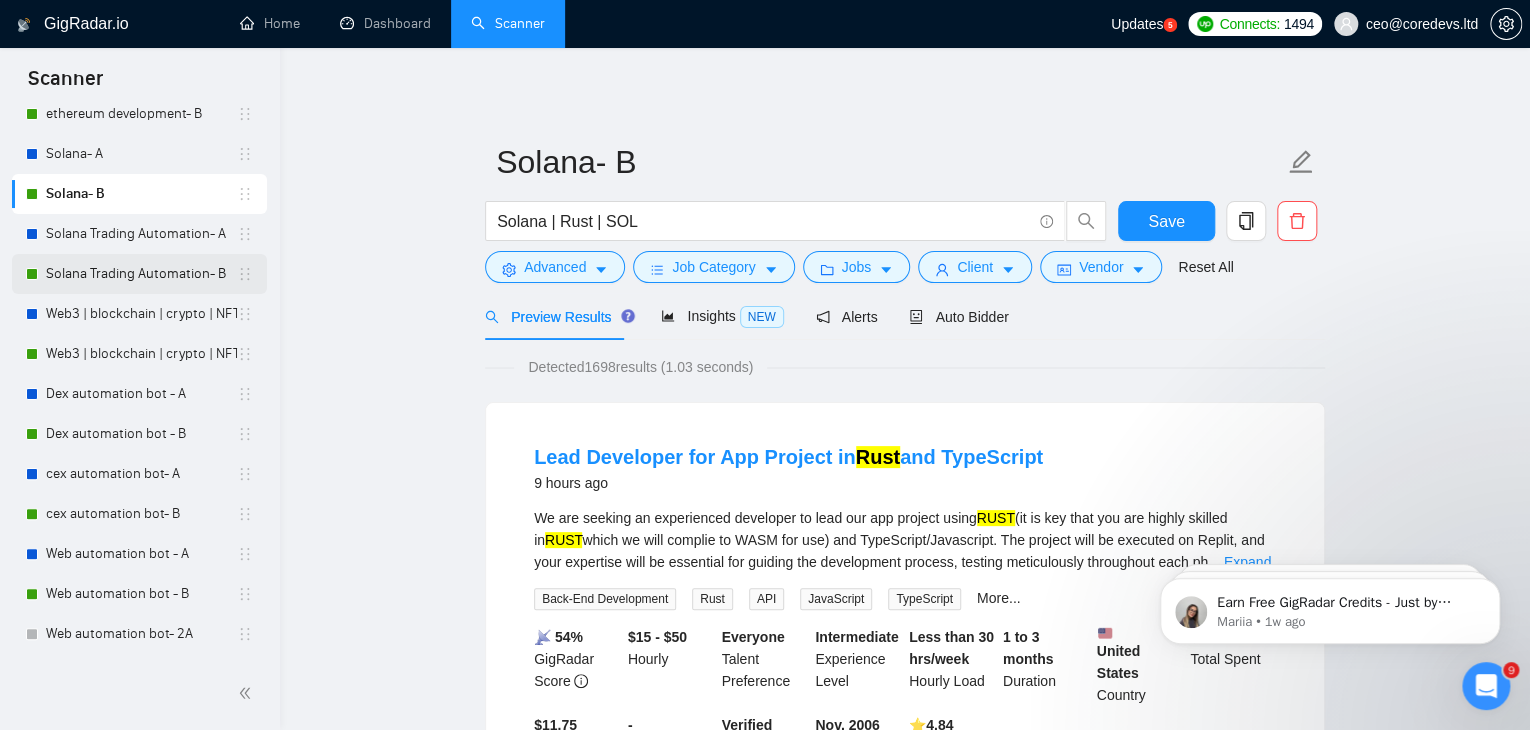 click on "Solana Trading Automation- B" at bounding box center [141, 274] 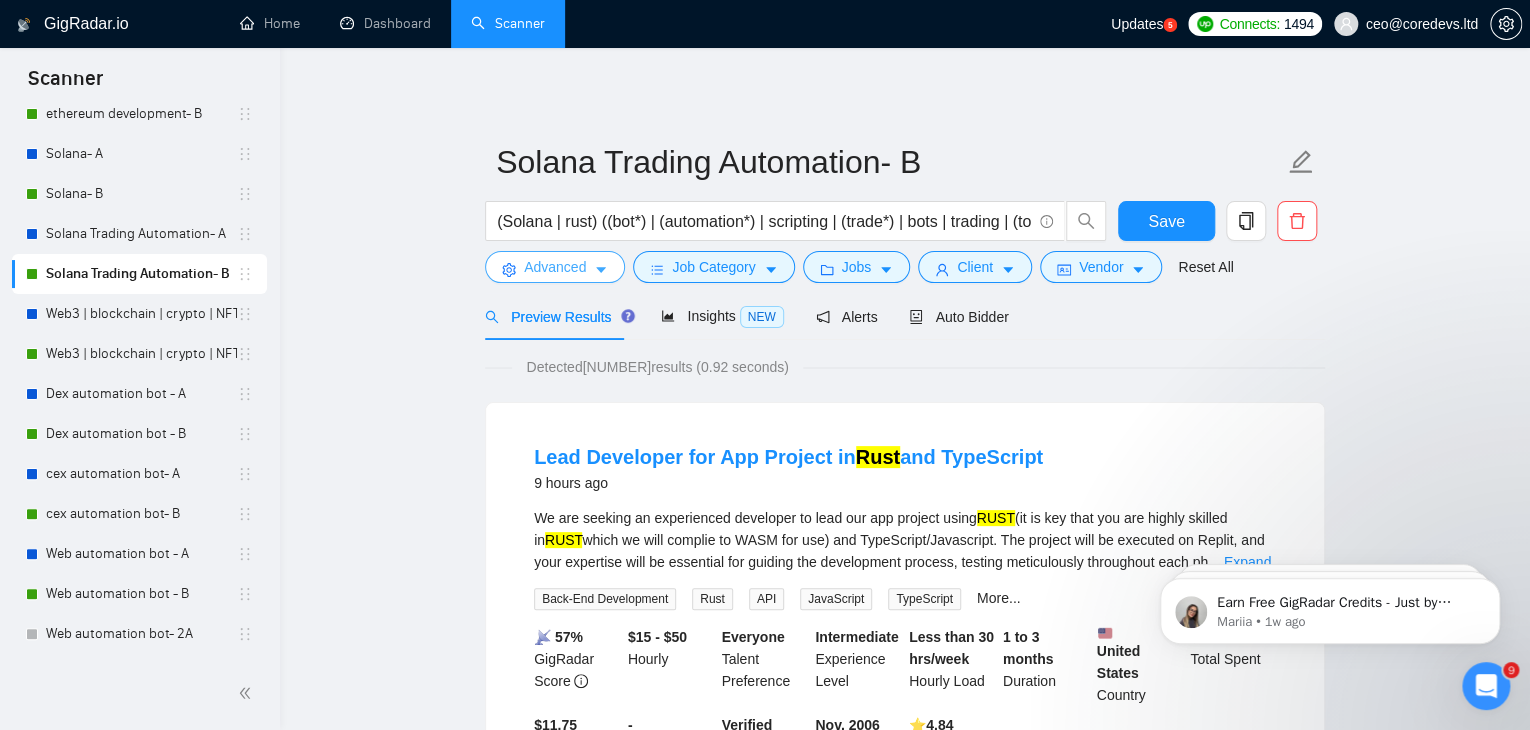 click at bounding box center (601, 269) 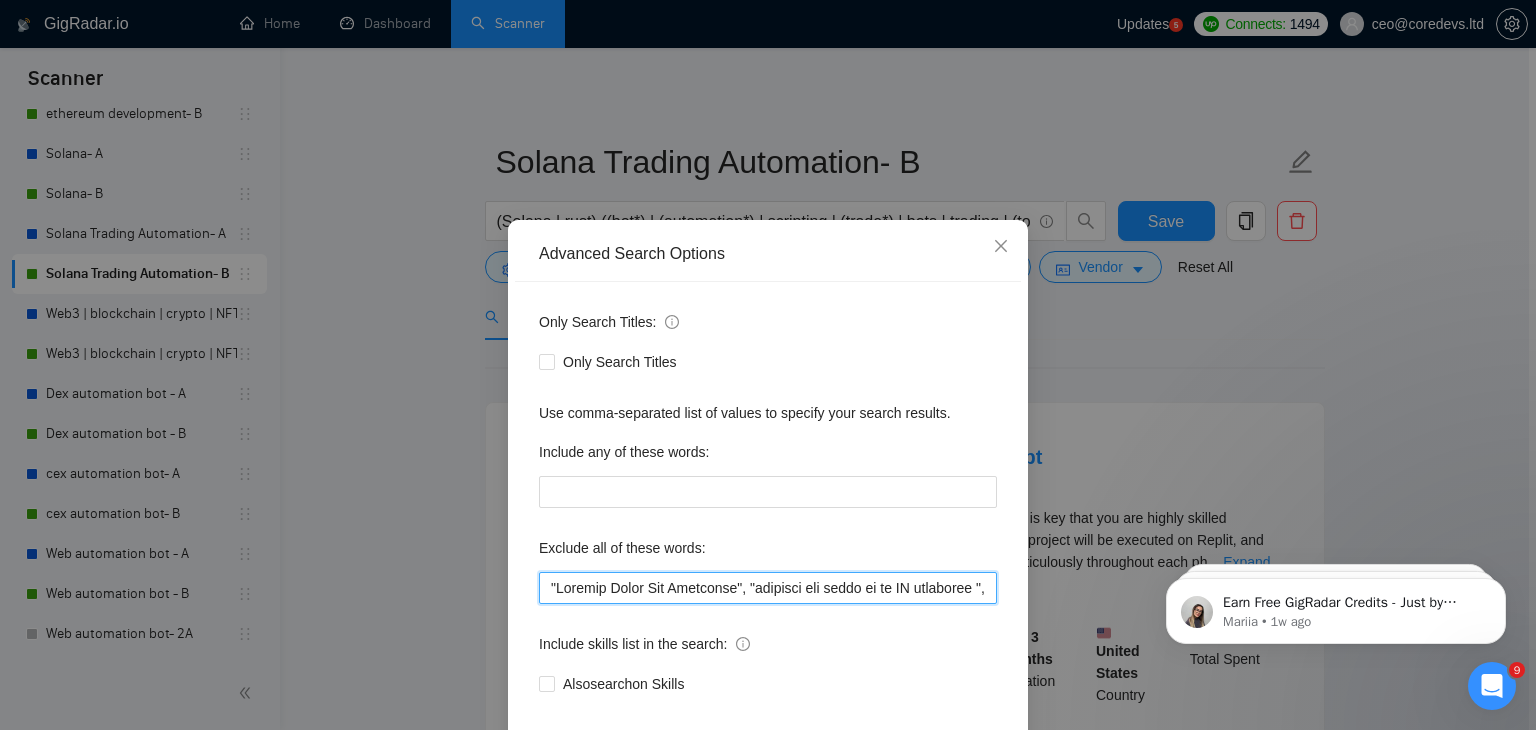 click at bounding box center [768, 588] 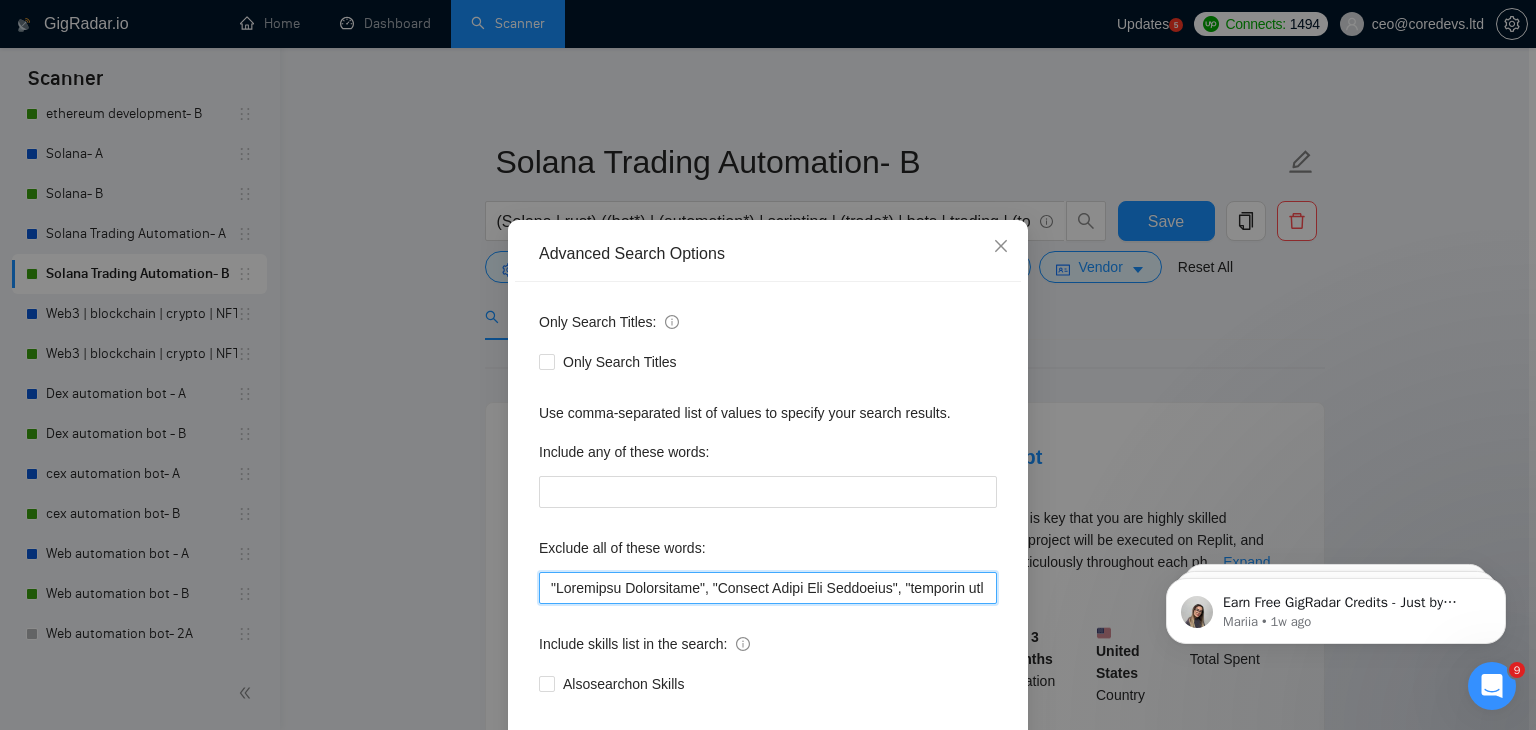 scroll, scrollTop: 102, scrollLeft: 0, axis: vertical 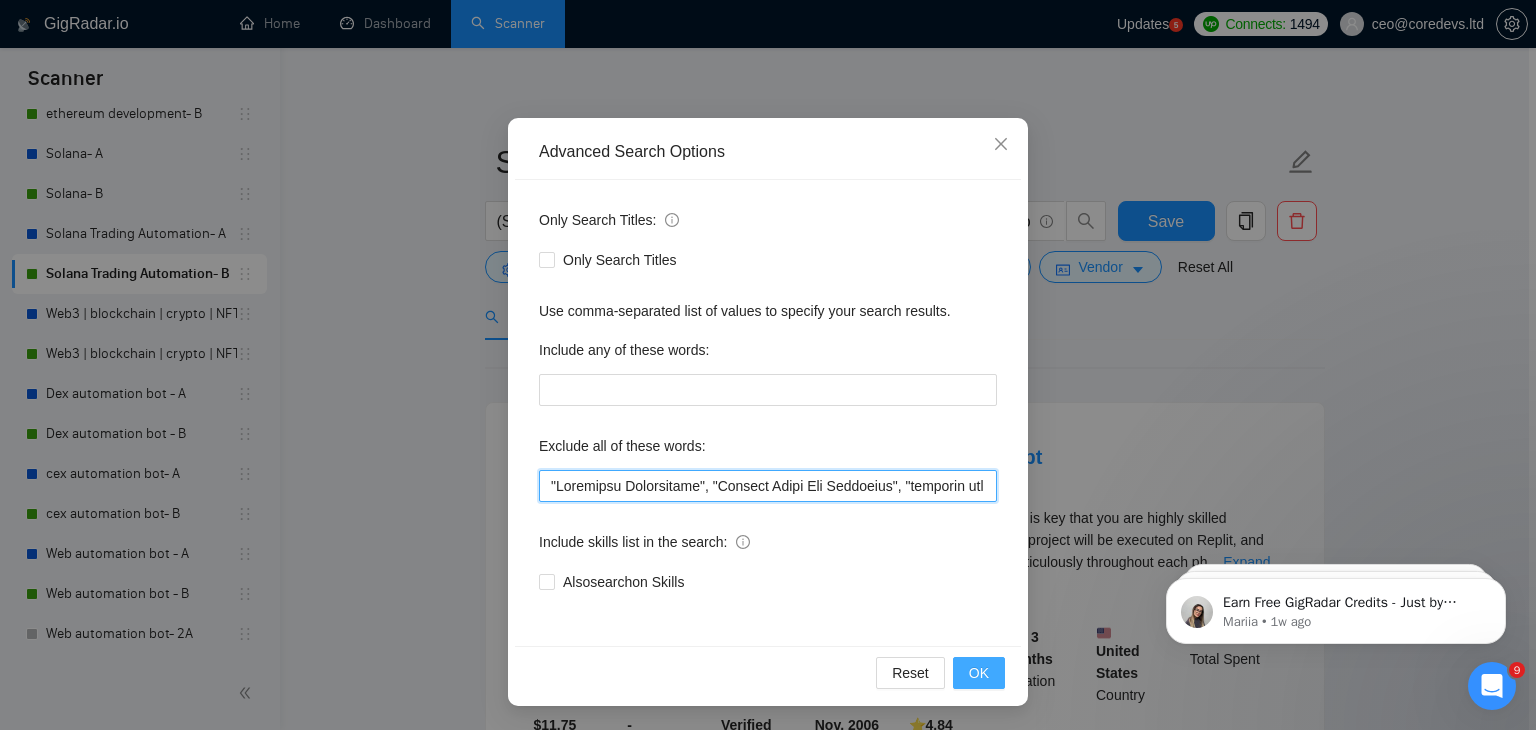 type on ""Technical Interviewer", "Angular Front End Developer", "transfer the funds to my AI developer ", "Ad generator", "Joomla", "Graphic Designer", "Animate", "UI/UX Designer", "Configuration", "Pyside", "Odoo", "Laravel-based", "Kajabi", "Qlik", "VBA", "Prediction", "Flutterflow", "marketing project", "USDT Flash", "already coded", "AR/VR", "iGaming", "Pinecone", "existing application", ".Net", "Update", "Cartoon", "90% Done", "Photoshop", "Tether", "Fix Bug", "Retool", "NO AGENCIES", "Review", "n8n", "Launch", "Europe Only", "Modify", "Update", "Avatar", "Art Project", "Pakistan", "join our team", "Azure DevOps", "DevOps", "Flutter", "Equity-Only", "Equity Only", "Generating Image Variations", "Image Generation", STACKS, STX, Betting, gambling, casino, golang, innovative, Sui, Unity, Manager, laravel, "php", "wordpress", "shopify", "eSport", gaming, "crypto recovery", "eSports", "Sales Team", "frontend developer", "freelancer only", "freelancers only", "No agency", "Not agency", "No agencies", "Not agen..."" 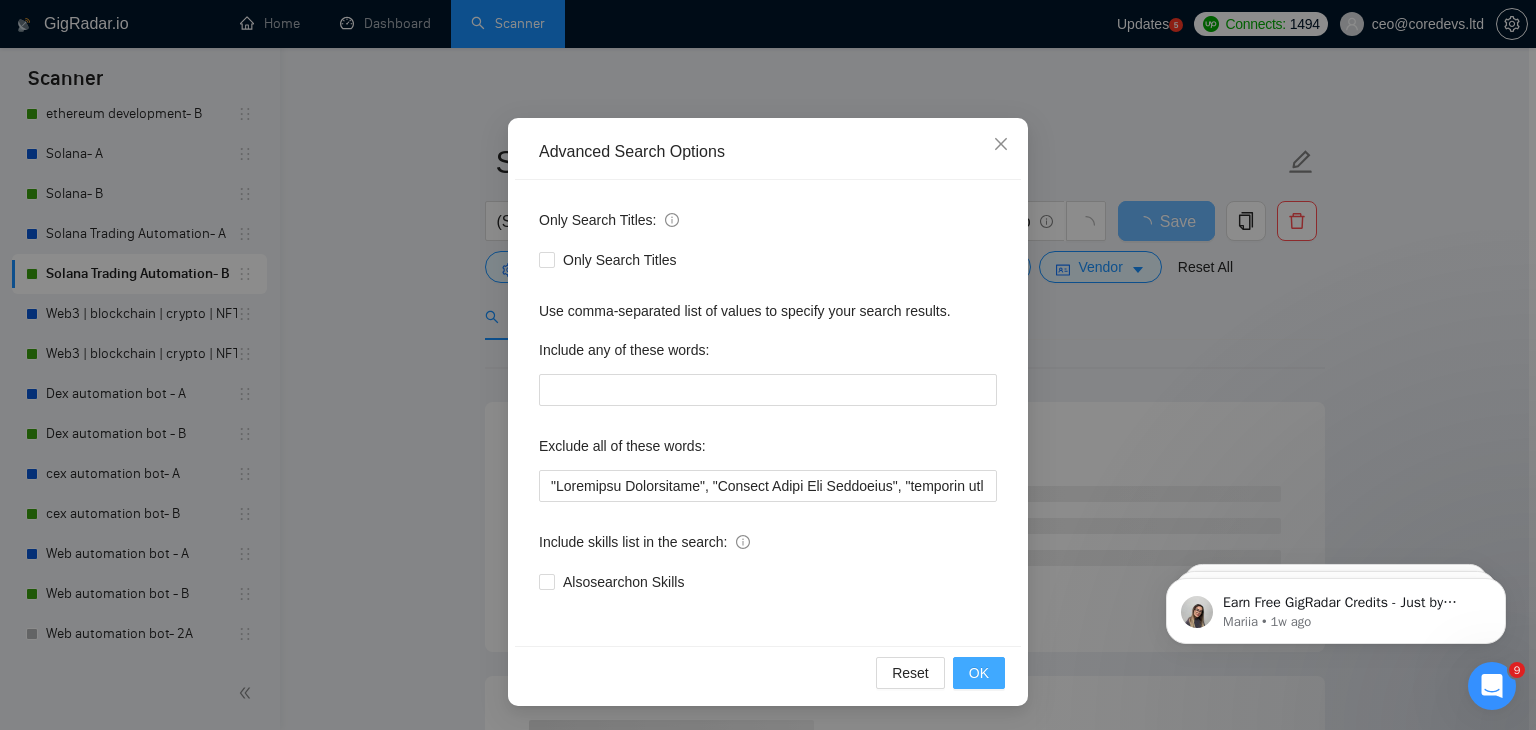 click on "OK" at bounding box center (979, 673) 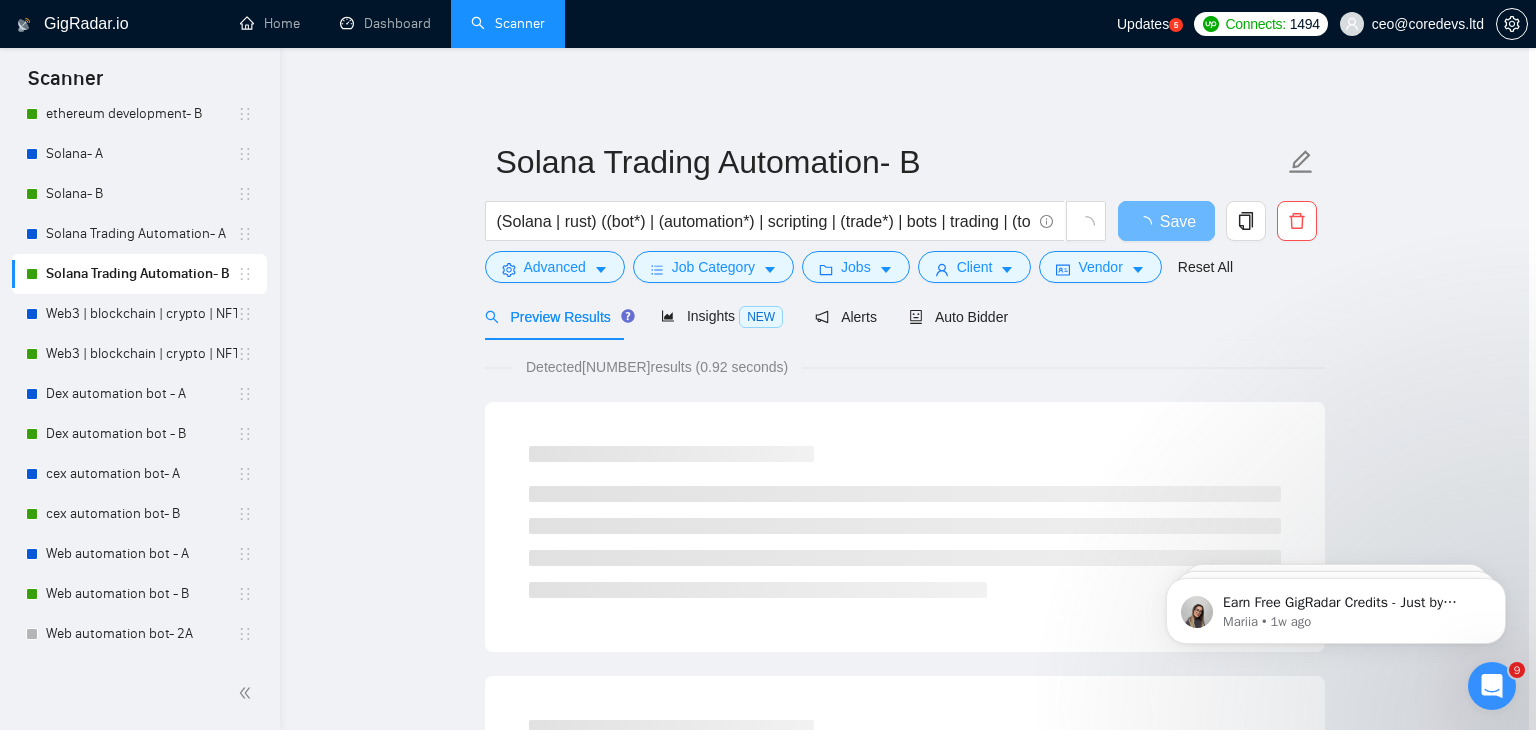 scroll, scrollTop: 2, scrollLeft: 0, axis: vertical 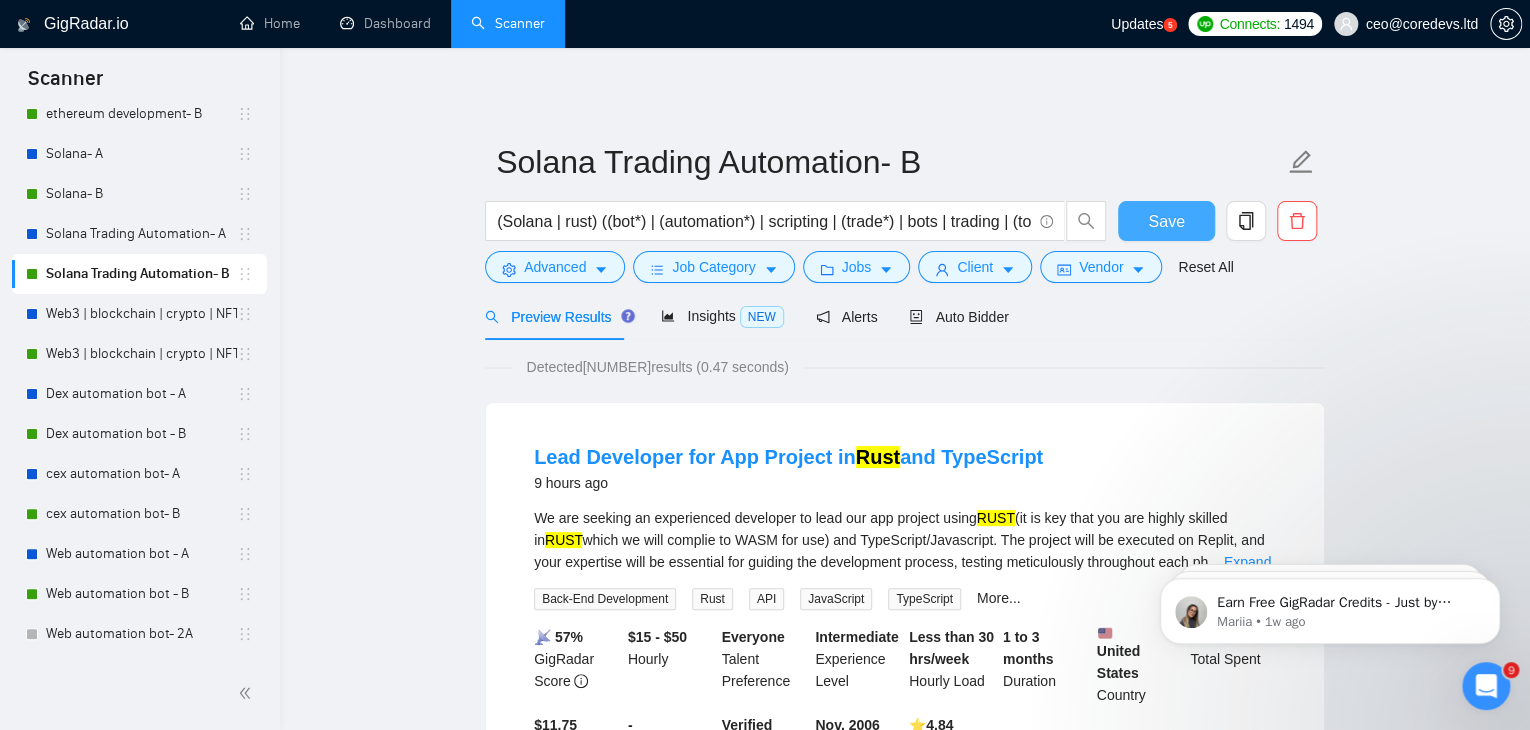 click on "Save" at bounding box center (1166, 221) 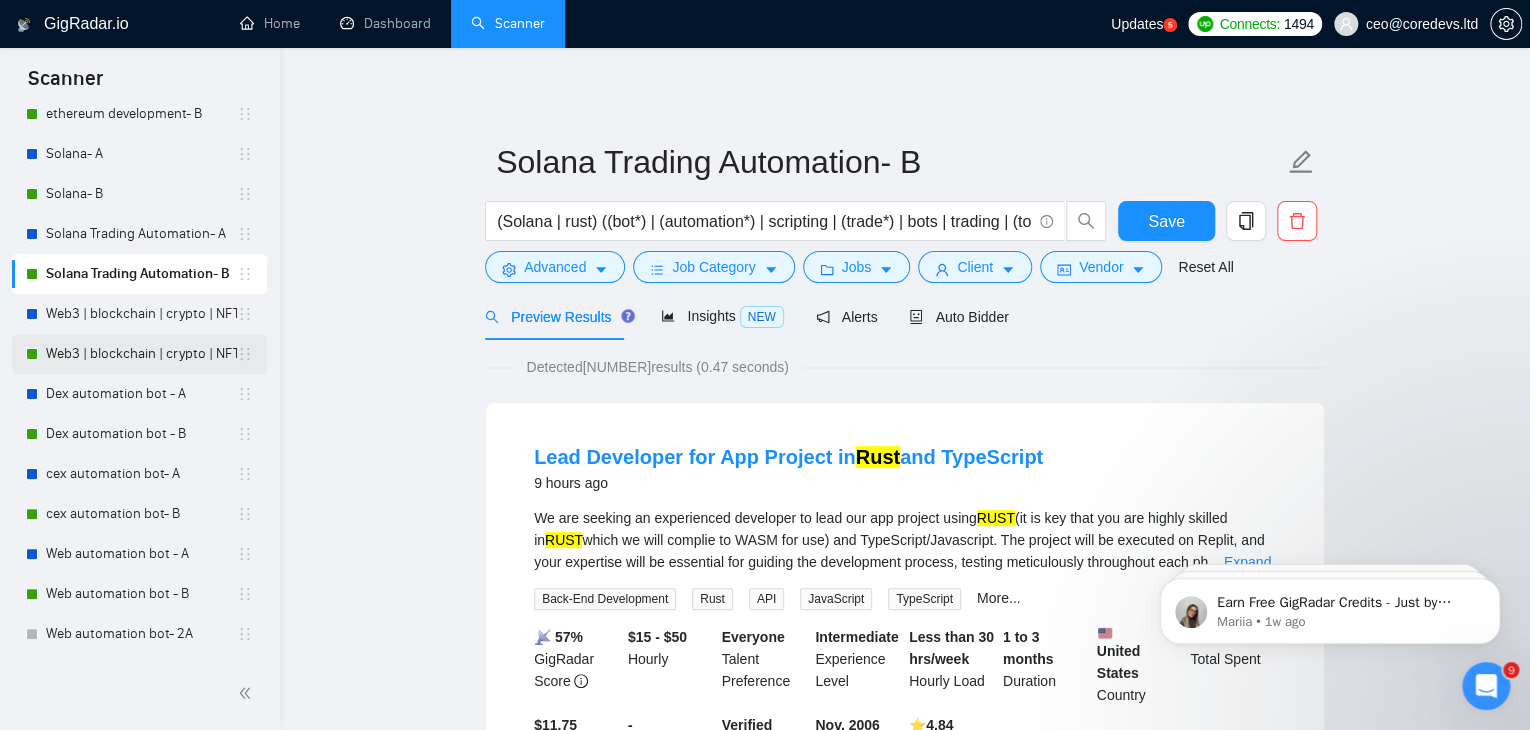 click on "Web3 | blockchain | crypto | NFT | erc20 | dapp on title- B" at bounding box center (141, 354) 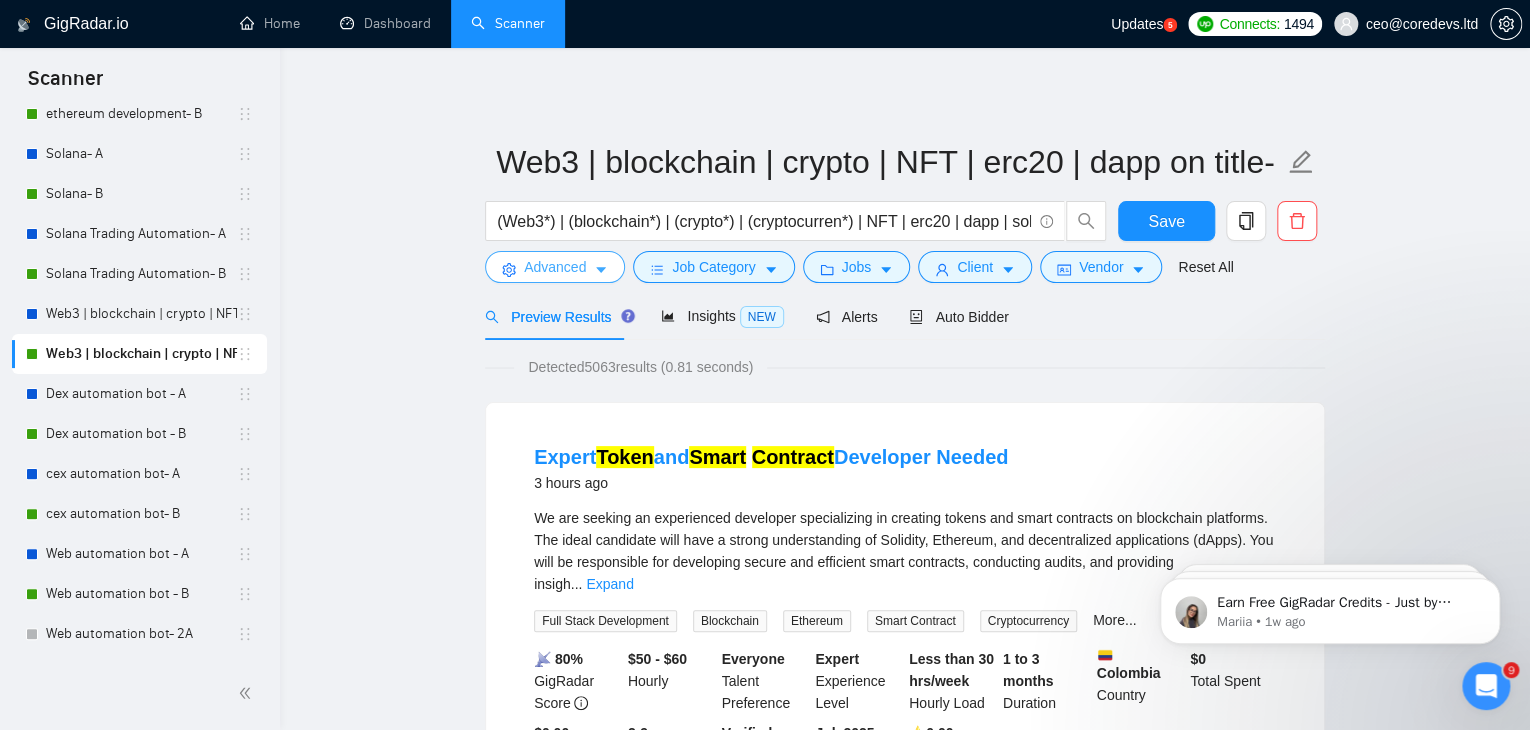 click on "Advanced" at bounding box center (555, 267) 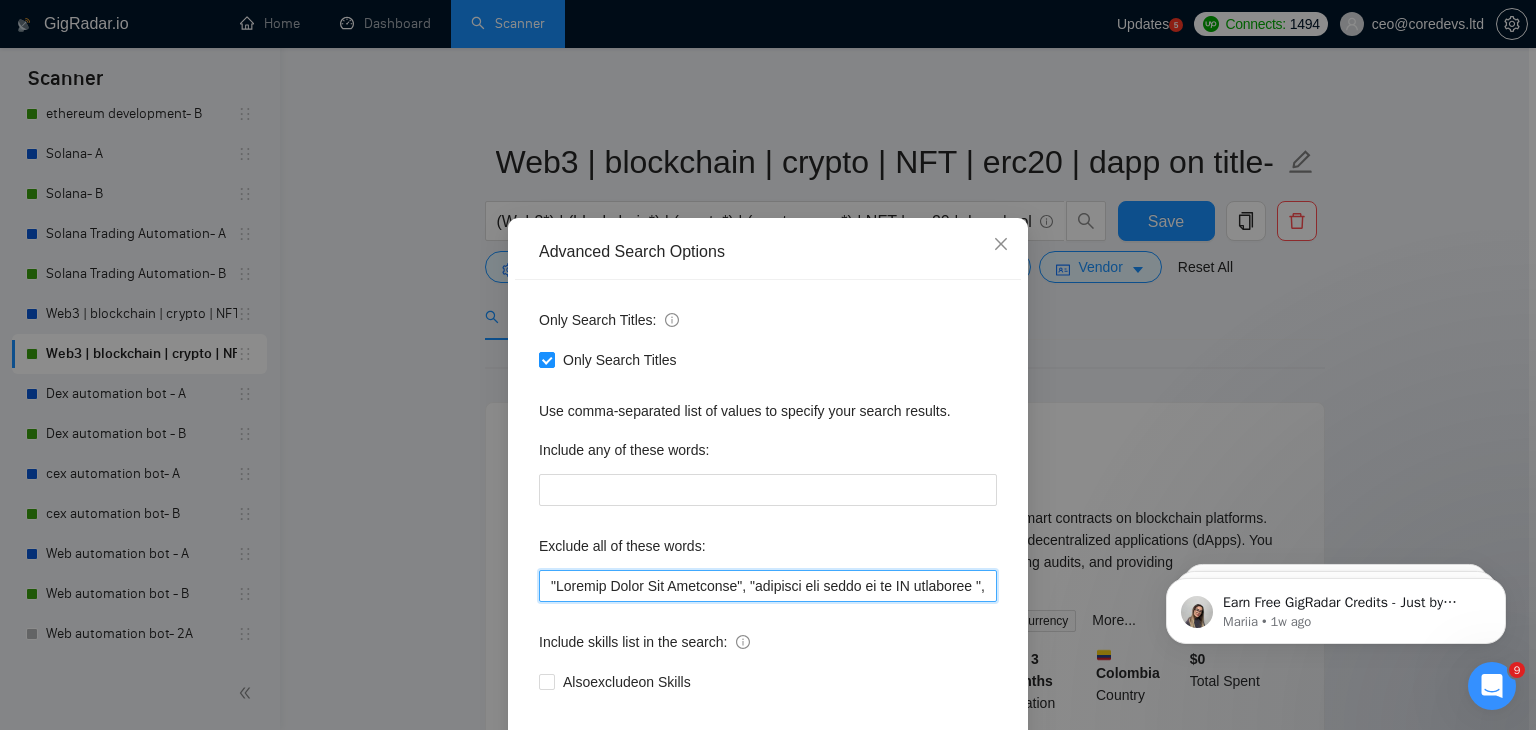 click at bounding box center [768, 586] 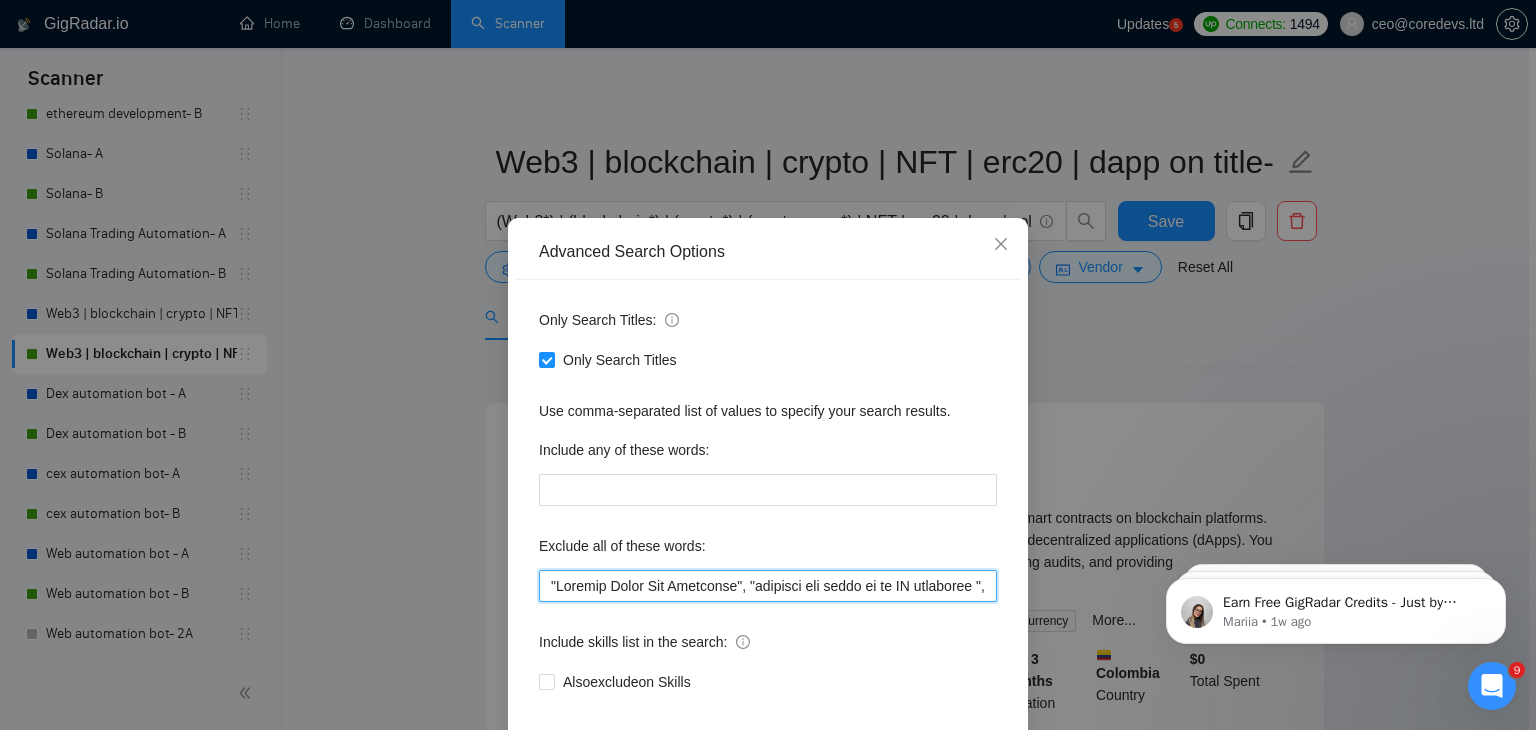 paste on ""Technical Interviewer"," 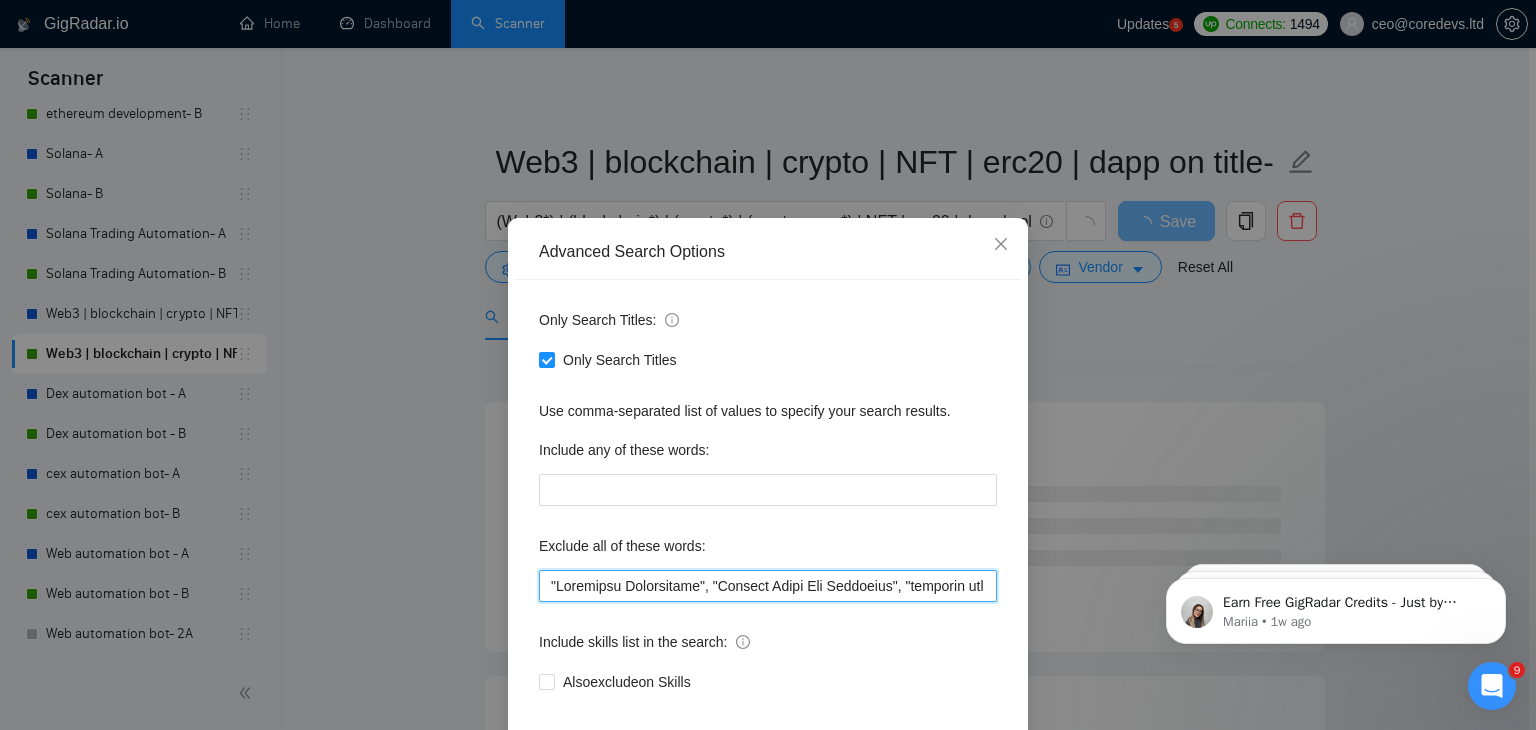 scroll, scrollTop: 102, scrollLeft: 0, axis: vertical 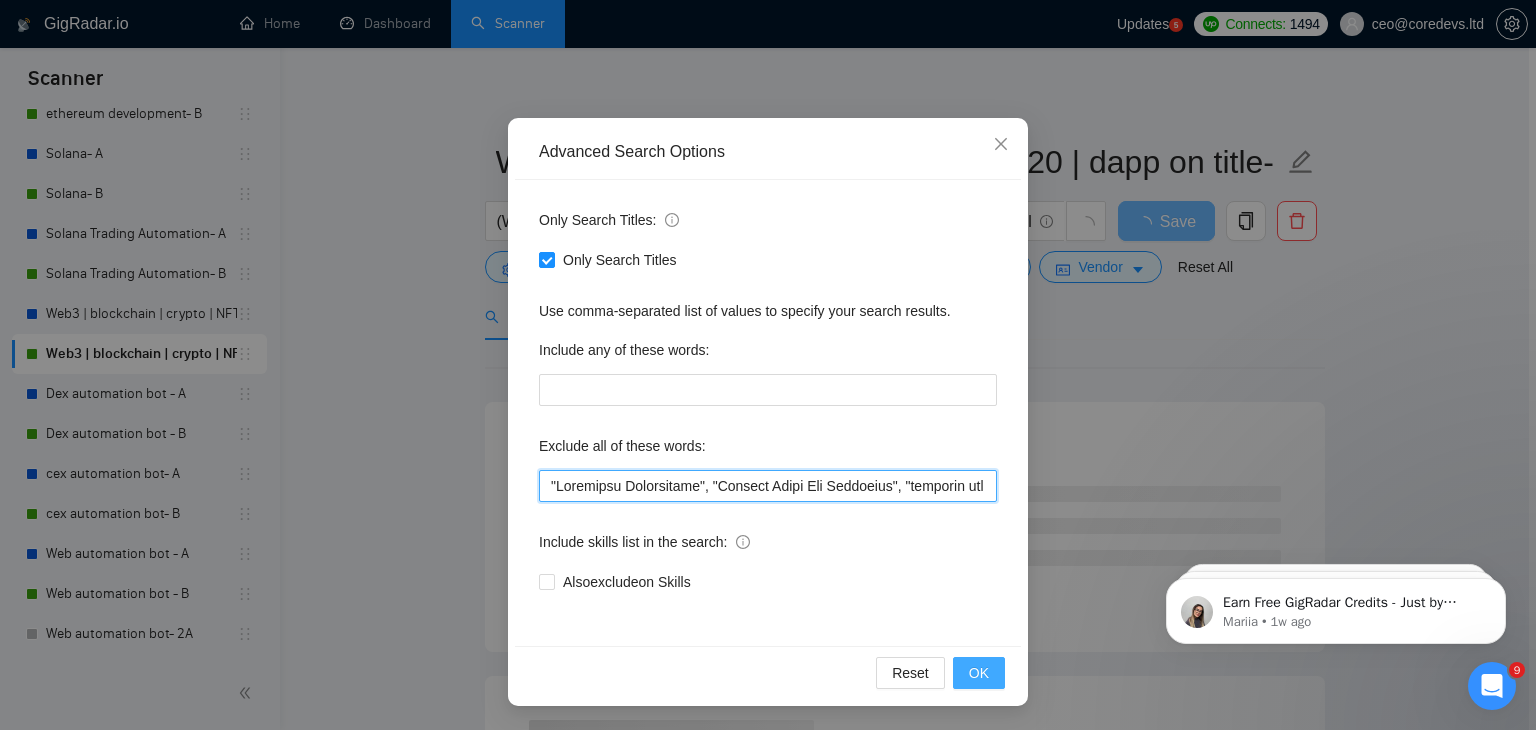 type on ""Technical Interviewer", "Angular Front End Developer", "transfer the funds to my AI developer ", "Ad generator", "Joomla", "Graphic Designer", "Animate", "Configuration", "Pyside", "Odoo", "Laravel-based", "Kajabi", "Qlik", "VBA", "Prediction", "Flutterflow", "marketing project", "USDT Flash", "already coded", "AR/VR", "iGaming", "Pinecone", "existing application", ".Net", "join our dynamic team", "Update", "Cartoon", "90% Done", "Photoshop", "Fix Bug", "Retool", "NO AGENCIES", "Review", "n8n", "UI/UX Designer", "Launch", "Modify" "Update", "Avatar", "Art Project", "join our team", "Azure DevOps", "DevOps", "Flutter", "Equity-Only", "Equity Only", "Generating Image Variations", "Image Generation", STACKS, STX, Betting, gambling, casino, Sui, Unity, Manager, bot, innovative, automation, scripting, laravel, "php", "wordpress", "shopify", "eSport", gaming, games, "crypto recovery", "eSports", "Sales Team", "frontend developer", "freelancer only", "freelancers only", "No agency", "N..." 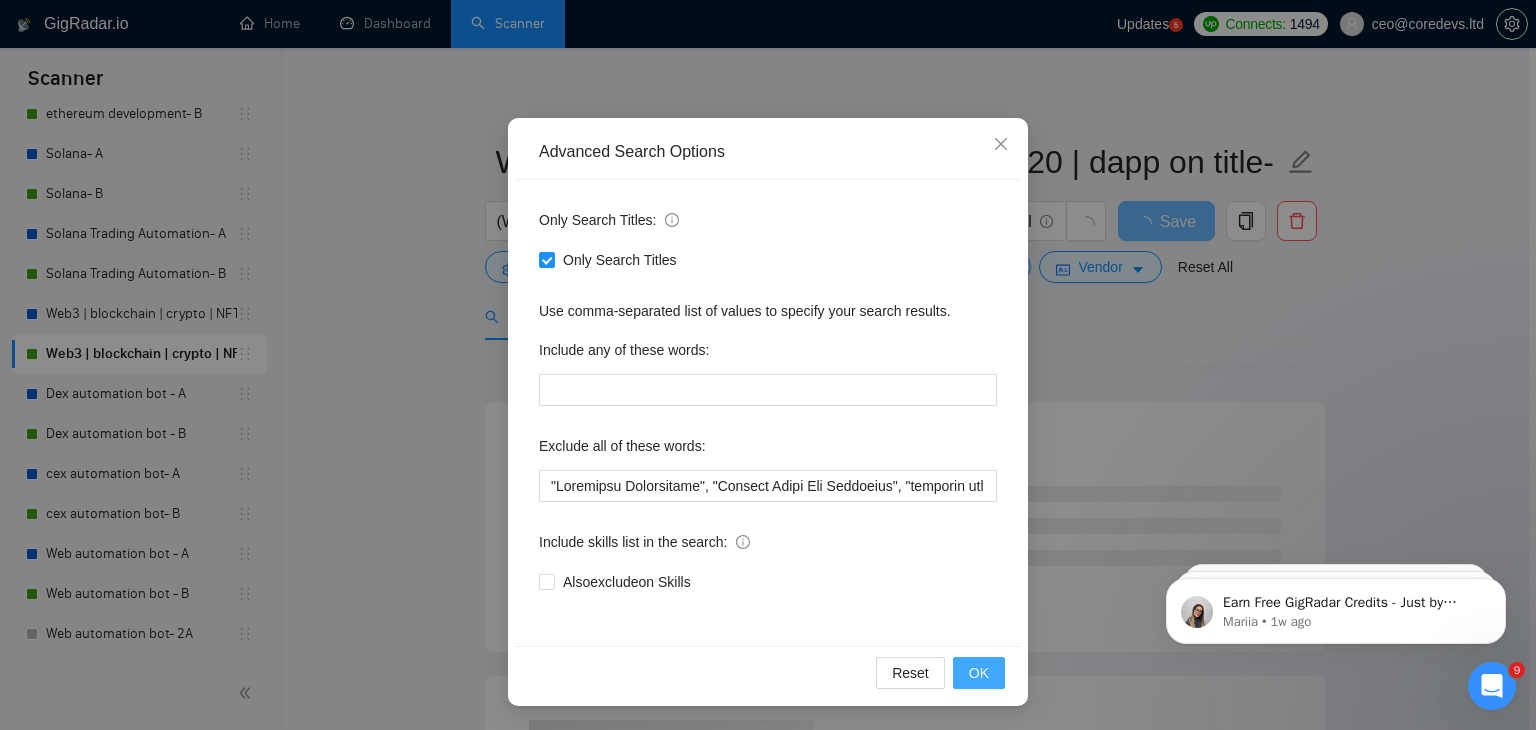 click on "OK" at bounding box center (979, 673) 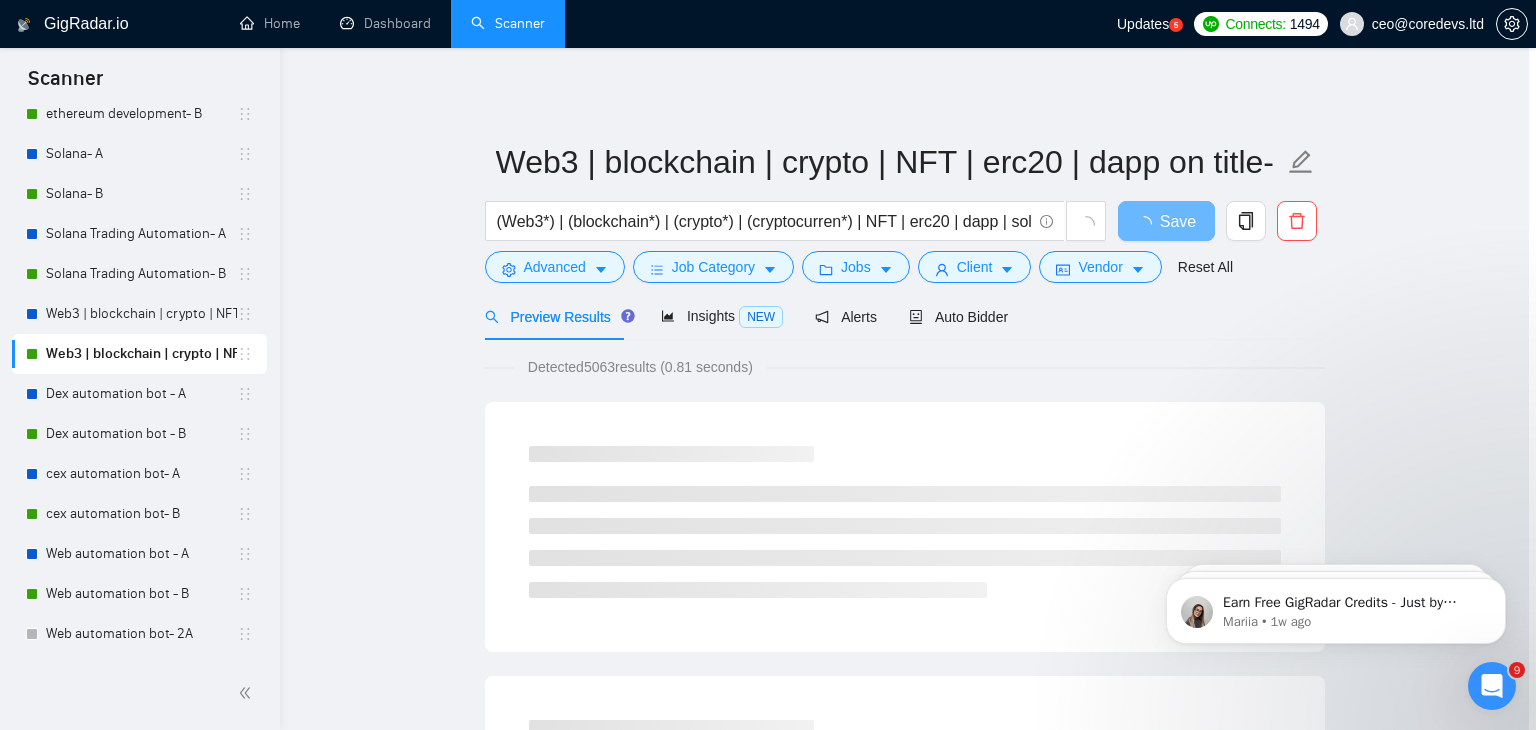scroll, scrollTop: 2, scrollLeft: 0, axis: vertical 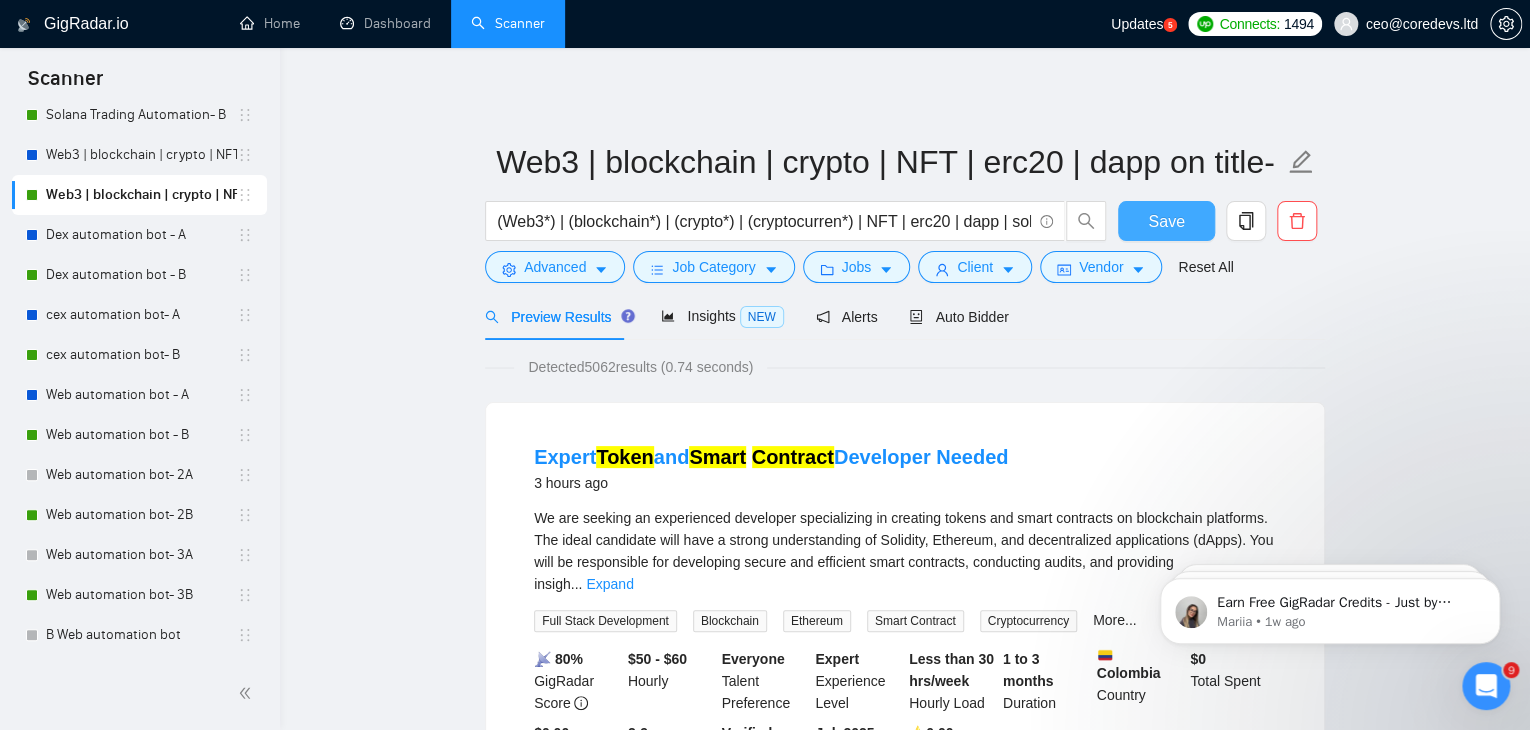 click on "Save" at bounding box center [1166, 221] 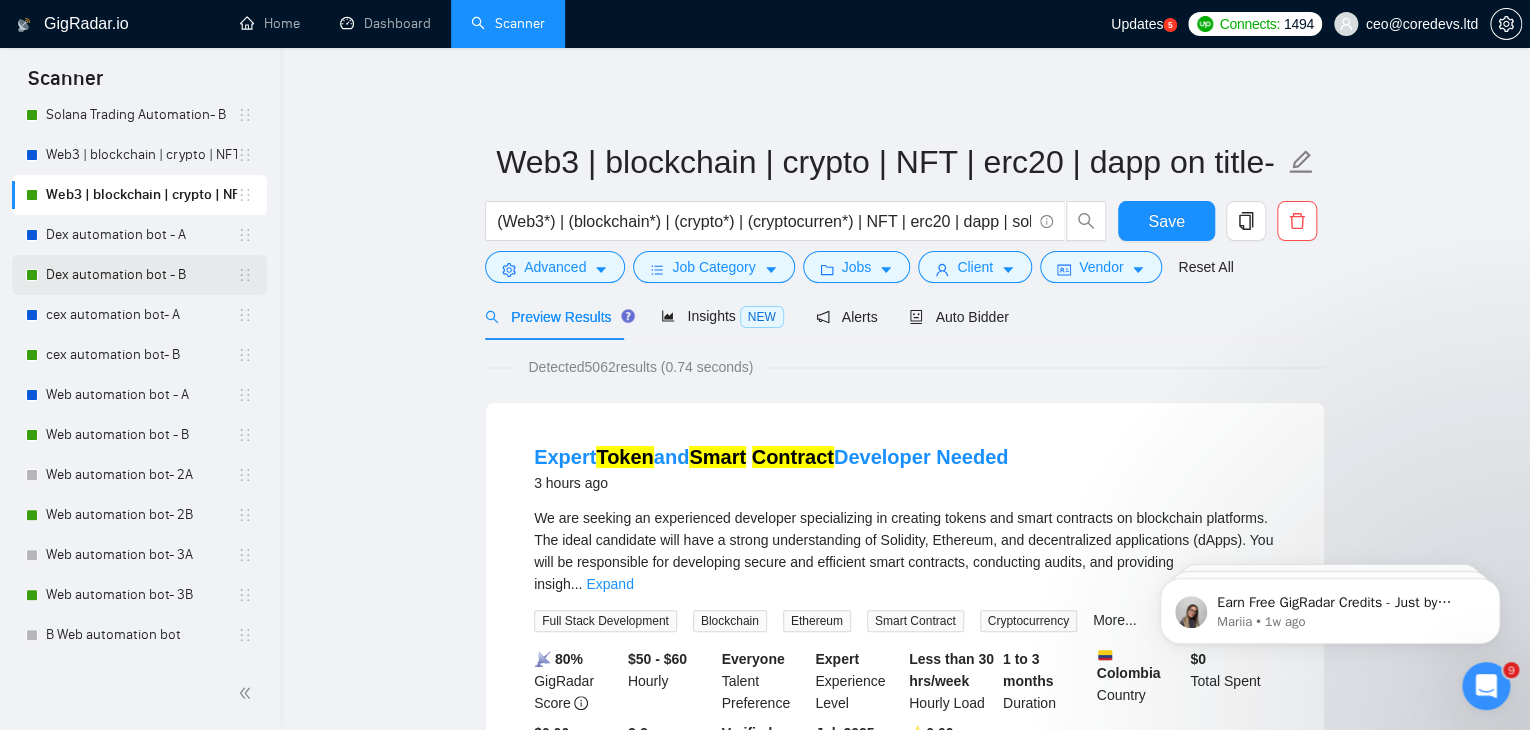click on "Dex automation bot - B" at bounding box center (141, 275) 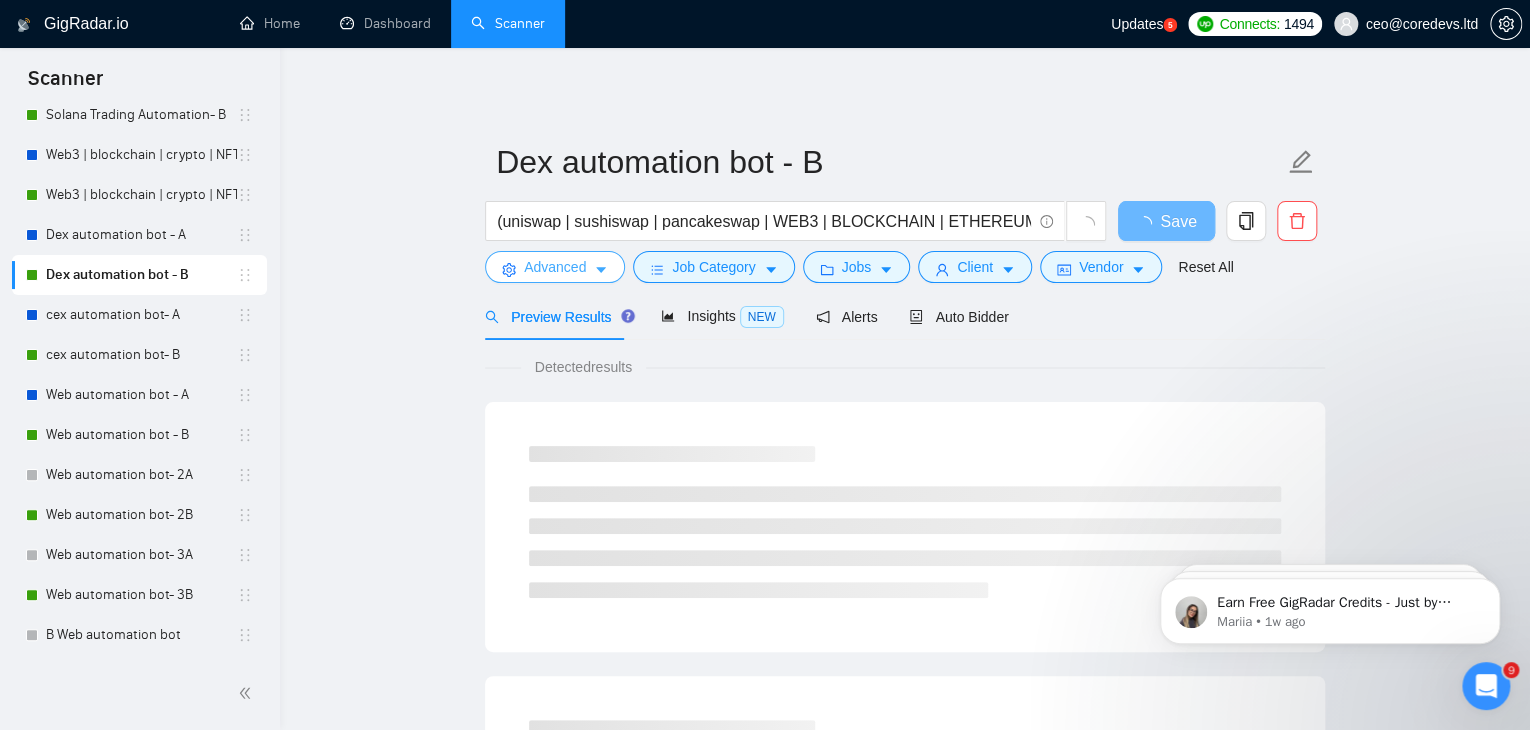 click on "Advanced" at bounding box center (555, 267) 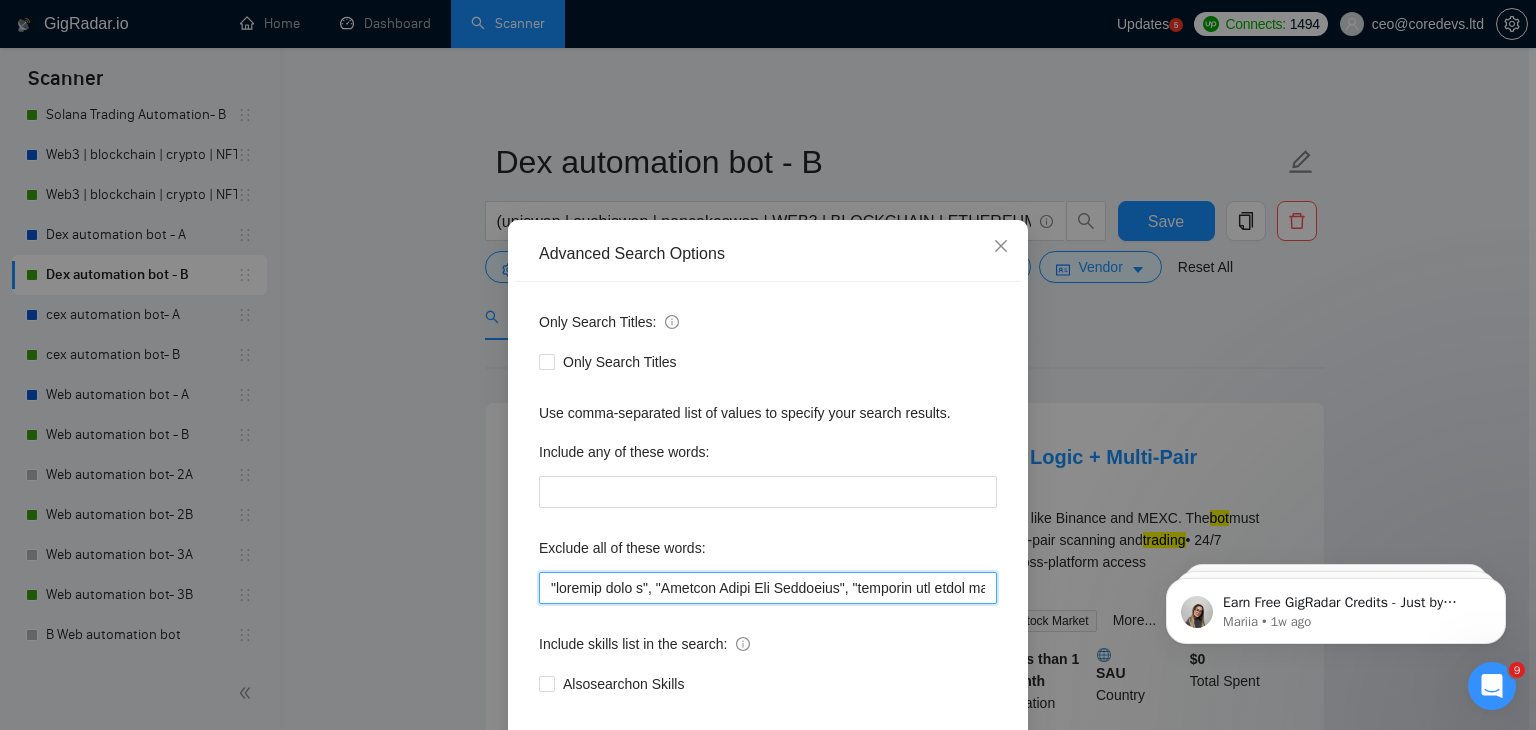 click at bounding box center [768, 588] 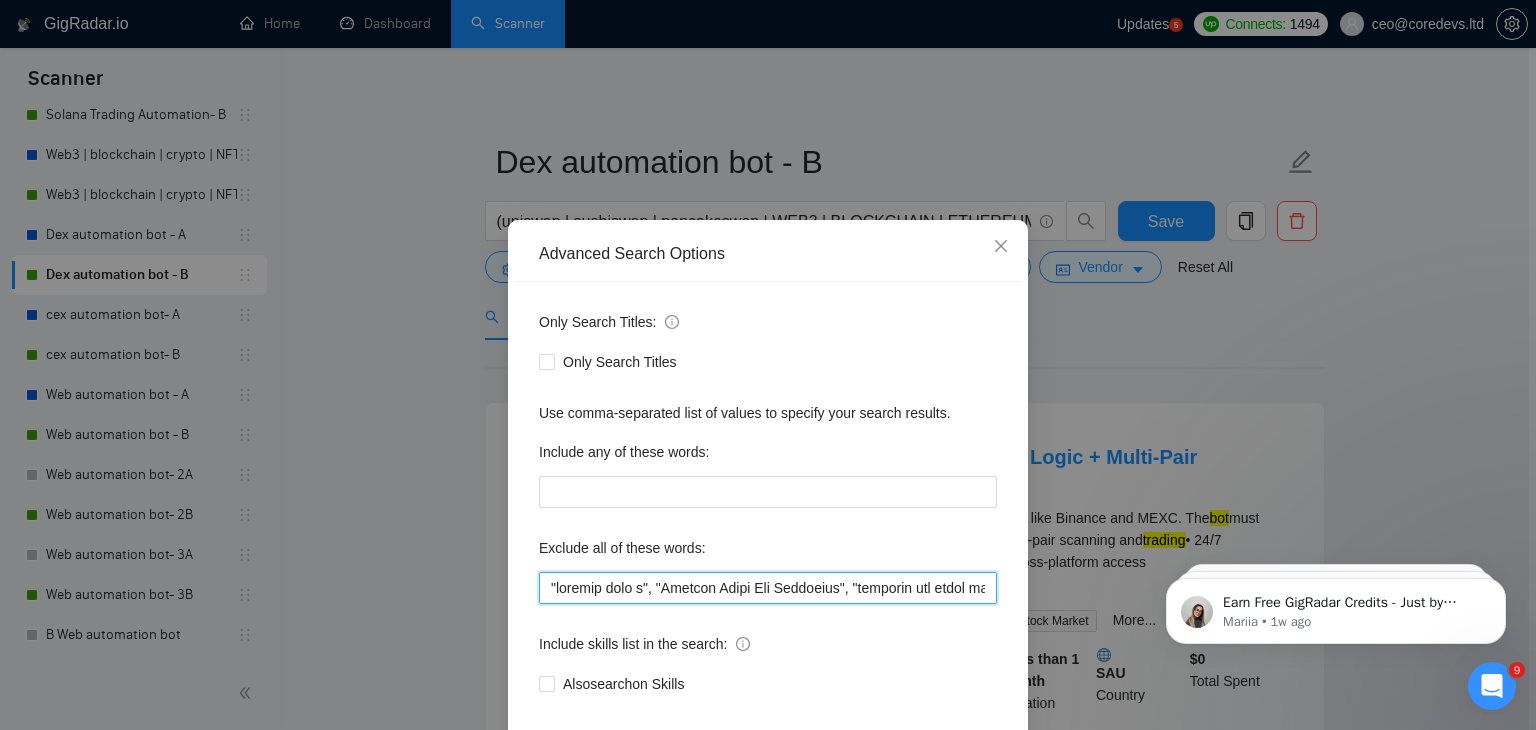 paste on ""Technical Interviewer"," 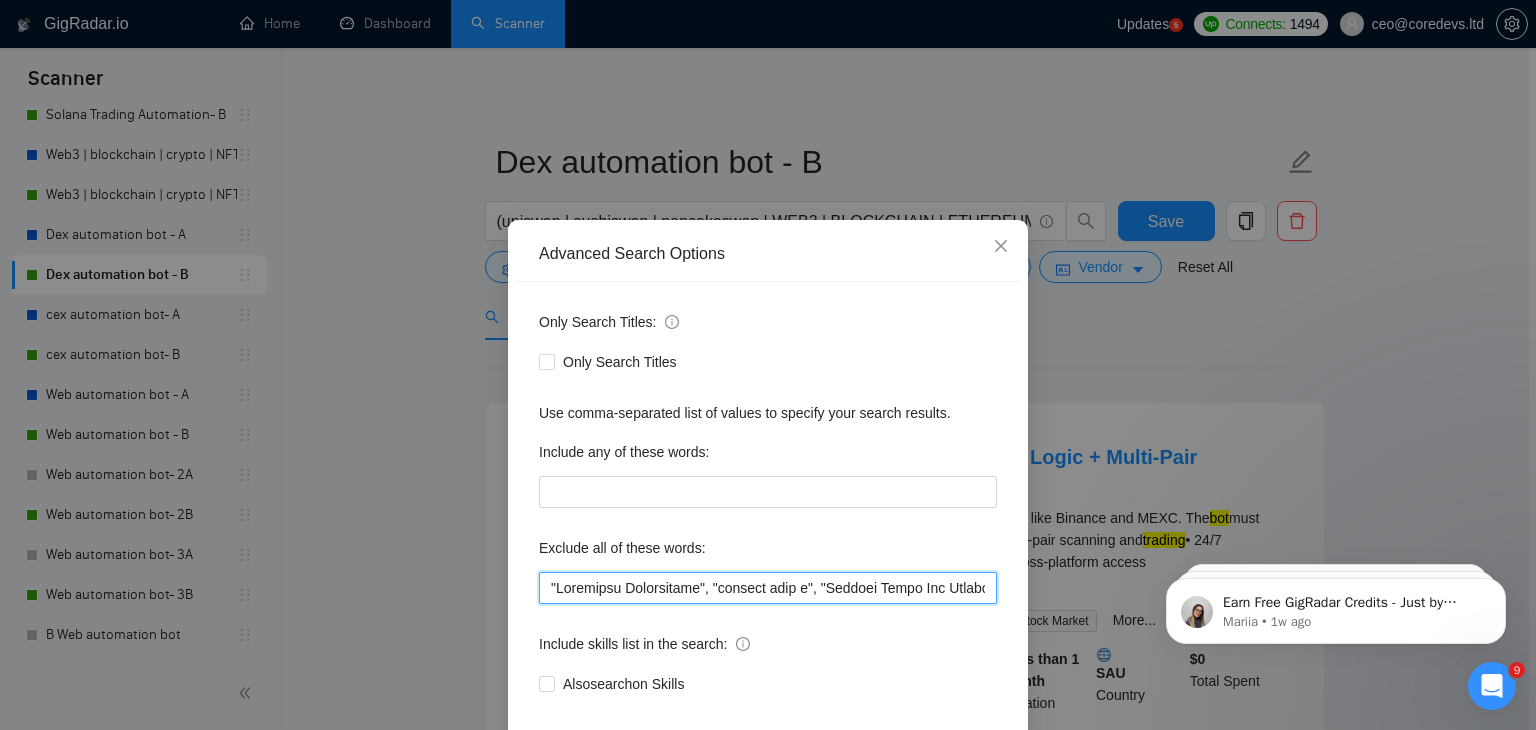 scroll, scrollTop: 102, scrollLeft: 0, axis: vertical 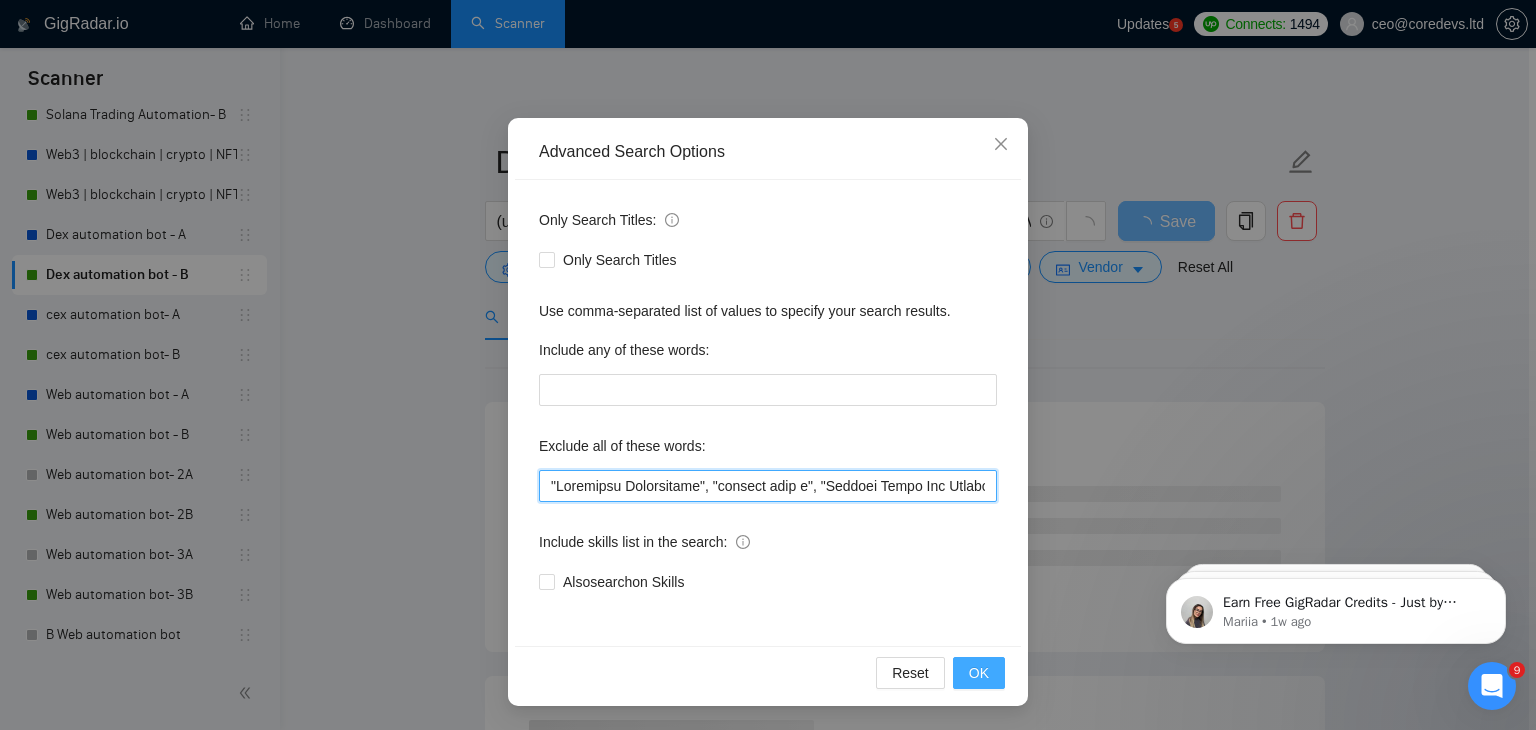 type on ""Technical Interviewer", "already have a", "Angular Front End Developer", "transfer the funds to my AI developer ", "Ad generator", "Joomla", "Graphic Designer", "Animate", "UI/UX Designer", "Configuration", "Pyside", "Odoo", "Laravel-based", "Kajabi", "Qlik", "VBA", "Prediction", "Flutterflow", "marketing project", "USDT Flash", "already coded", "AR/VR", "iGaming", "Pinecone", "existing application", ".Net", "join our dynamic team", "Update", "Cartoon", "90% Done", "Photoshop", "Tether", "Fix Bug", "Retool", "NO AGENCIES", "Review", "n8n", "Launch", "Europe Only", "Modify", "Update", "Avatar", "Art Project", "Pakistan", "join our team", "Azure DevOps", "DevOps", "Flutter""Equity-Only", Equity Only", "Generating Image Variations", "Image Generation", STACKS, STX, forex, cex, ibkr, gaming, lottery, innovative, bitcoin, BTC, guidance, "ninja trader", "AI improvement", "immediate purchase", pinescript, cto, "pine script", zapier, iotex, "go lang", go, golang, sandwich, c#, c++, Java, Ton, Betting, gambling, S..." 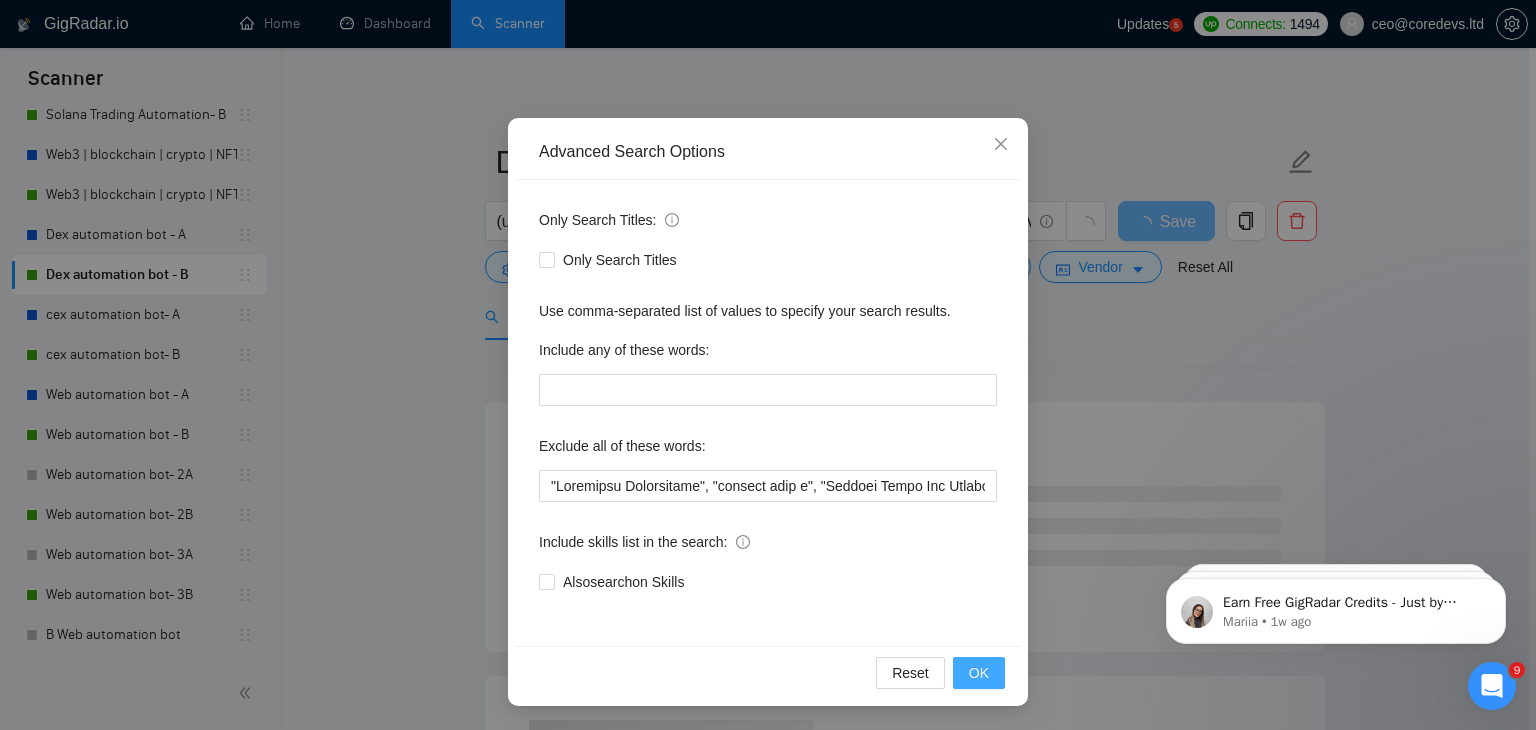 click on "OK" at bounding box center (979, 673) 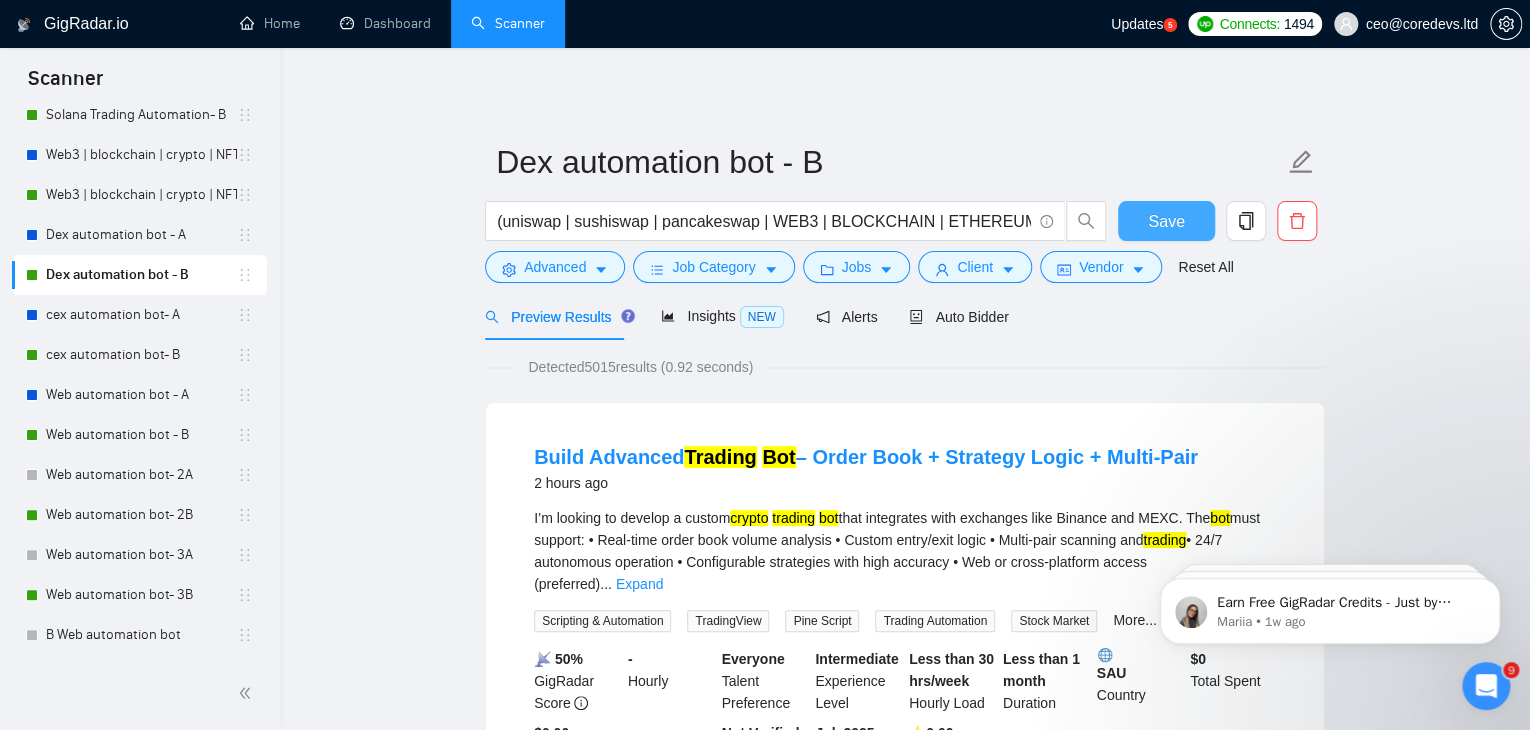 click on "Save" at bounding box center (1166, 221) 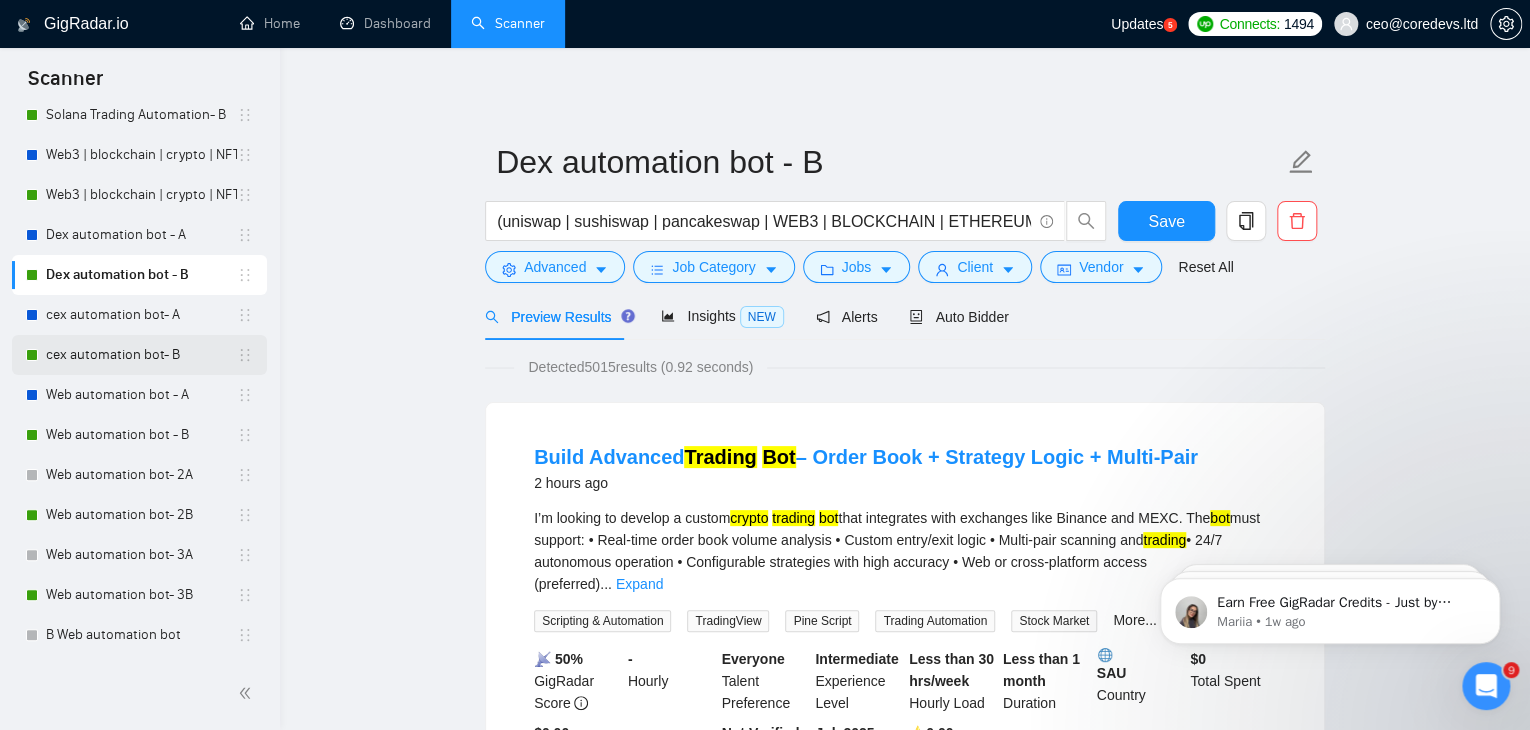 click on "cex automation bot- B" at bounding box center (141, 355) 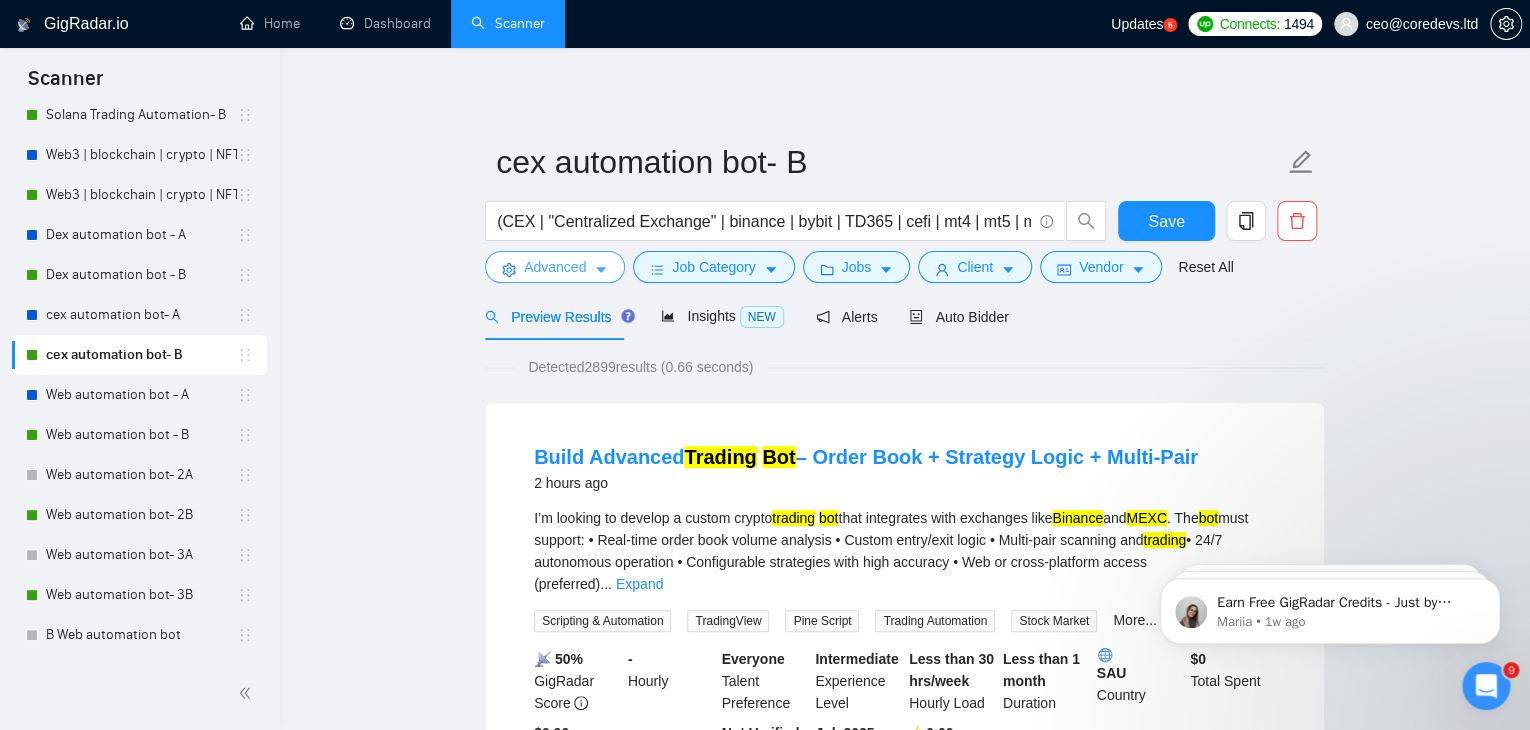 click on "Advanced" at bounding box center (555, 267) 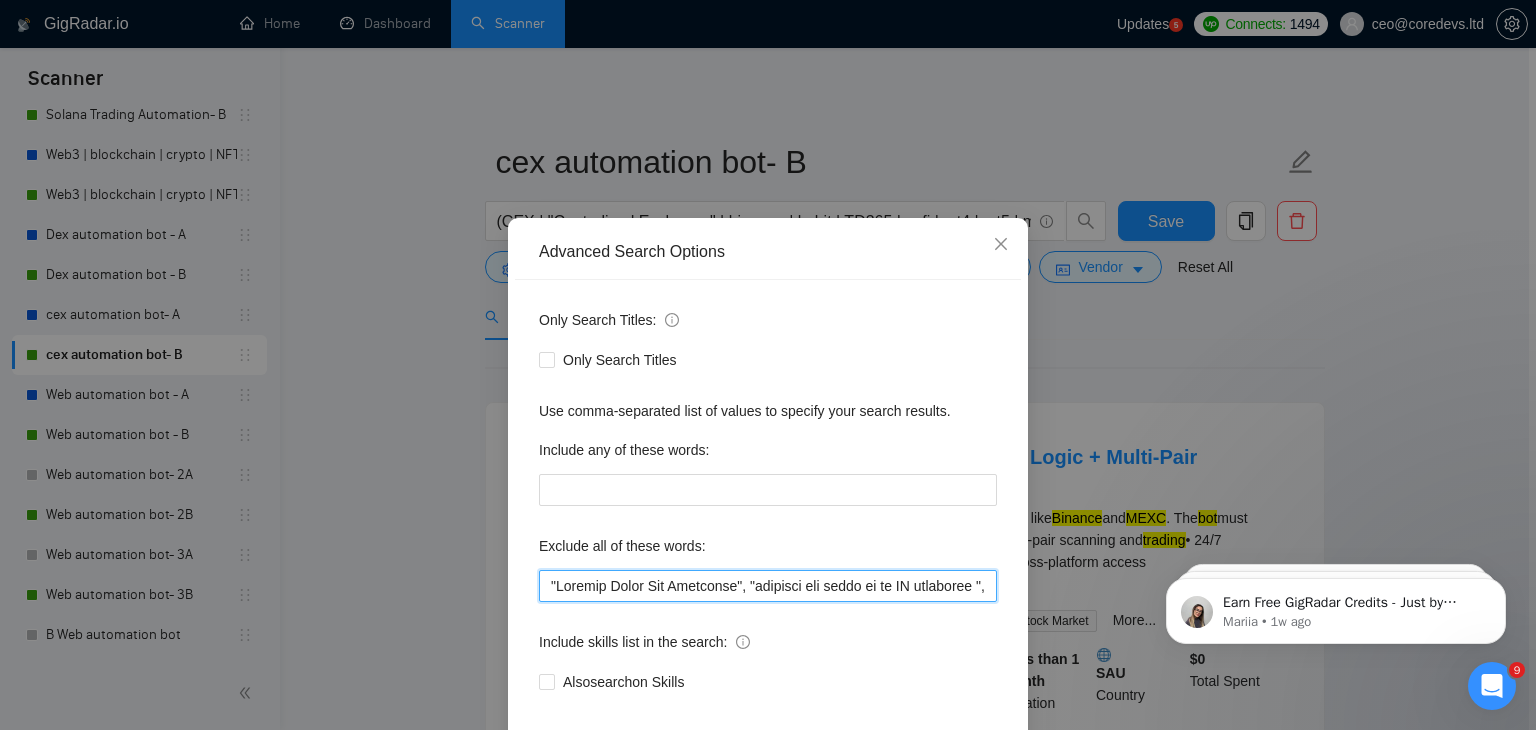 click at bounding box center (768, 586) 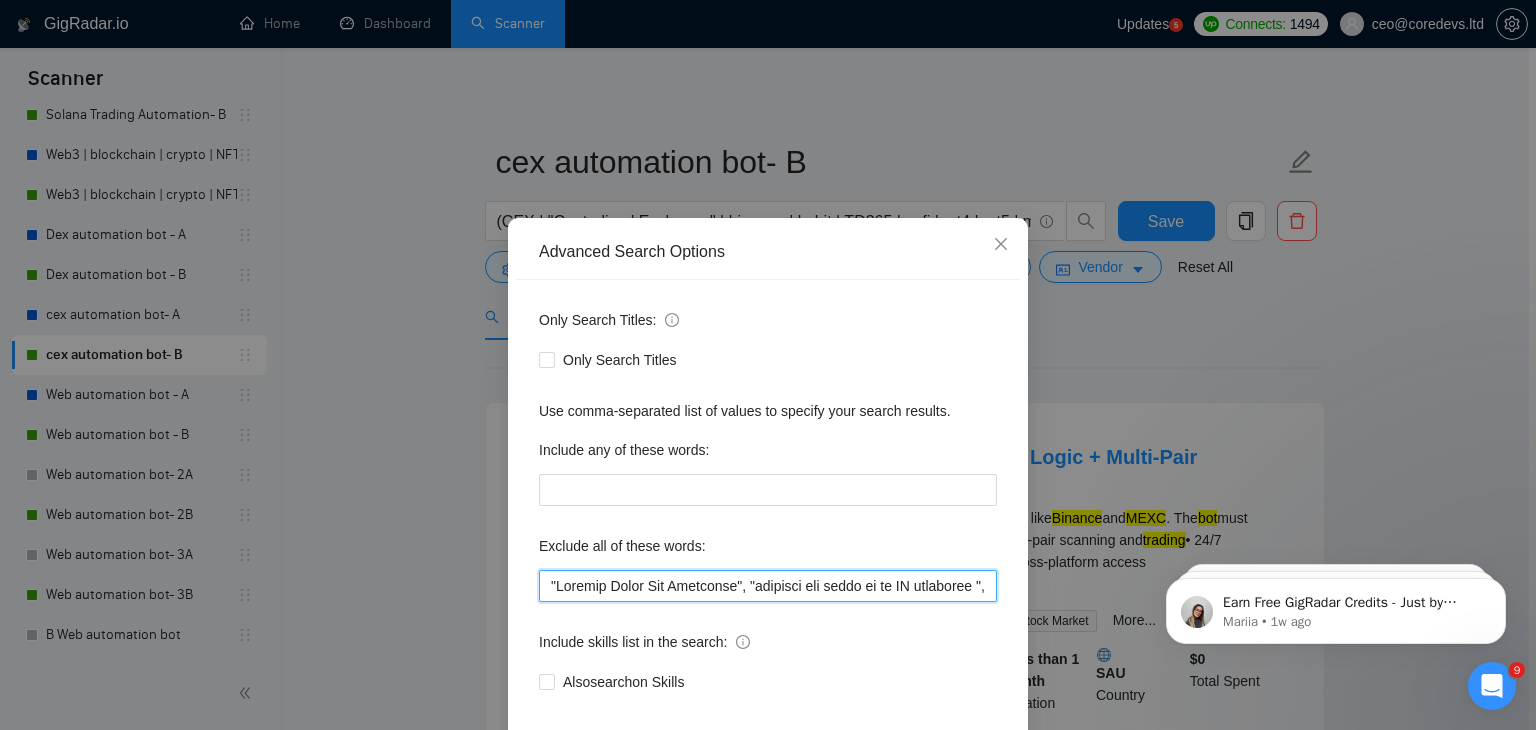 paste on ""Technical Interviewer"," 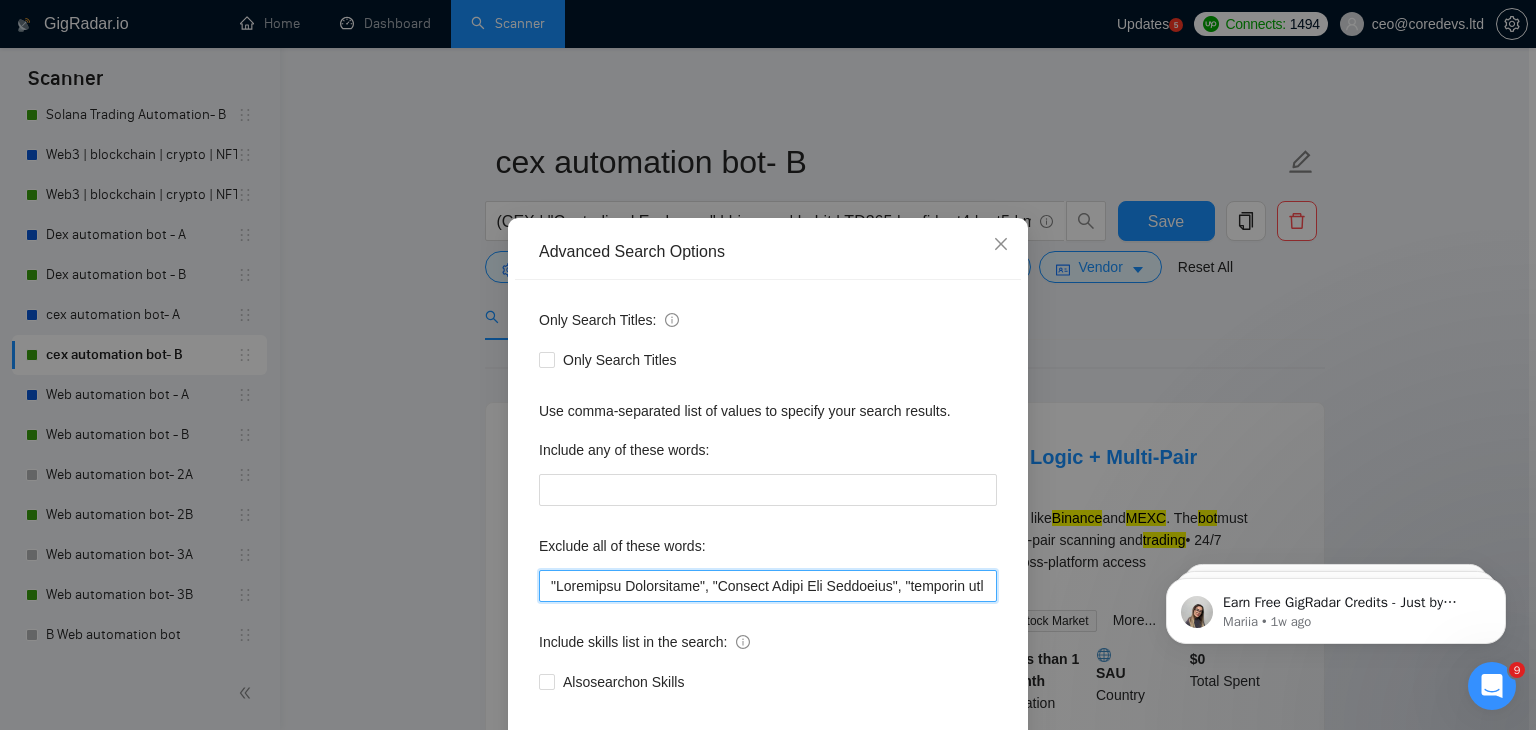 scroll, scrollTop: 102, scrollLeft: 0, axis: vertical 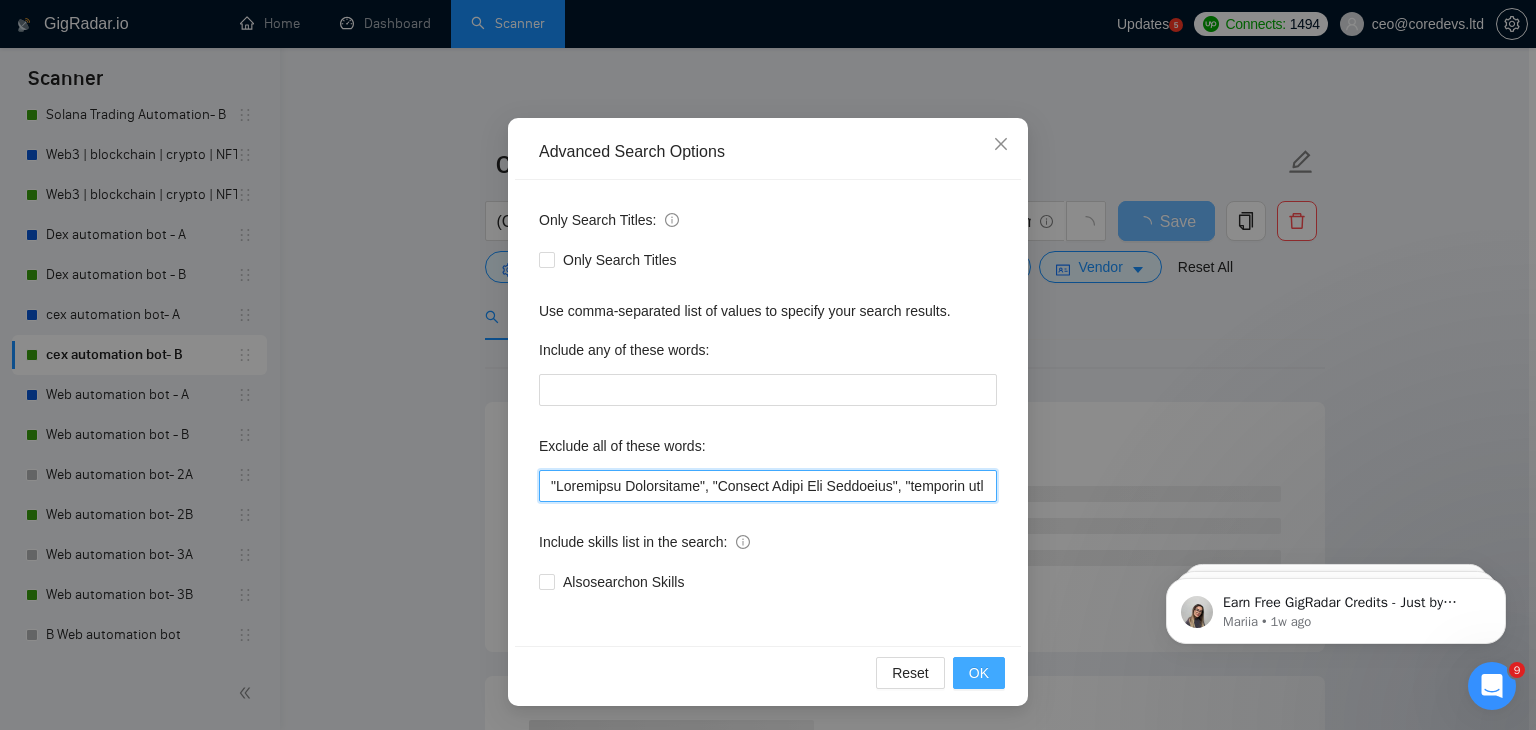 type on ""Technical Interviewer", "Angular Front End Developer", "transfer the funds to my AI developer ", "Ad generator", "Joomla", "Graphic Designer", "Animate", "UI/UX Designer", "Configuration", "Pyside", "Odoo", "Laravel-based", "Kajabi", "Qlik", "VBA", "Prediction", "Flutterflow", "marketing project", "USDT Flash", "already coded", "AR/VR", "iGaming", "Pinecone", "existing application", ".Net", "join our dynamic team", "Update", "Cartoon", "90% Done", "Photoshop", "Tether", "Fix Bug", "Retool", "NO AGENCIES", "Review", "n8n", "Launch", "Modify", "Update", "Avatar", "Art Project", "join our team", "Azure DevOps", "DevOps", "Flutter", "Equity-Only", "Equity Only", "Generating Image Variations", "Image Generation", "ninja trader", "AI improvement", go, golang, "immediate purchase", pinescript, "pine script", zapier, "go lang", sandwich, c#, "C#", cAlgo, cTrader, c++, "ai specialist", seo, Java, Ton, Betting, gambling, Sui, game, gaming, P2E, Unity, Manager, laravel, "php", "wordpress",..." 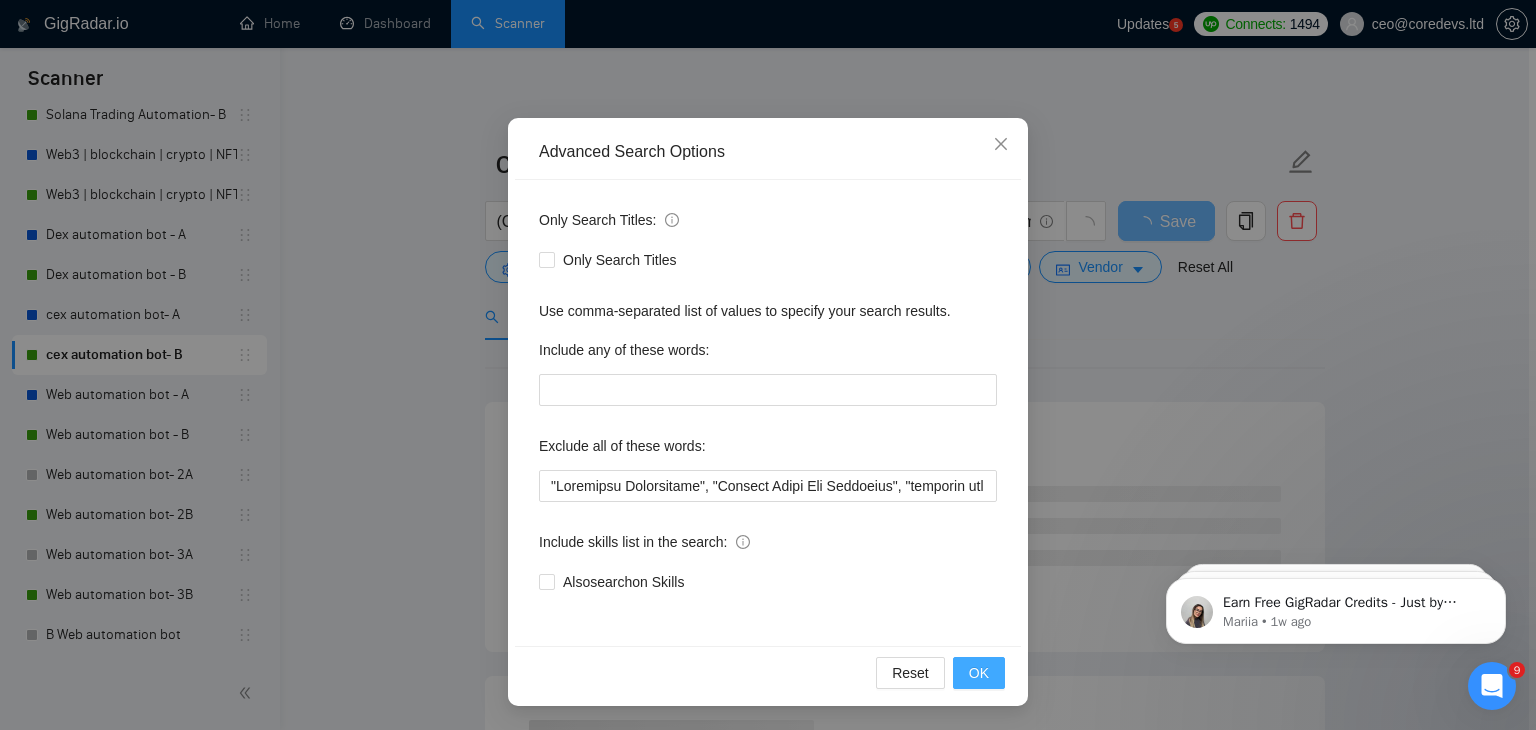 click on "OK" at bounding box center [979, 673] 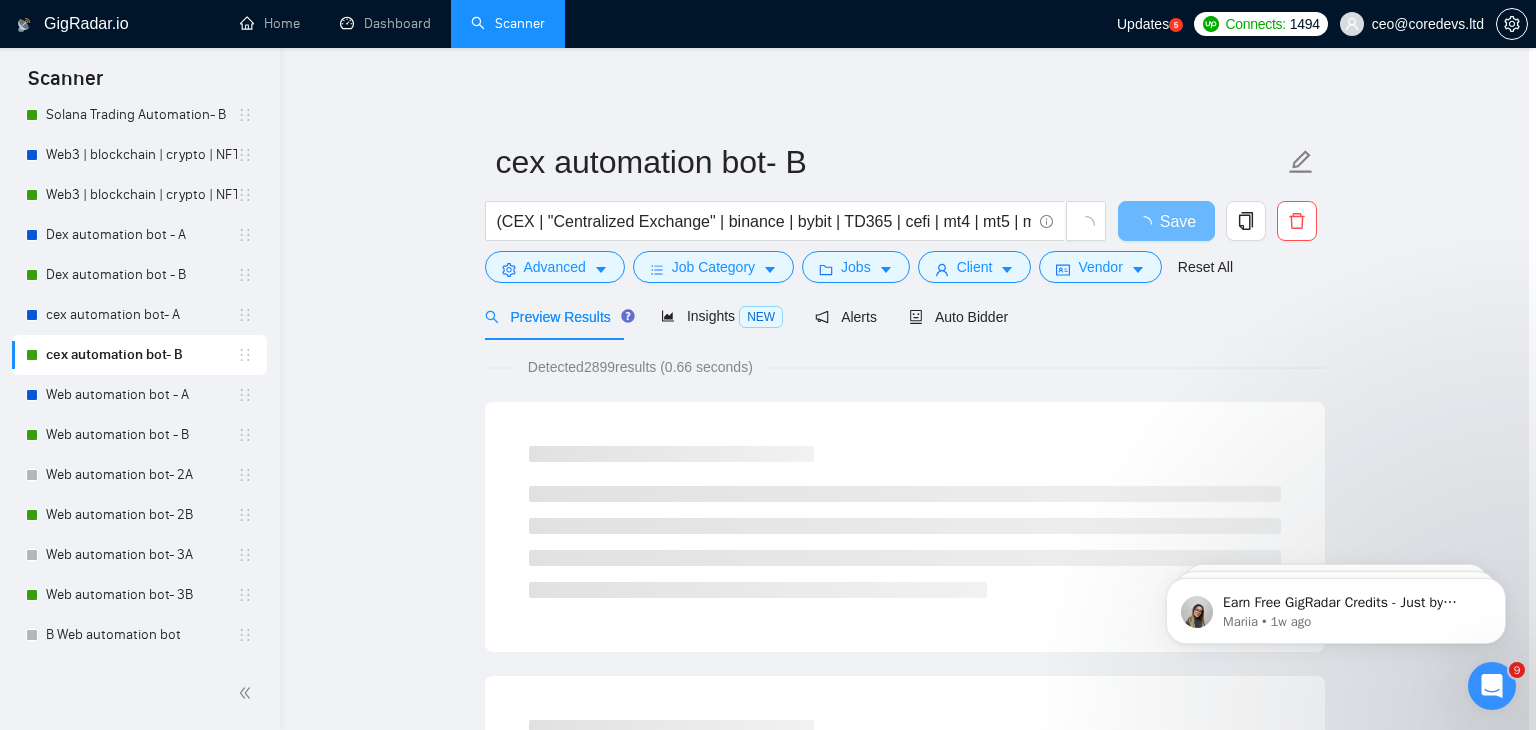 scroll, scrollTop: 2, scrollLeft: 0, axis: vertical 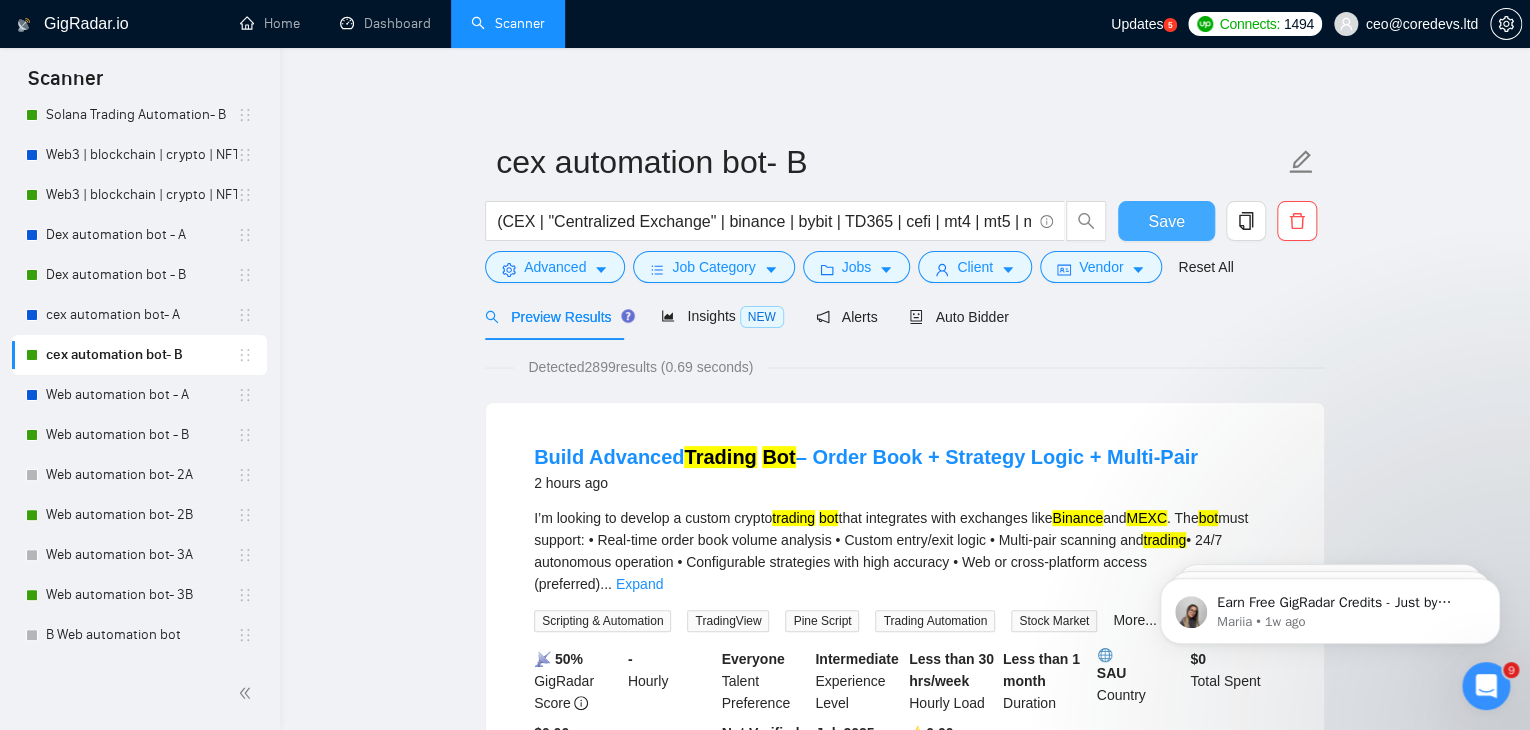 click on "Save" at bounding box center (1166, 221) 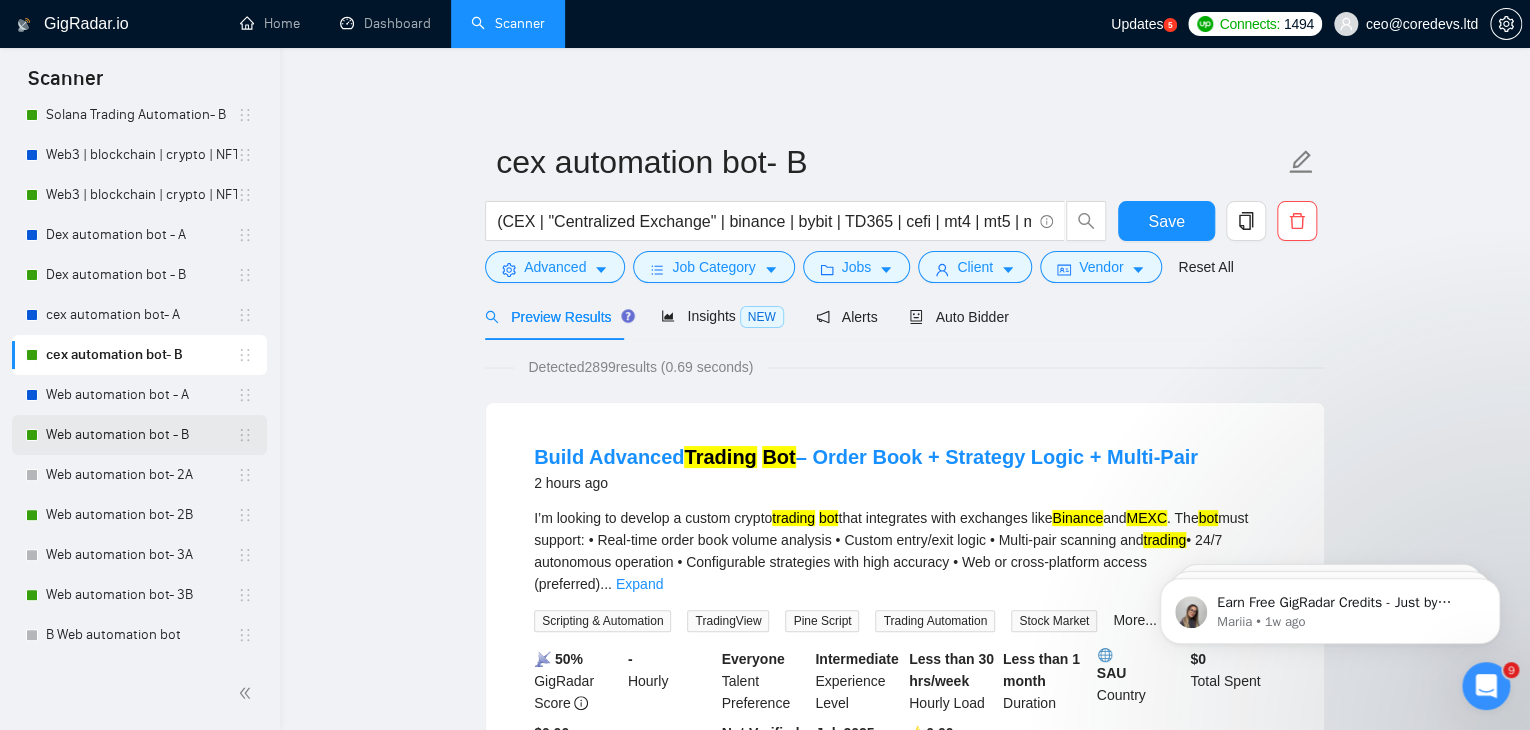 click on "Web automation bot - B" at bounding box center (141, 435) 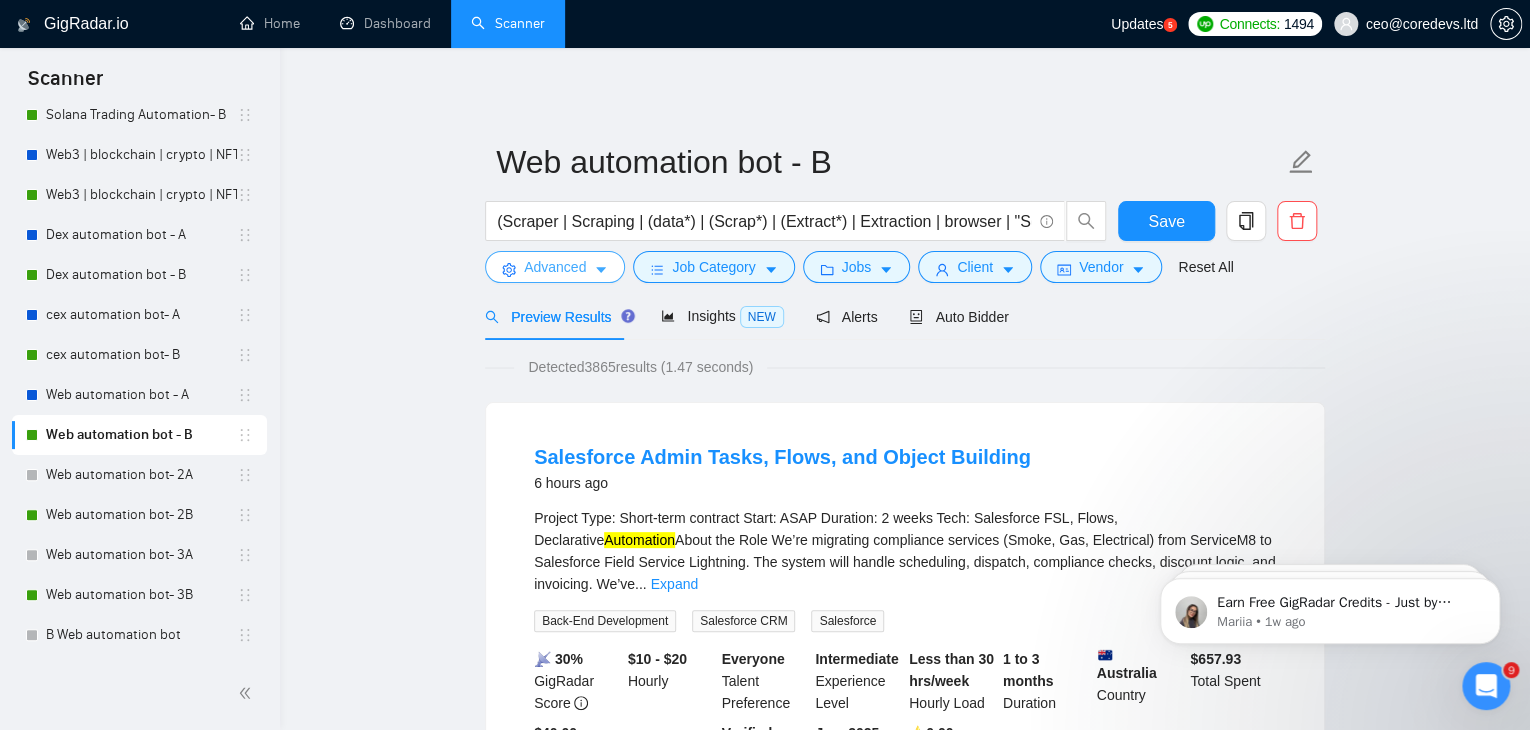 click on "Advanced" at bounding box center (555, 267) 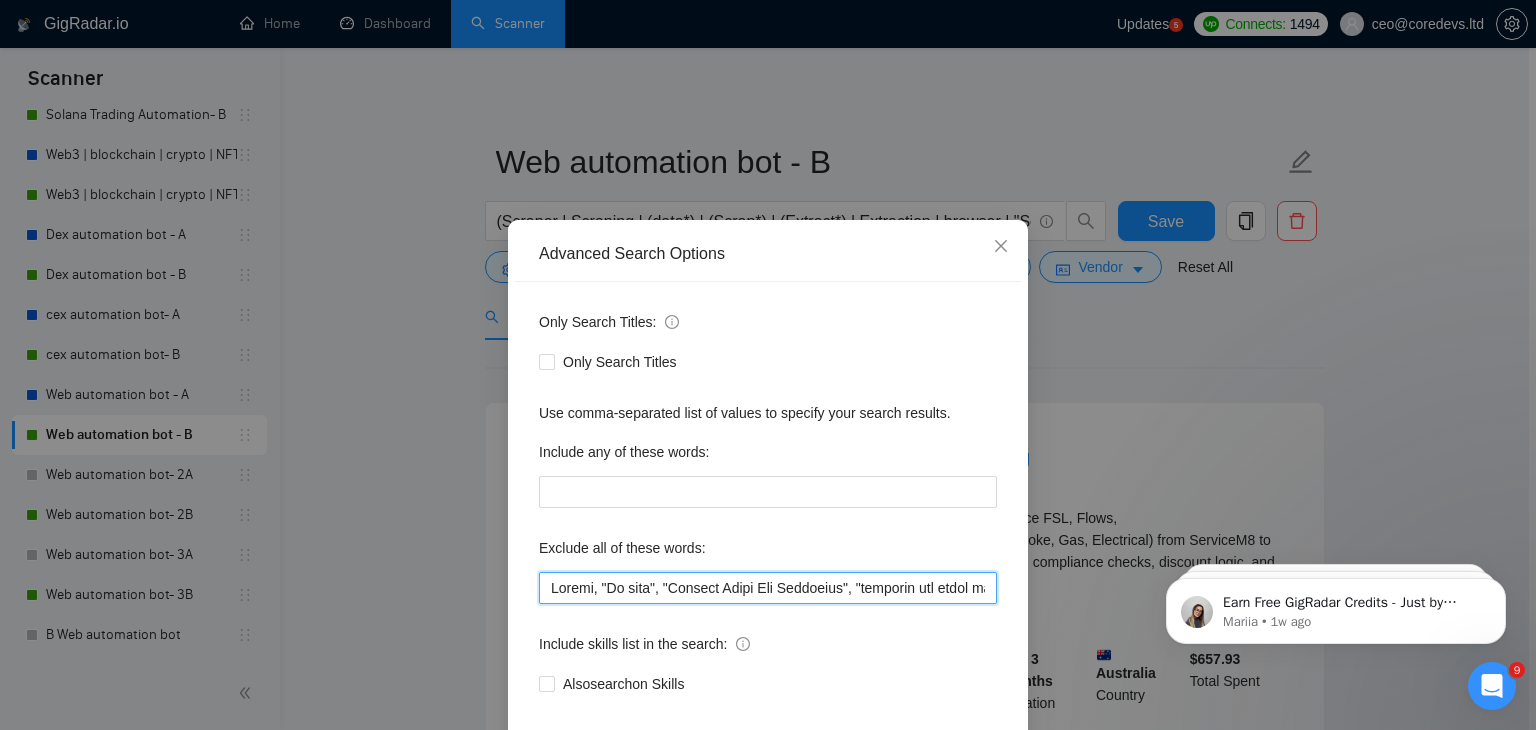 click at bounding box center (768, 588) 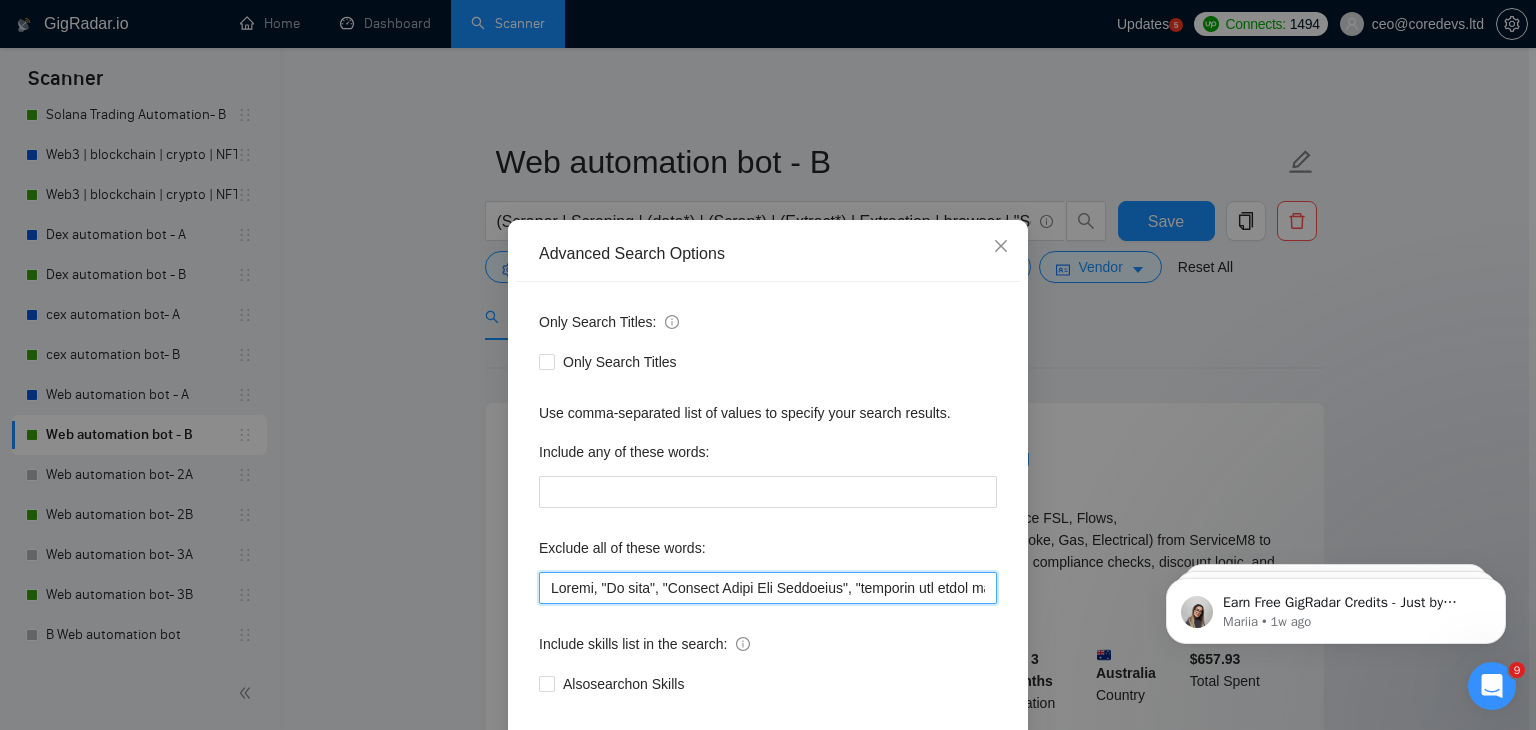 paste on ""Technical Interviewer"," 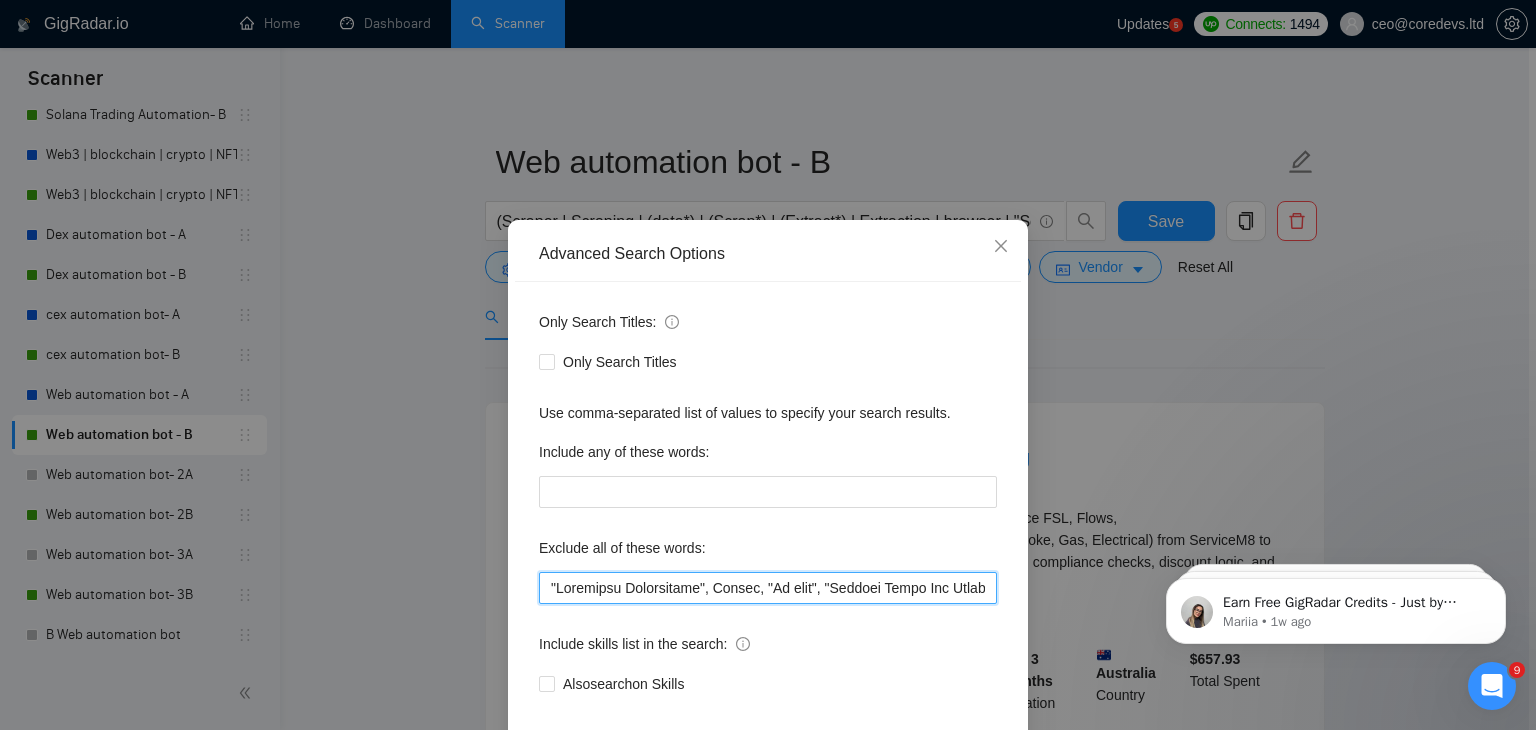 scroll, scrollTop: 102, scrollLeft: 0, axis: vertical 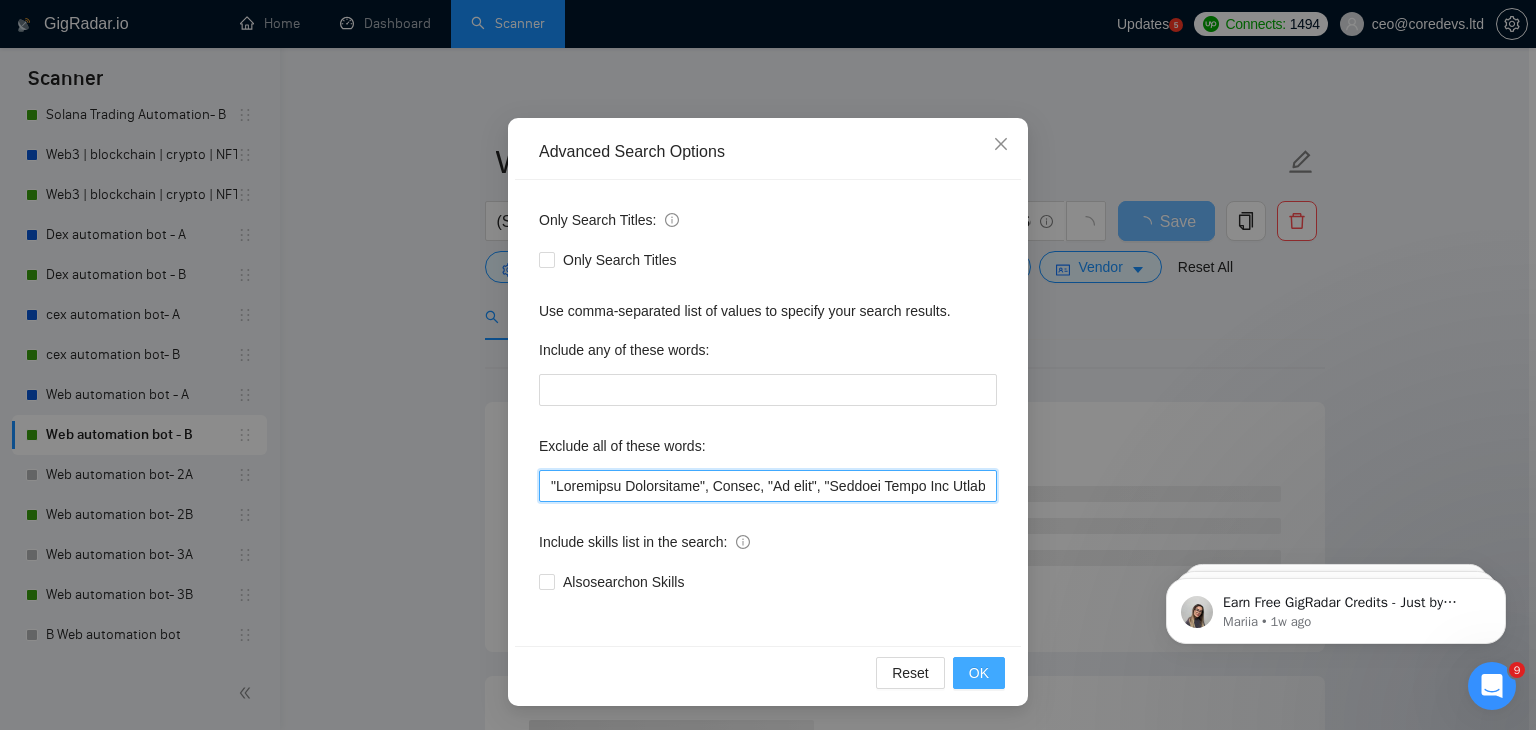 type on ""Technical Interviewer", Uipath, "Ui path", "Angular Front End Developer", "transfer the funds to my AI developer ", "Ad generator", "Joomla", "Graphic Designer", "Animate", "join our new IT consultancy company", "join our team", "UI/UX Designer", "Configuration", "Pyside", "Odoo", "Laravel-based",  Kajabi, Qlik, VBA, VB, Canva, "Prediction",  Replit, Zoho, "Flutterflow", "marketing project", "USDT Flash", "already coded", "AR/VR", "iGaming", "Pinecone", "existing application", ".Net", "join our dynamic team", "Update", "Cartoon", "90% Done", "Photoshop", "Tether", "Fix Bug", "Retool", "NO AGENCIES", "Review", "n8n", "Launch", "Europe Only", "Modify", "Update", "Avatar", "Art Project", "Pakistan", "join our team", "Azure DevOps", "DevOps", "Flutter", "Equity-Only", "Equity Only", test, "cursor.ai", "ninja trader", "AI improvement", woocomerce, game, gaming, dating, date, "no-code", "low code", airtable, "go high level", "immediate purchase", pinescript, "pine script", zapier, Zoho, zendesk, "make.com", flu..." 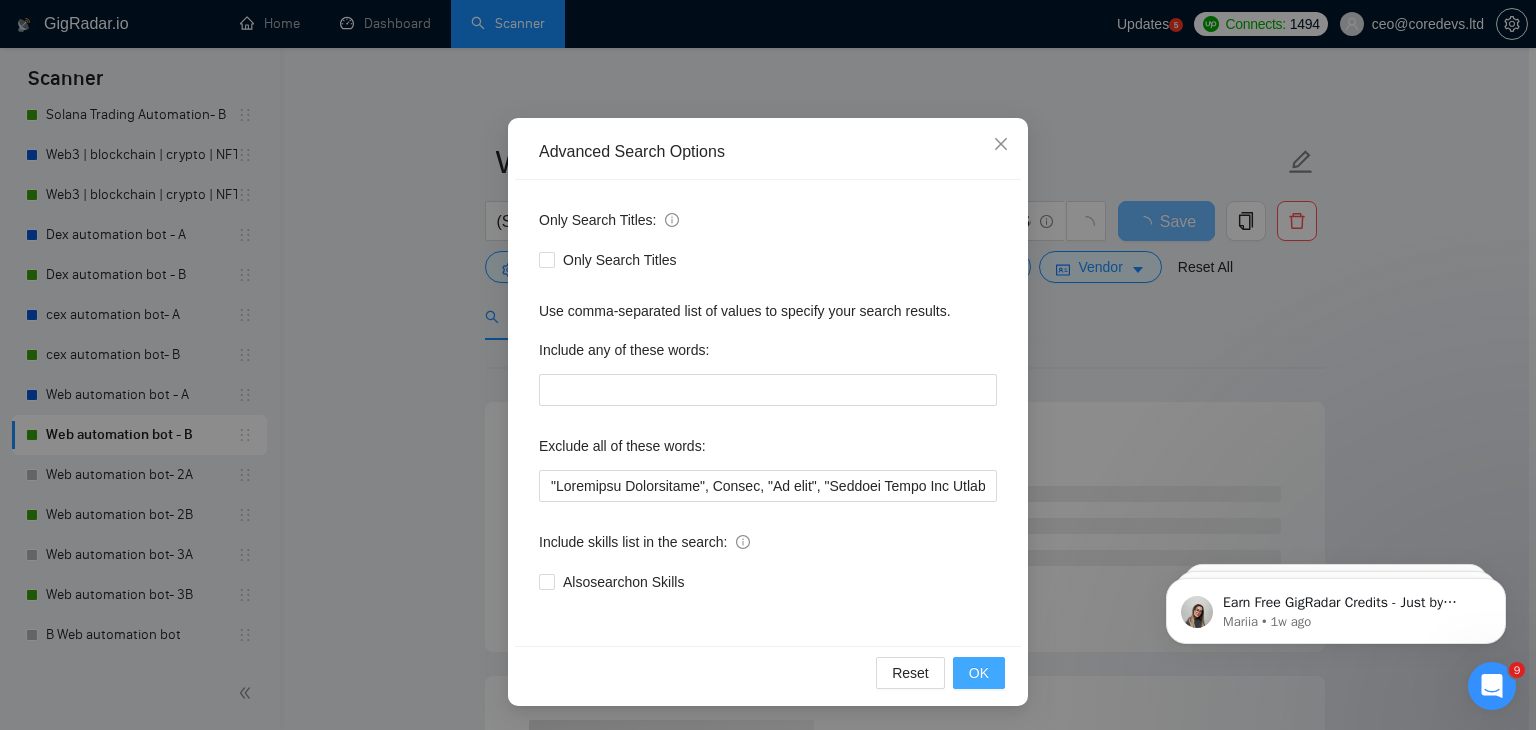 click on "OK" at bounding box center (979, 673) 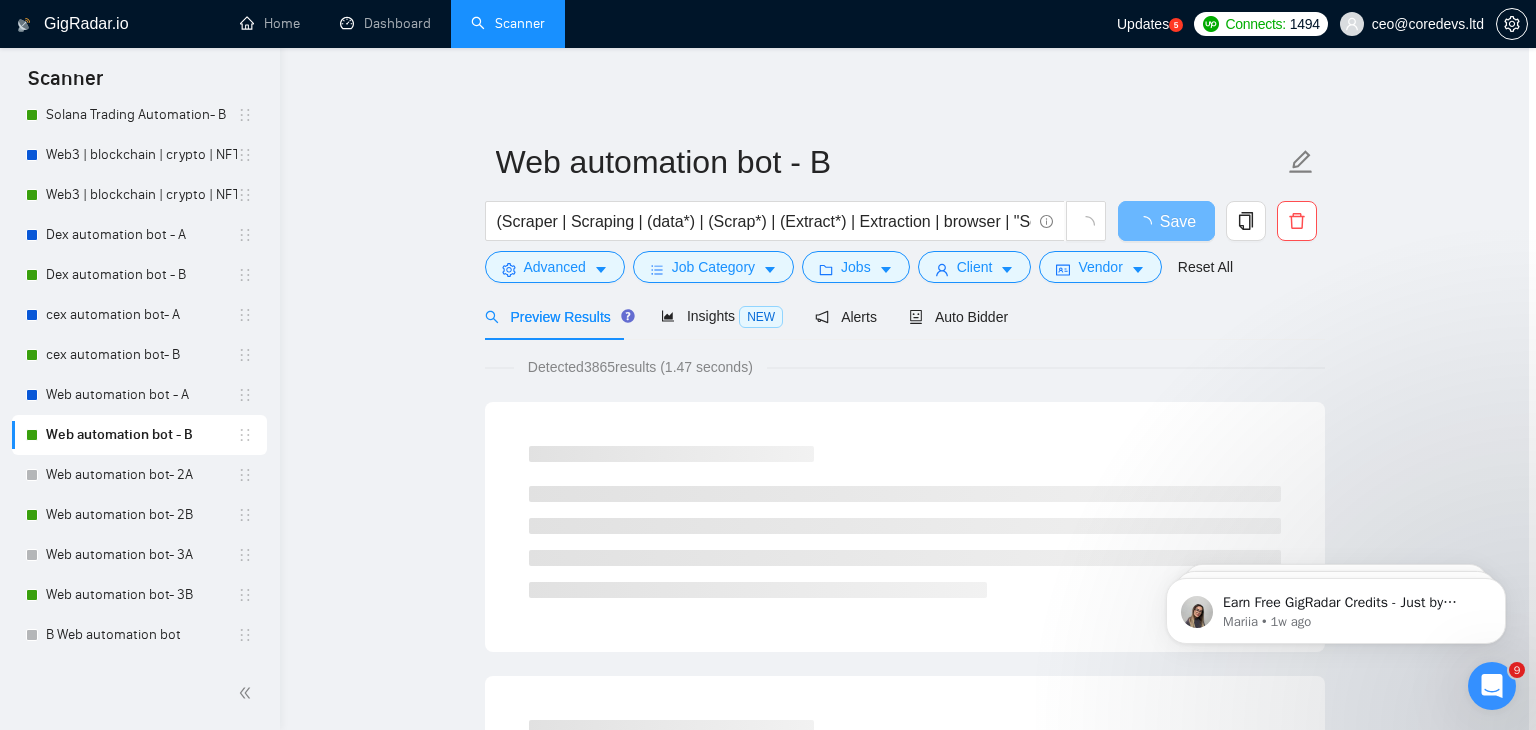scroll, scrollTop: 2, scrollLeft: 0, axis: vertical 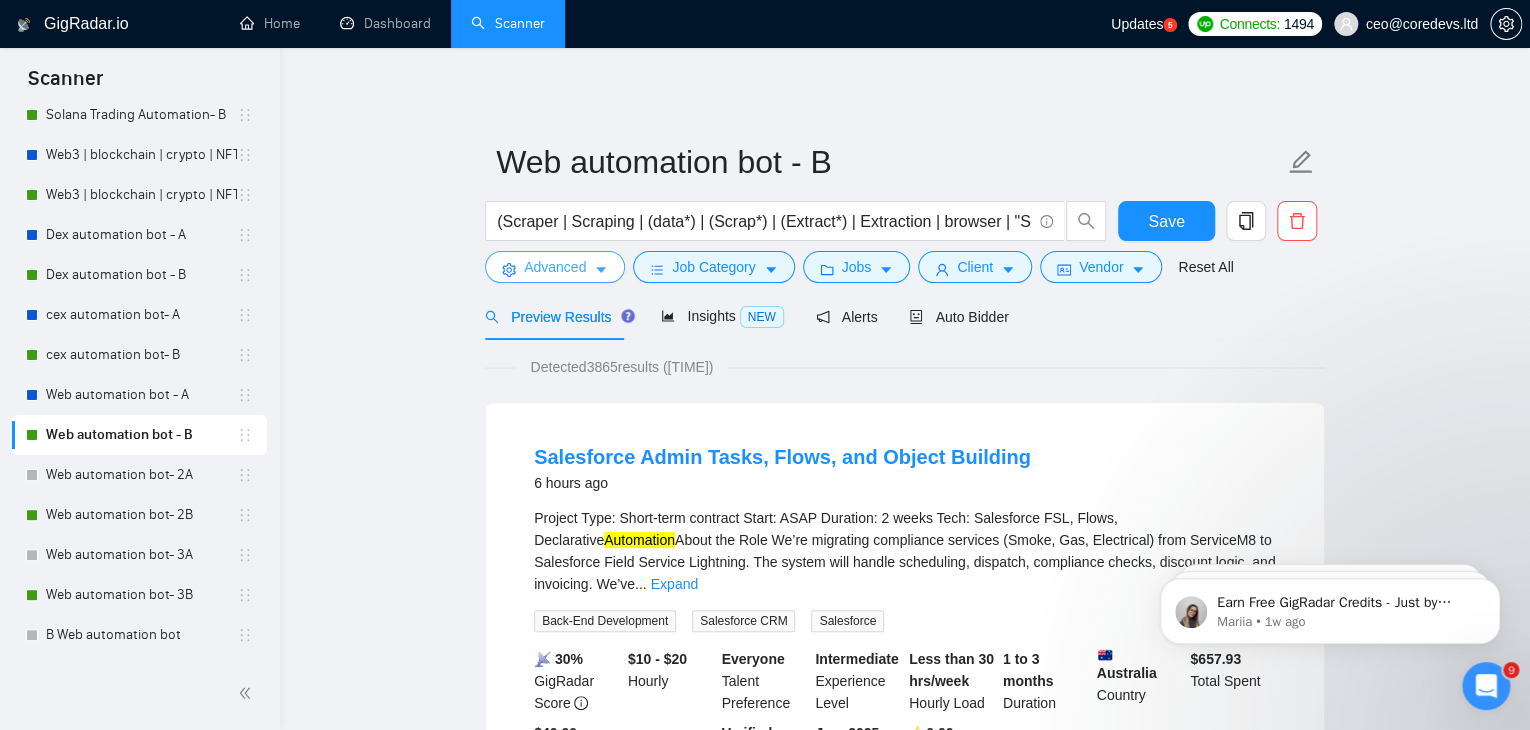 click on "Advanced" at bounding box center [555, 267] 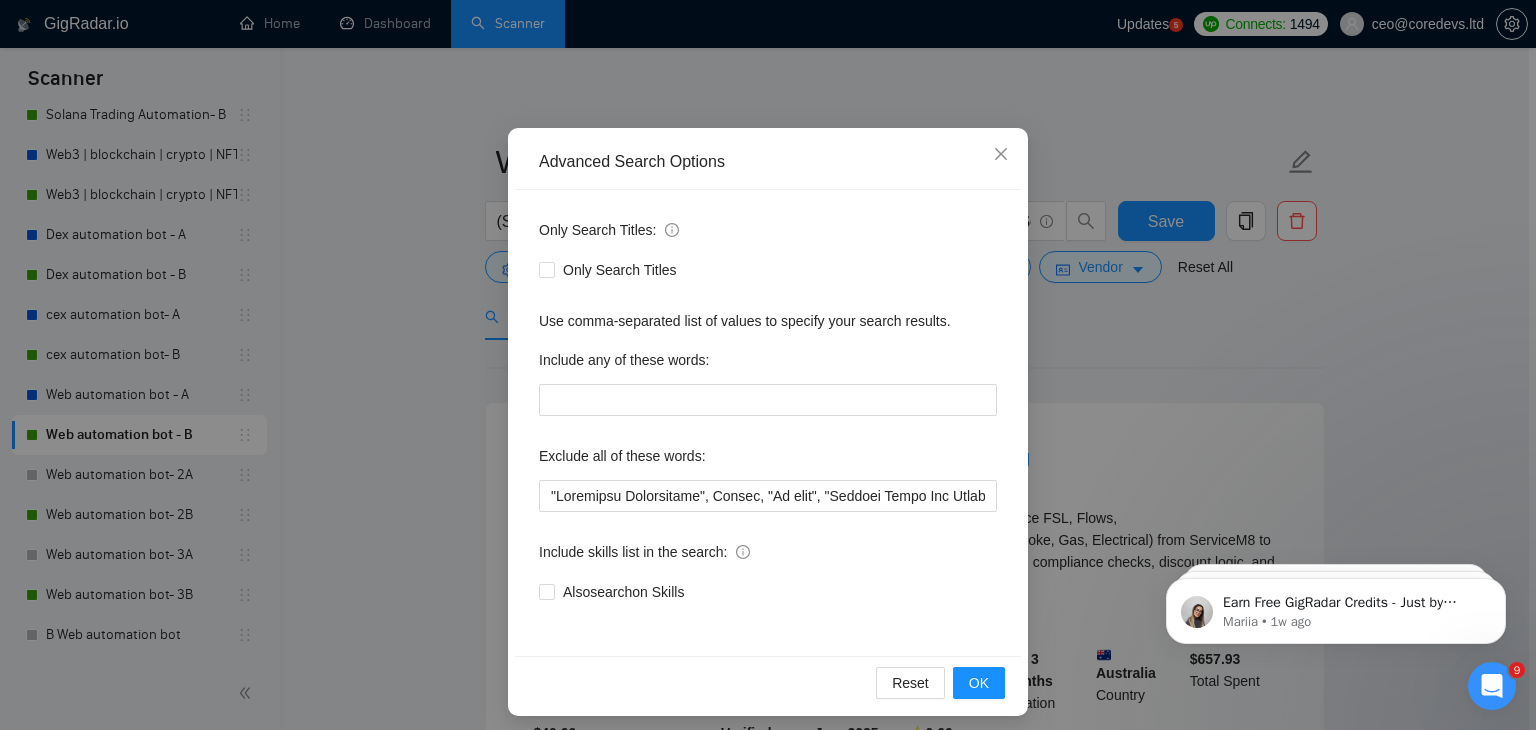 scroll, scrollTop: 92, scrollLeft: 0, axis: vertical 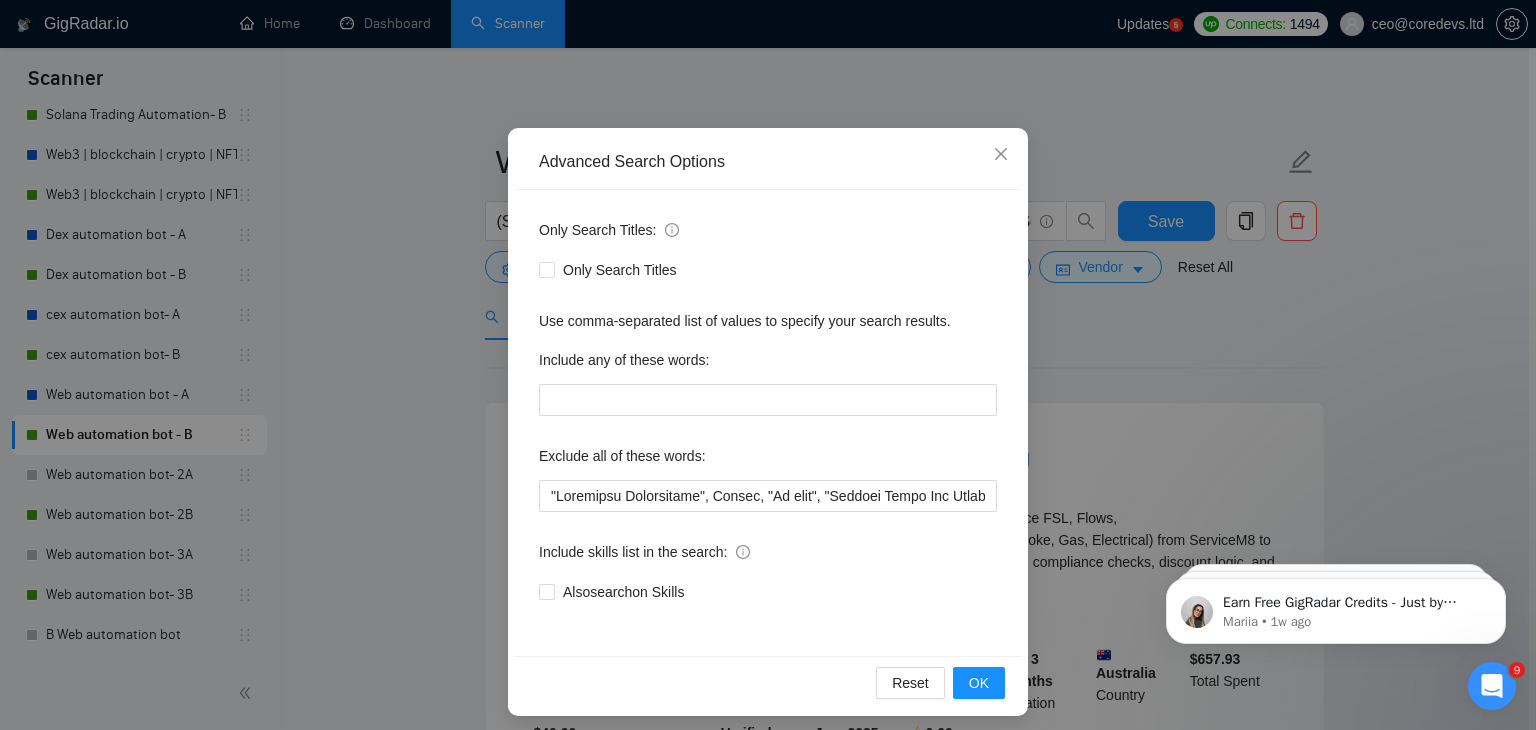 click on "Advanced Search Options Only Search Titles:   Only Search Titles Use comma-separated list of values to specify your search results. Include any of these words: Exclude all of these words: Include skills list in the search:   Also  search  on Skills Reset OK" at bounding box center (768, 365) 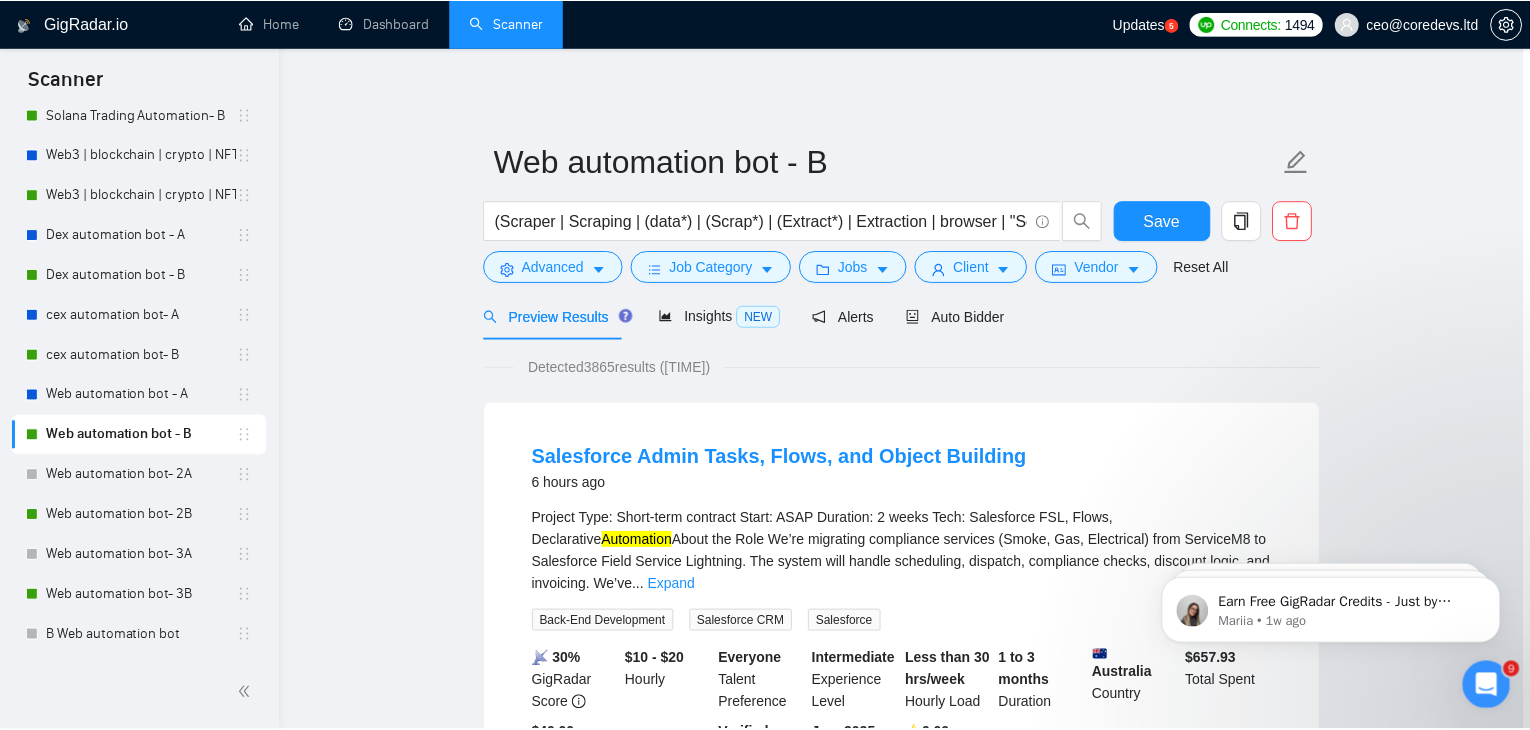 scroll, scrollTop: 2, scrollLeft: 0, axis: vertical 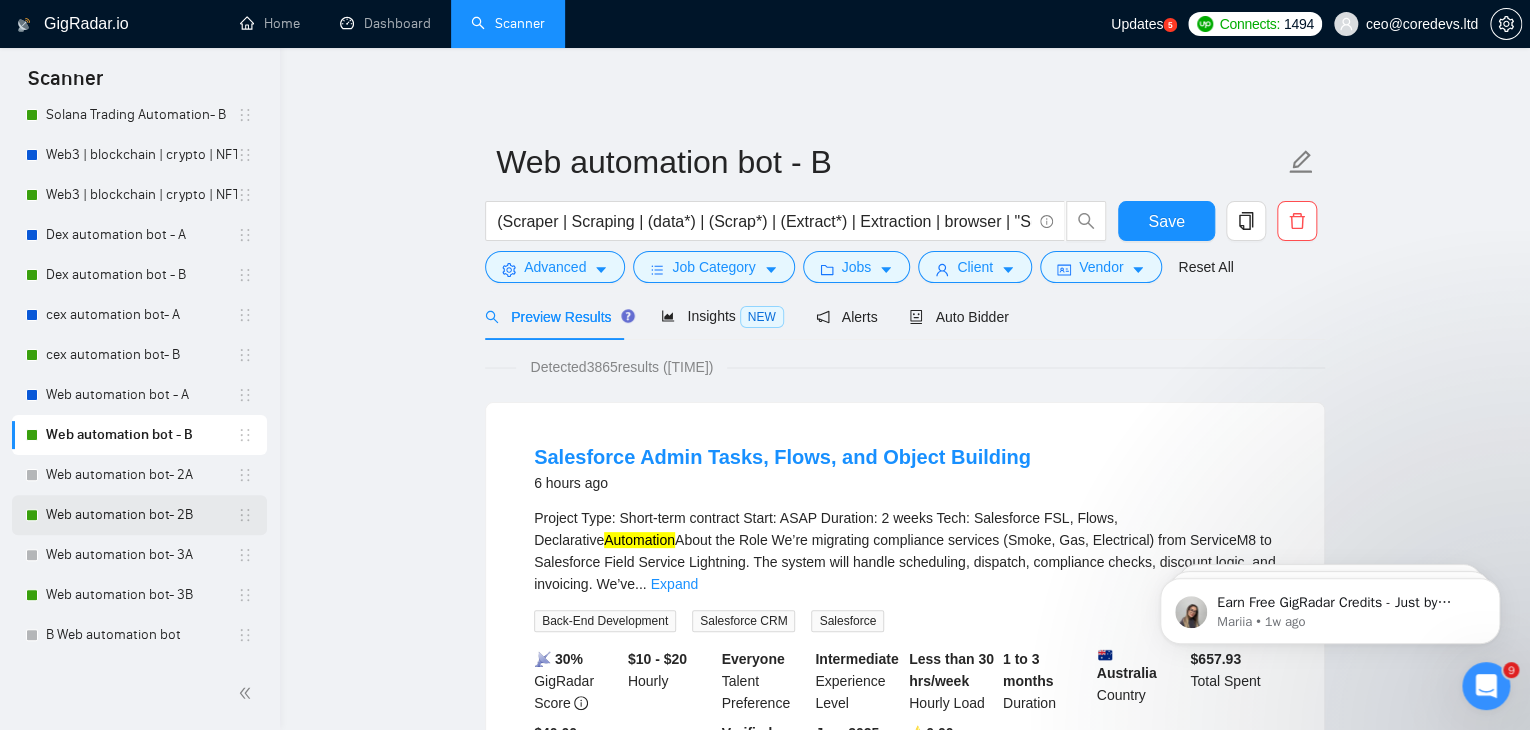 click on "Web automation bot- 2B" at bounding box center [141, 515] 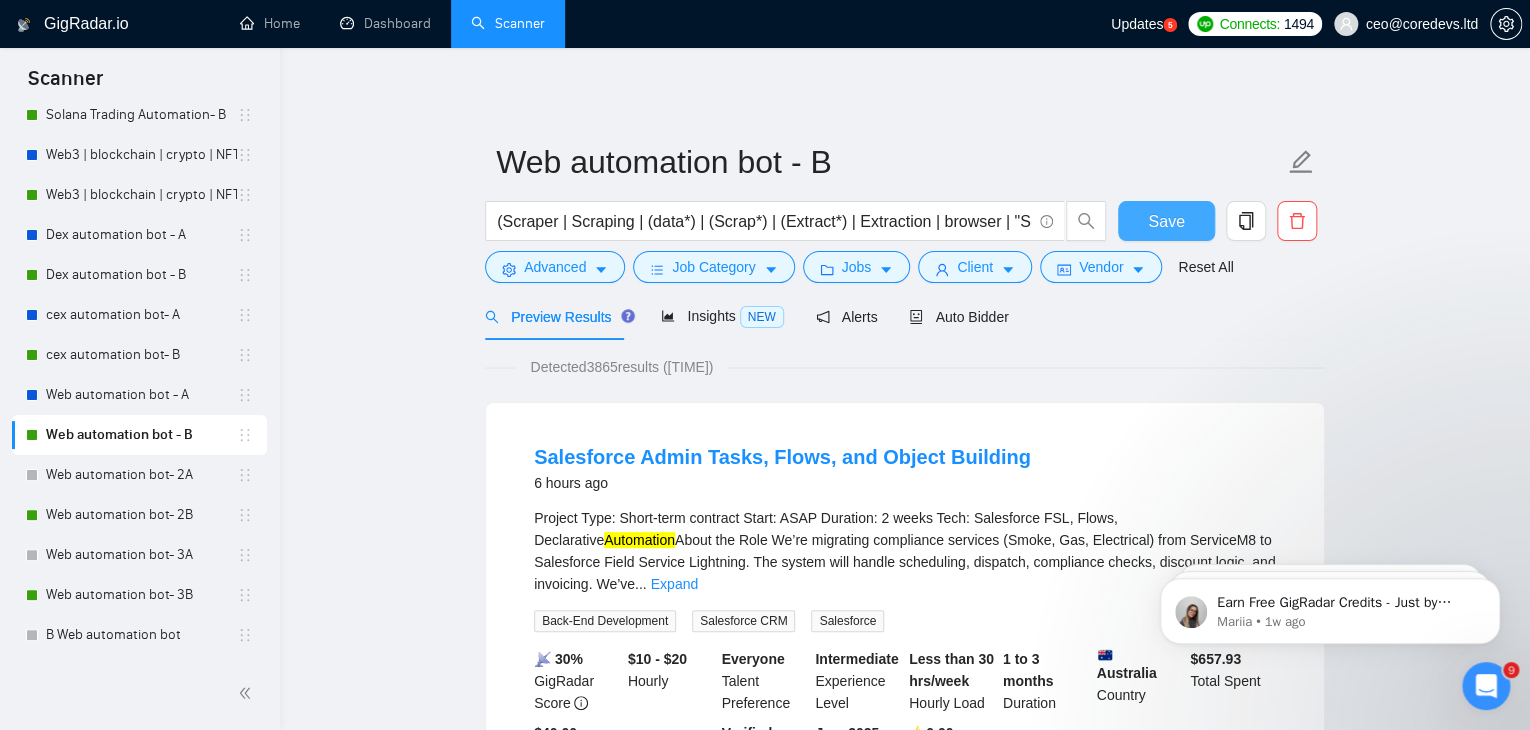 click on "Save" at bounding box center [1166, 221] 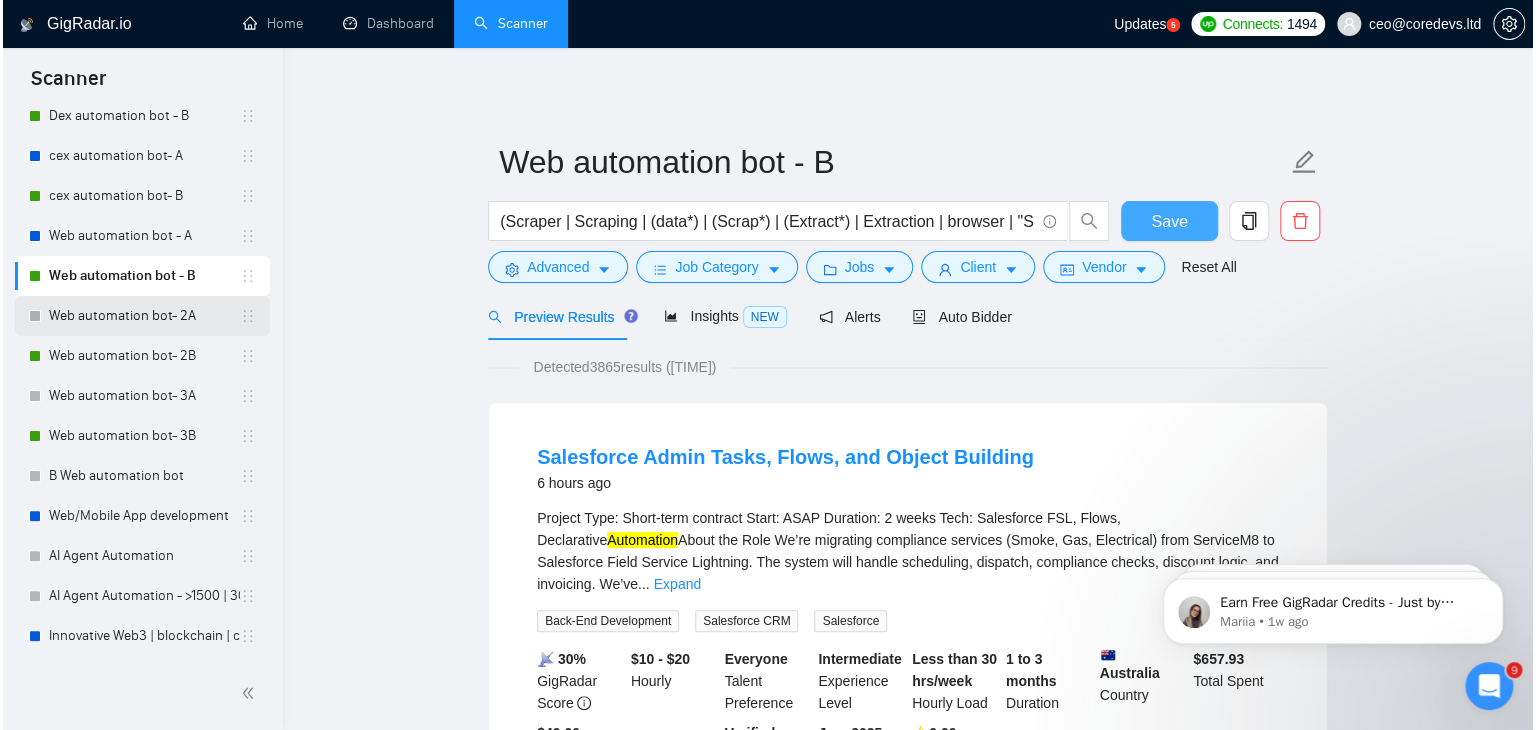 scroll, scrollTop: 470, scrollLeft: 0, axis: vertical 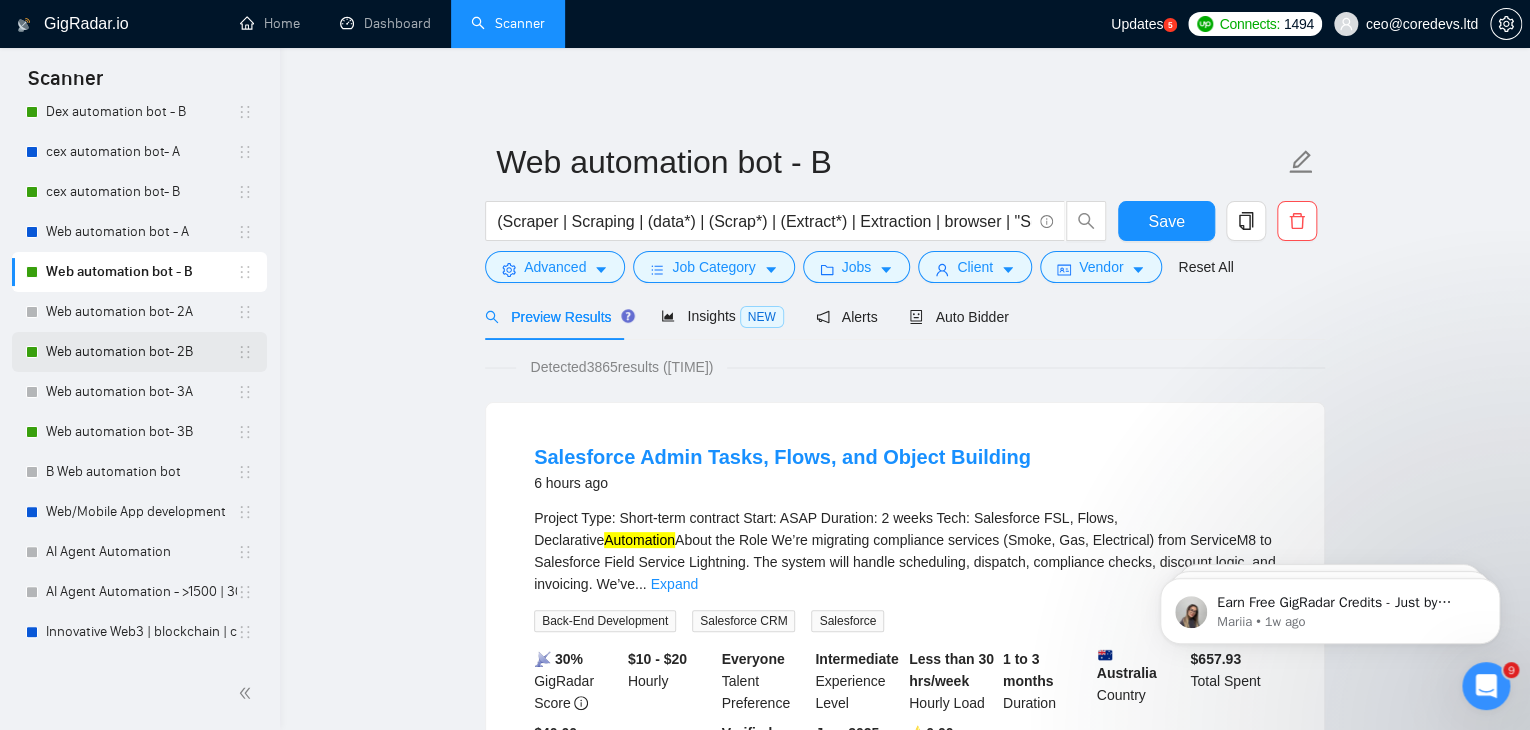 click on "Web automation bot- 2B" at bounding box center [141, 352] 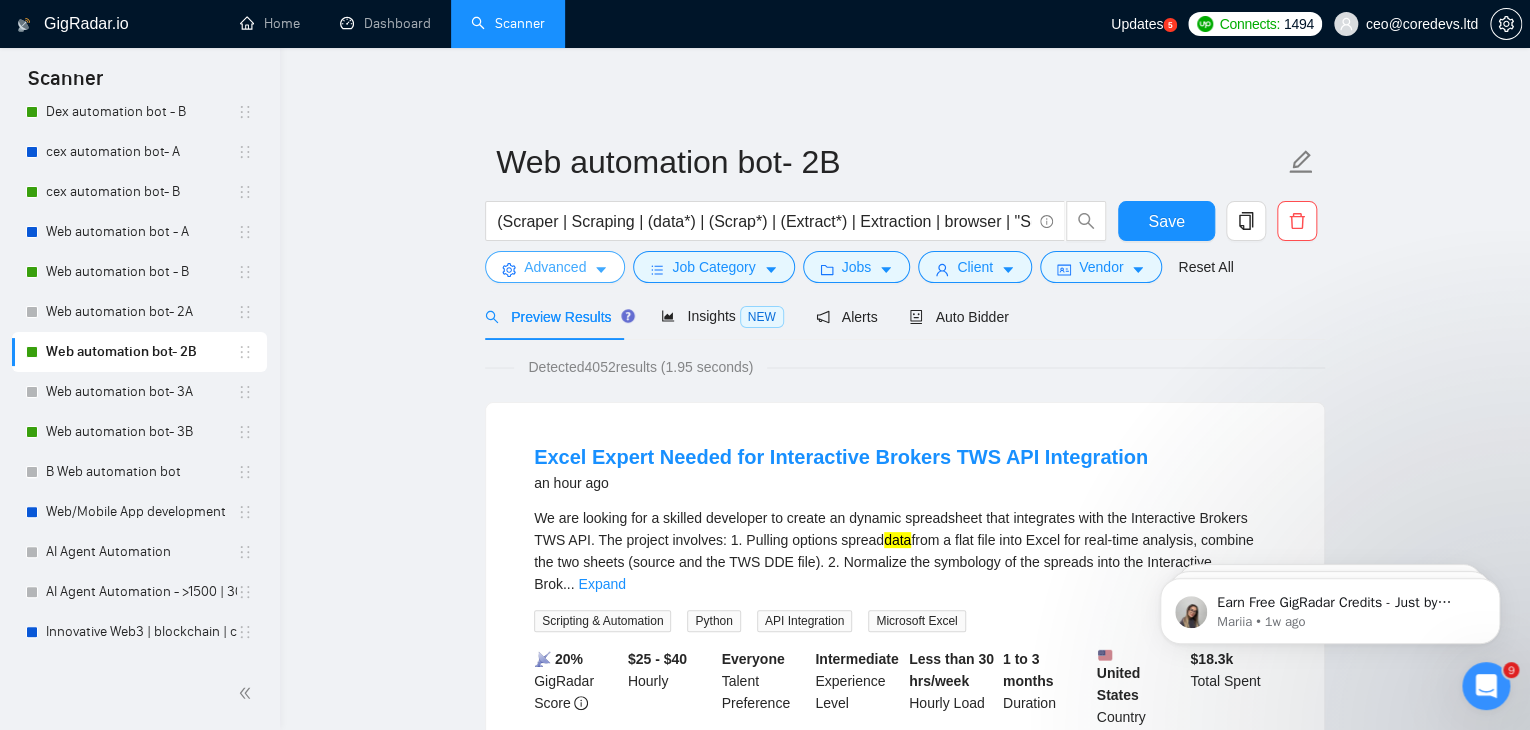 click on "Advanced" at bounding box center [555, 267] 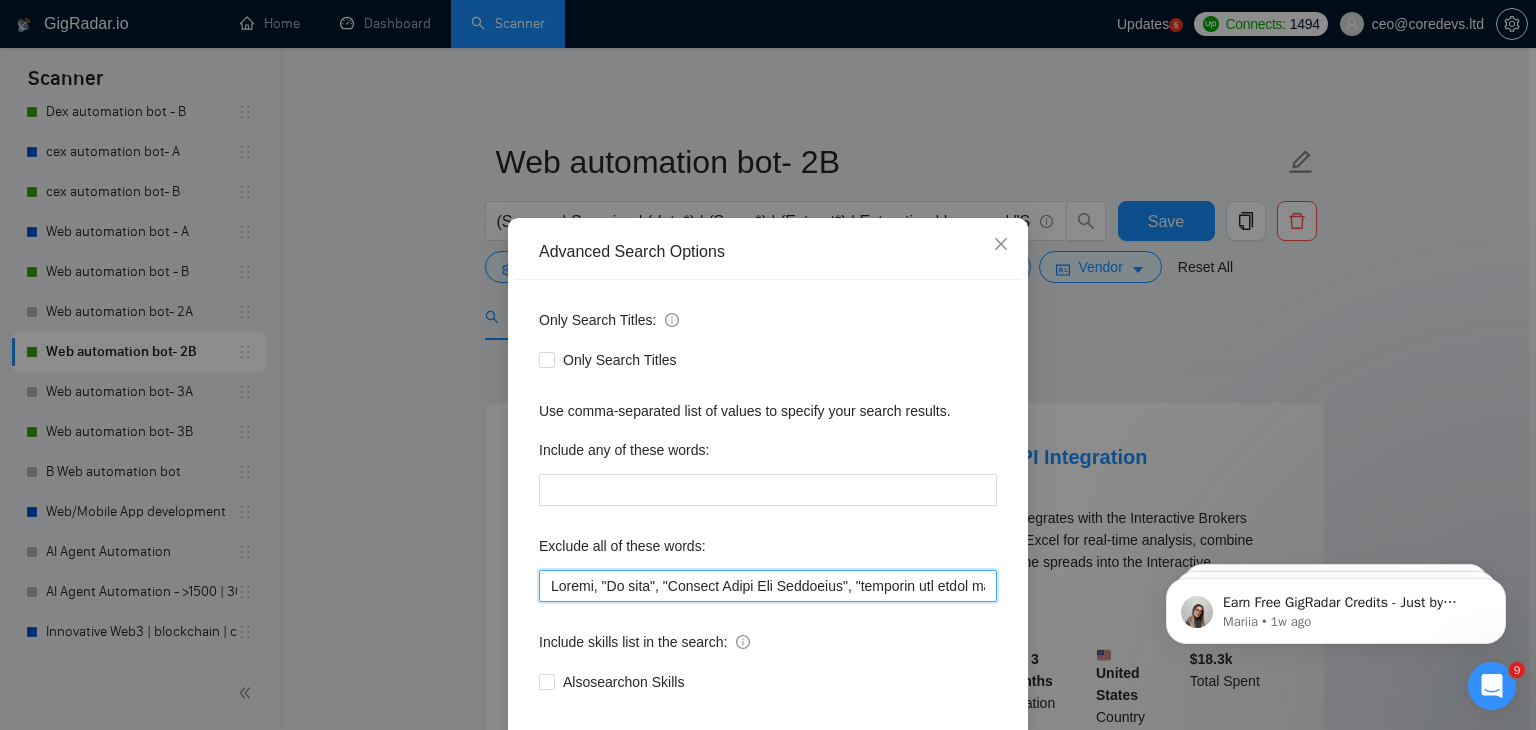 click at bounding box center (768, 586) 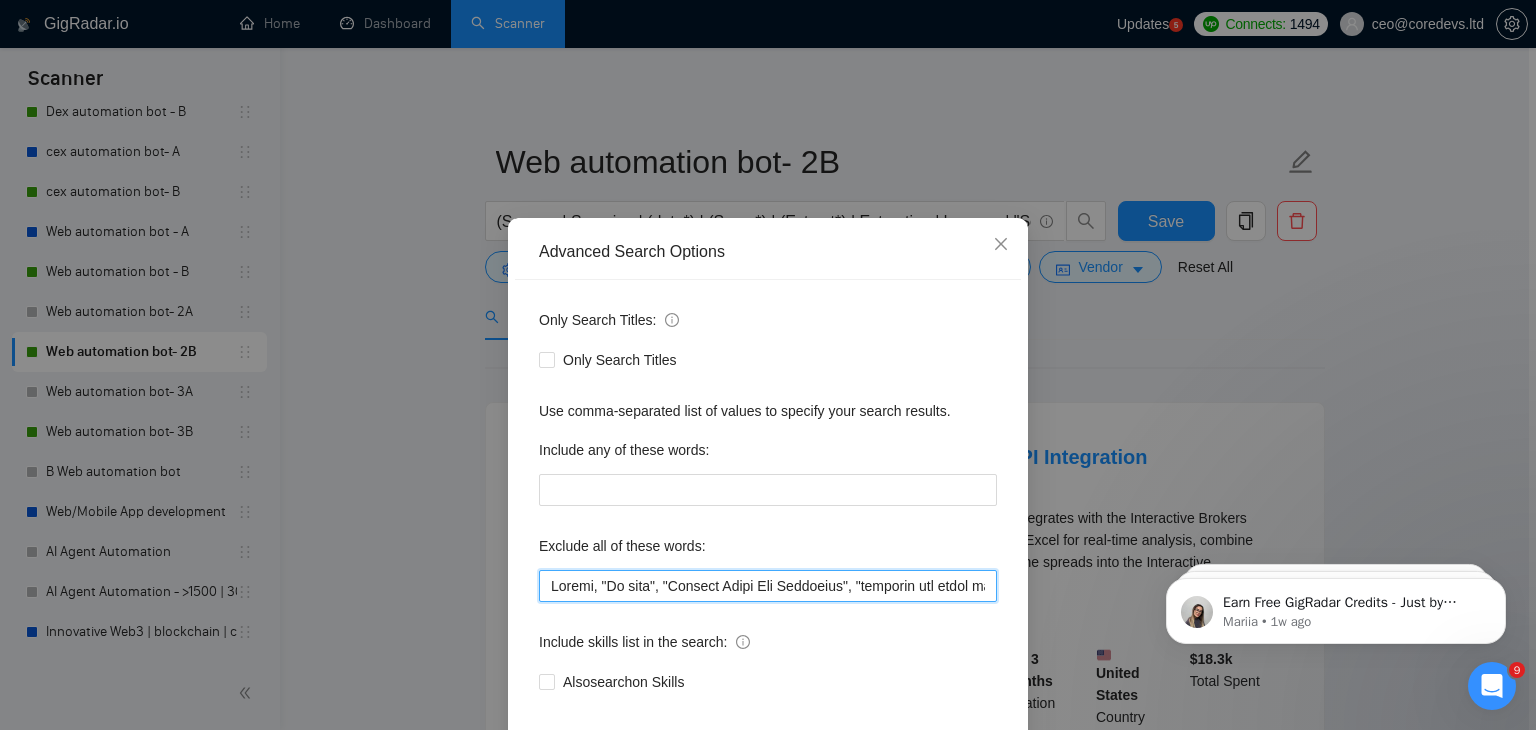paste on ""Technical Interviewer"," 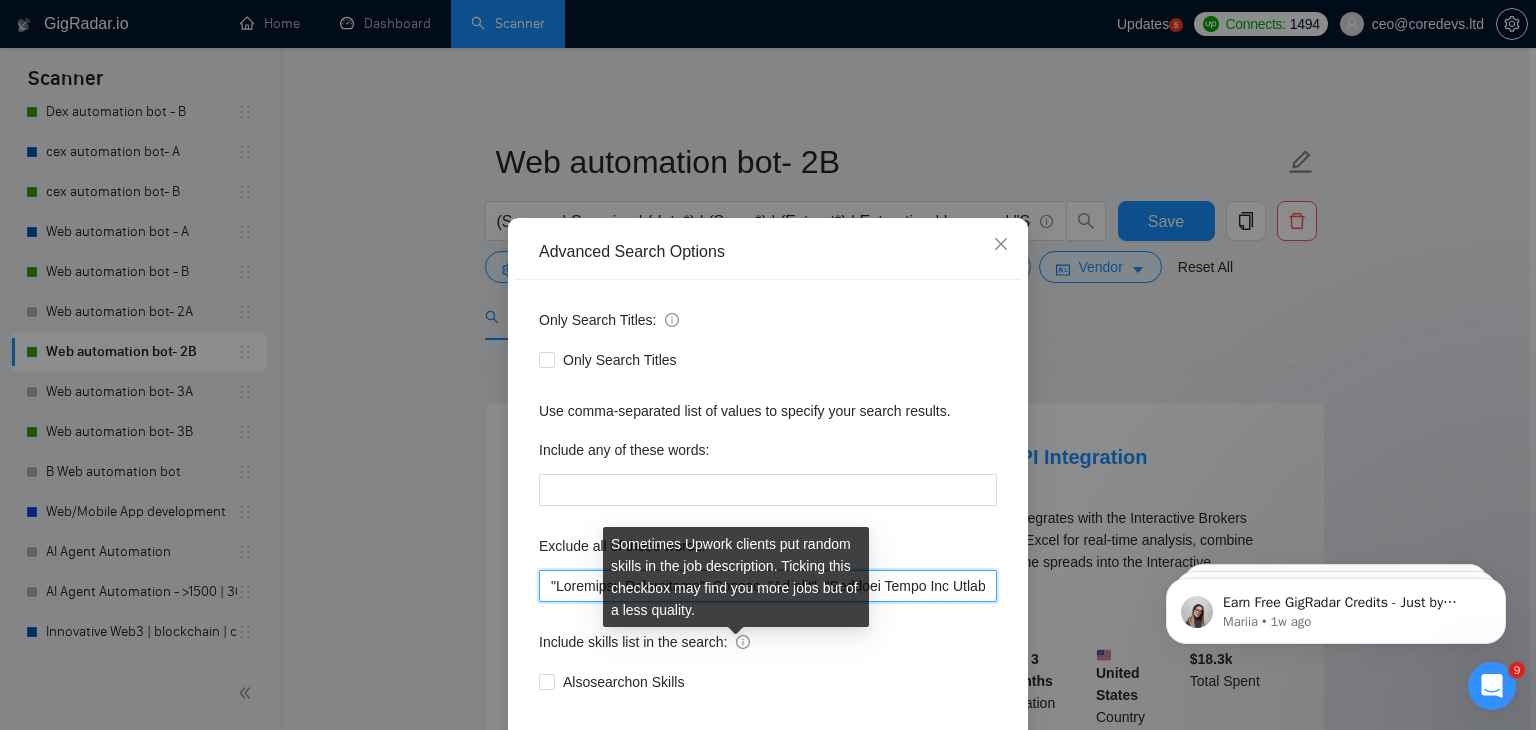 scroll, scrollTop: 102, scrollLeft: 0, axis: vertical 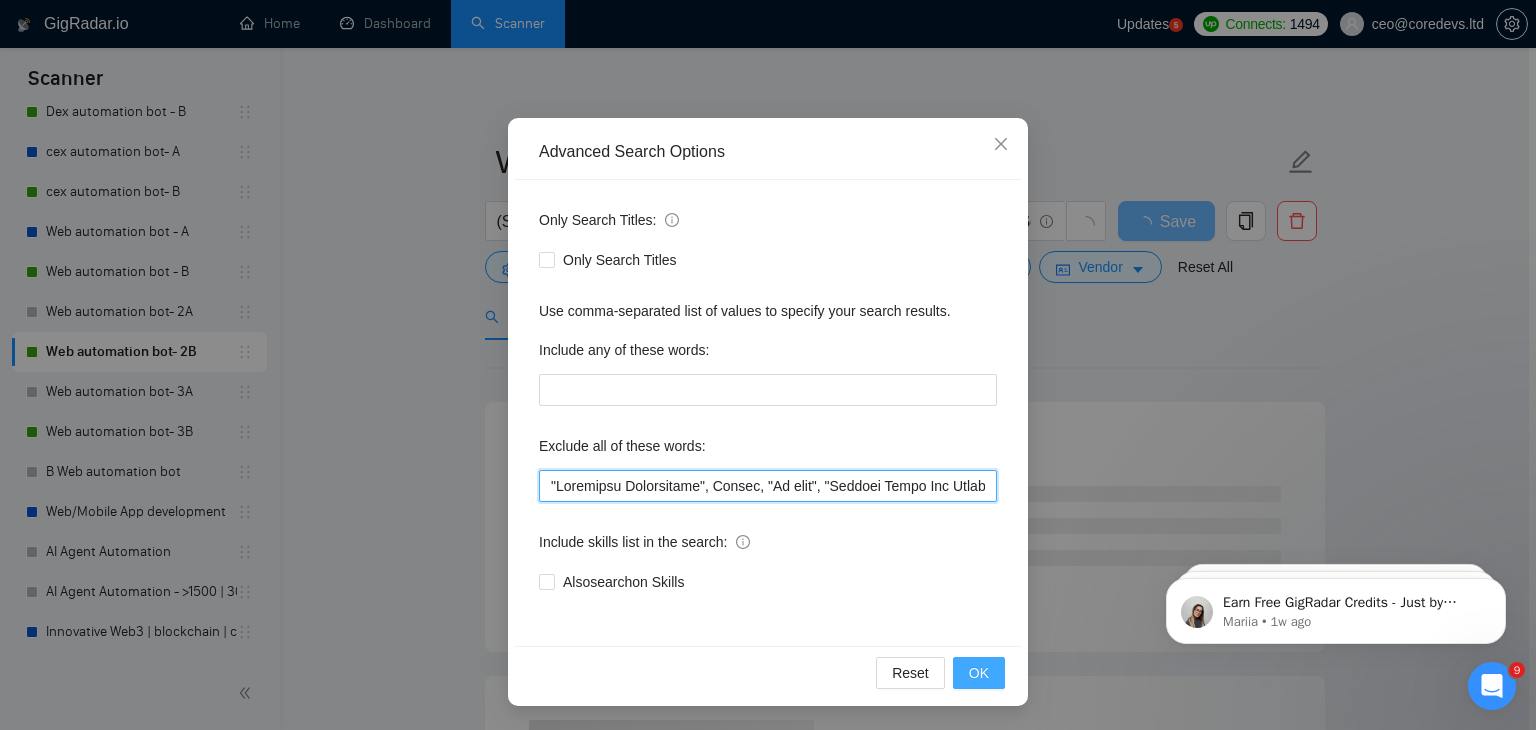 type on ""Technical Interviewer", Uipath, "Ui path", "Angular Front End Developer", "transfer the funds to my AI developer ", "Ad generator", "Joomla", "Graphic Designer", "Animate", "join our new IT consultancy company", "join our team", "UI/UX Designer", "Configuration", "Pyside", "Odoo", "Laravel-based",  Kajabi, Qlik, VBA, VB, Canva, "Prediction",  Replit, Zoho, "Flutterflow", "marketing project", "USDT Flash", "already coded", "AR/VR", "iGaming", "Pinecone", "existing application", ".Net", "join our dynamic team", "Update", "Cartoon", "90% Done", "Photoshop", "Tether", "Fix Bug", "Retool", "NO AGENCIES", "Review", "n8n", "Launch", "Europe Only", "Modify", "Update", "Avatar", "Art Project", "Pakistan", "join our team", "Azure DevOps", "DevOps", "Flutter", "Equity-Only", "Equity Only", test, "cursor.ai", "ninja trader", "AI improvement", woocomerce, game, gaming, dating, date, "no-code", "low code", airtable, "go high level", "immediate purchase", pinescript, "pine script", zapier, Zoho, zendesk, "make.com", flu..." 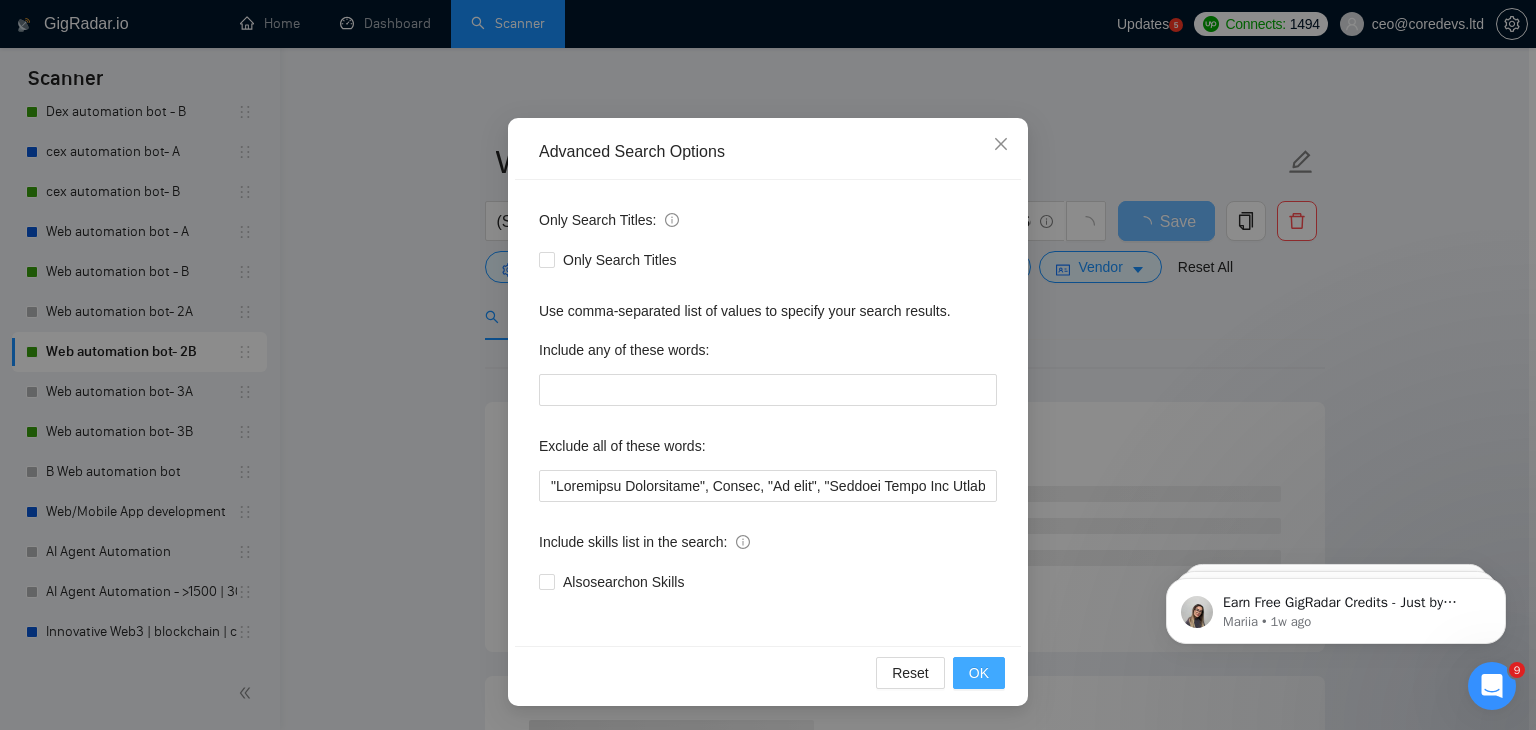 click on "OK" at bounding box center [979, 673] 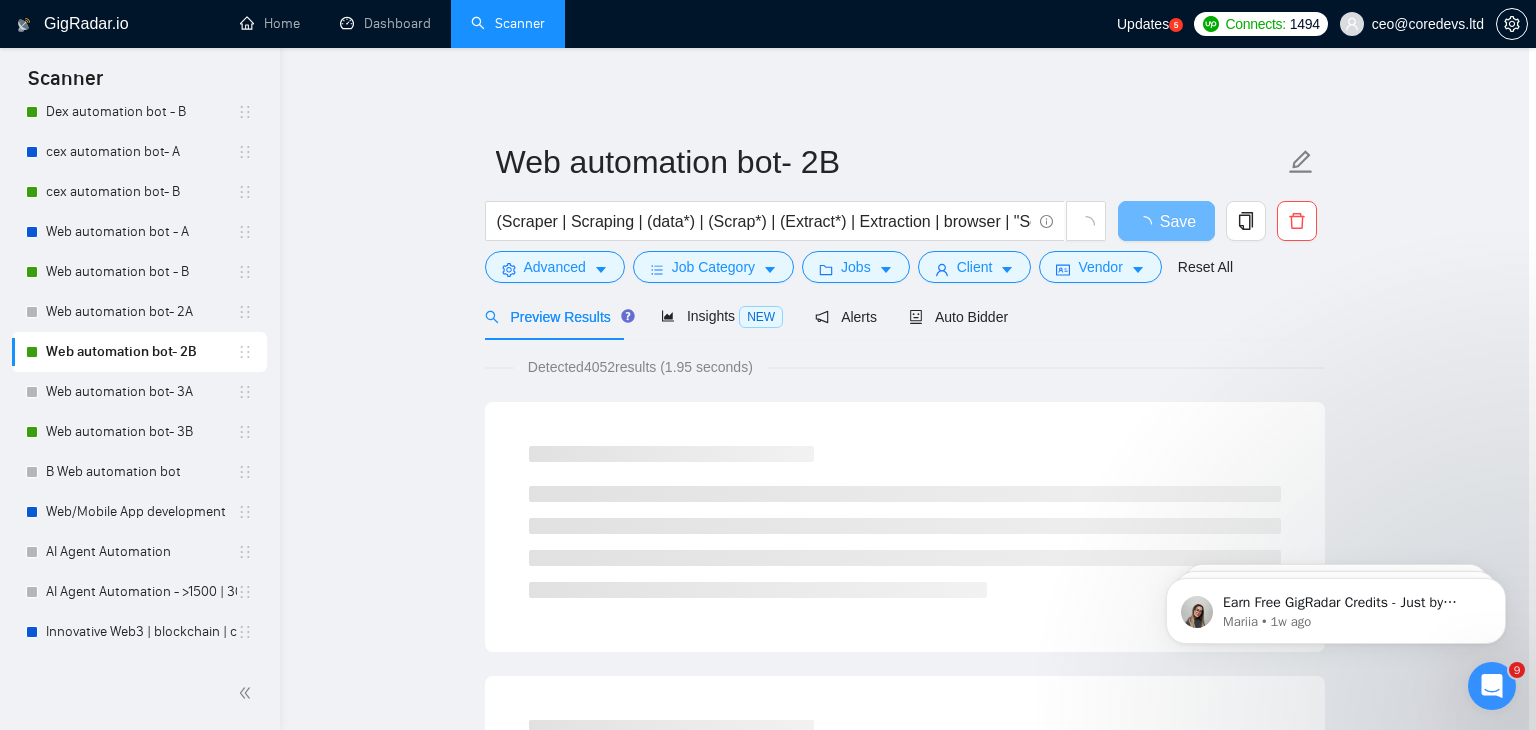 scroll, scrollTop: 2, scrollLeft: 0, axis: vertical 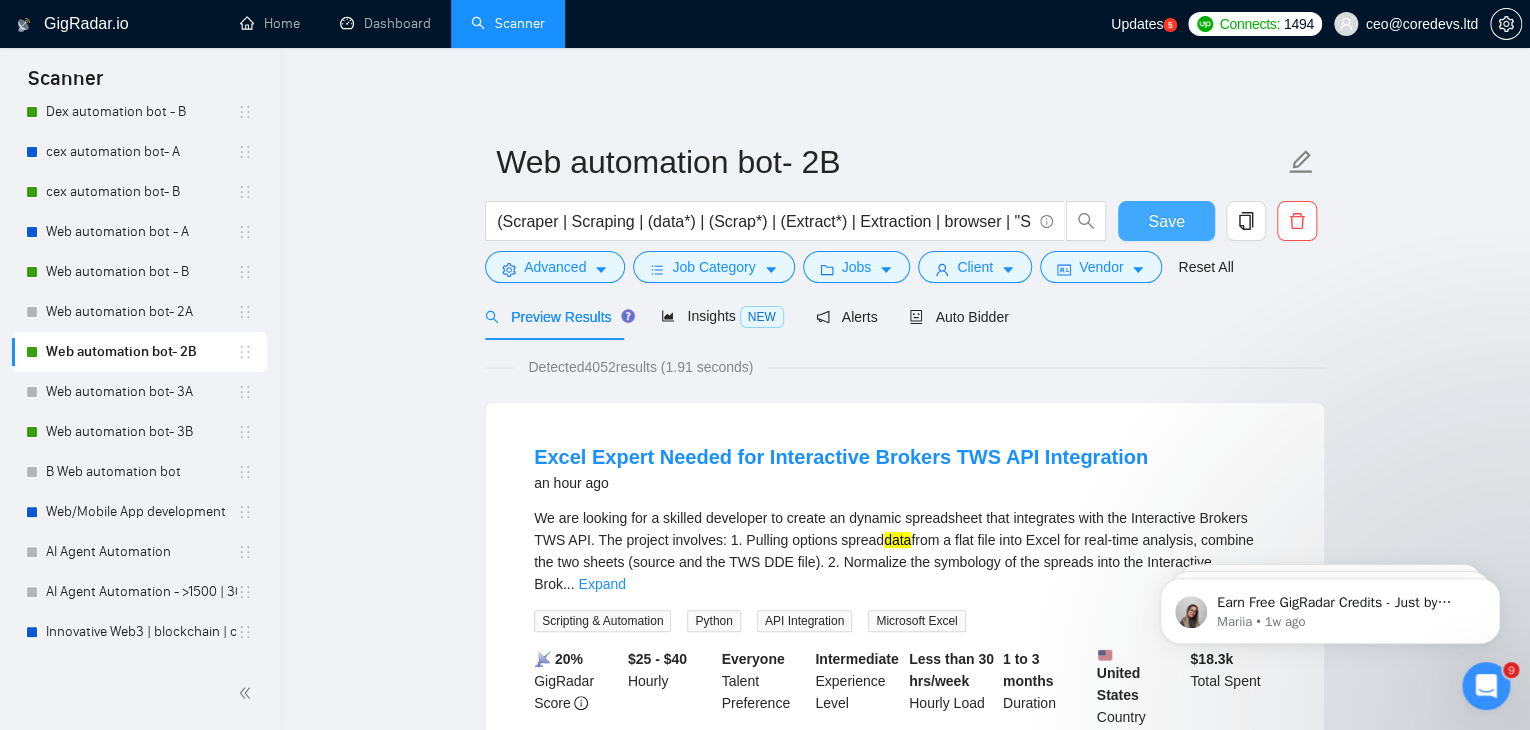 click on "Save" at bounding box center [1166, 221] 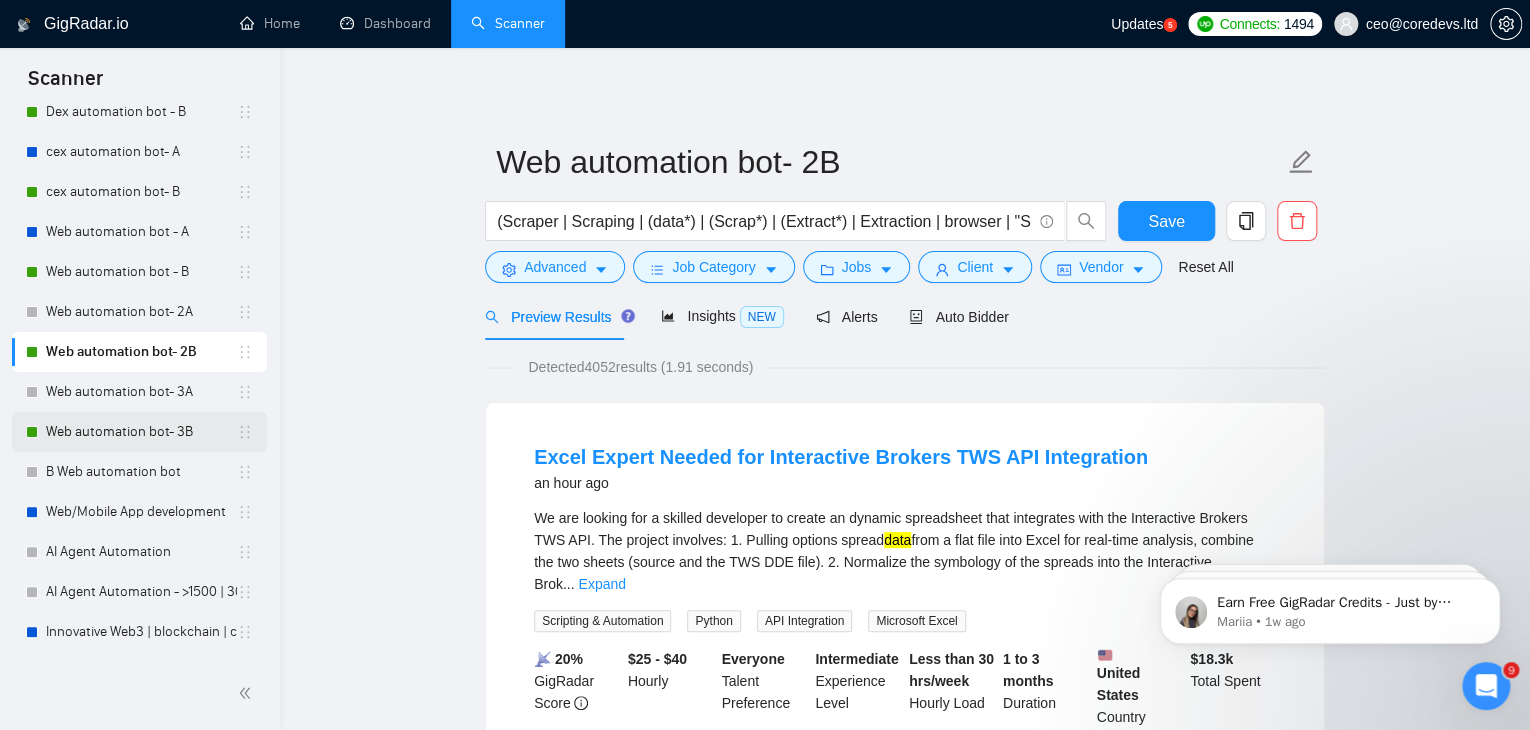 click on "Web automation bot- 3B" at bounding box center [141, 432] 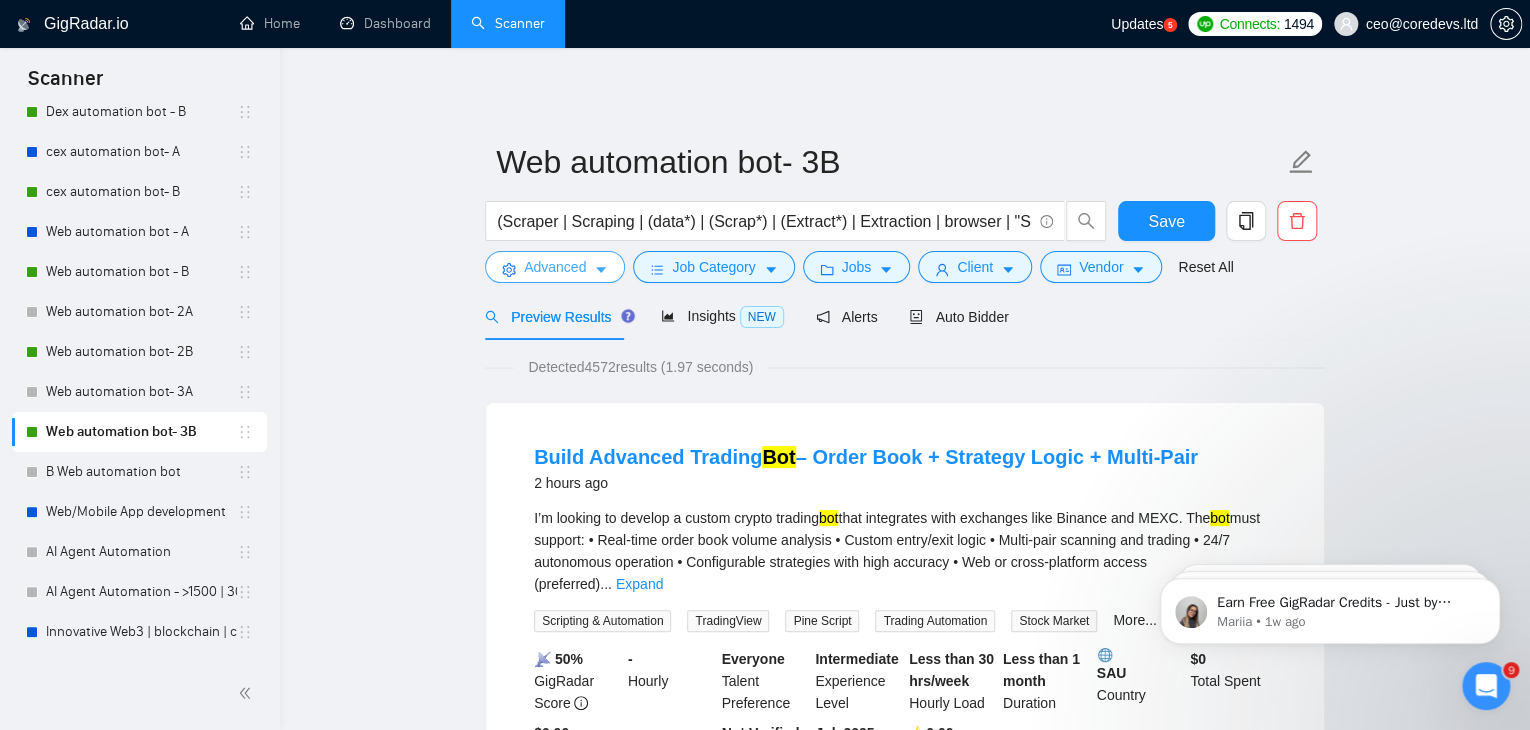 click on "Advanced" at bounding box center (555, 267) 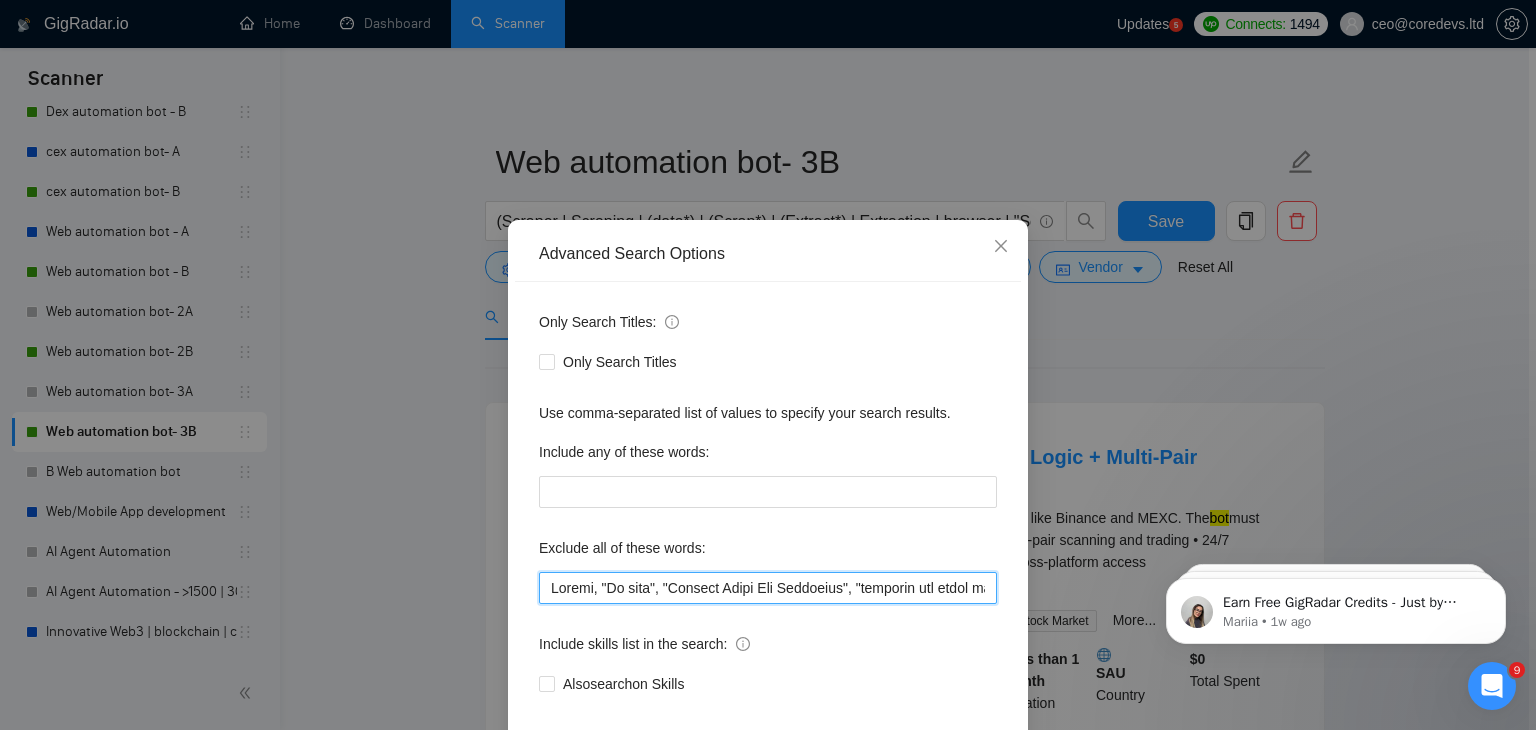 click at bounding box center [768, 588] 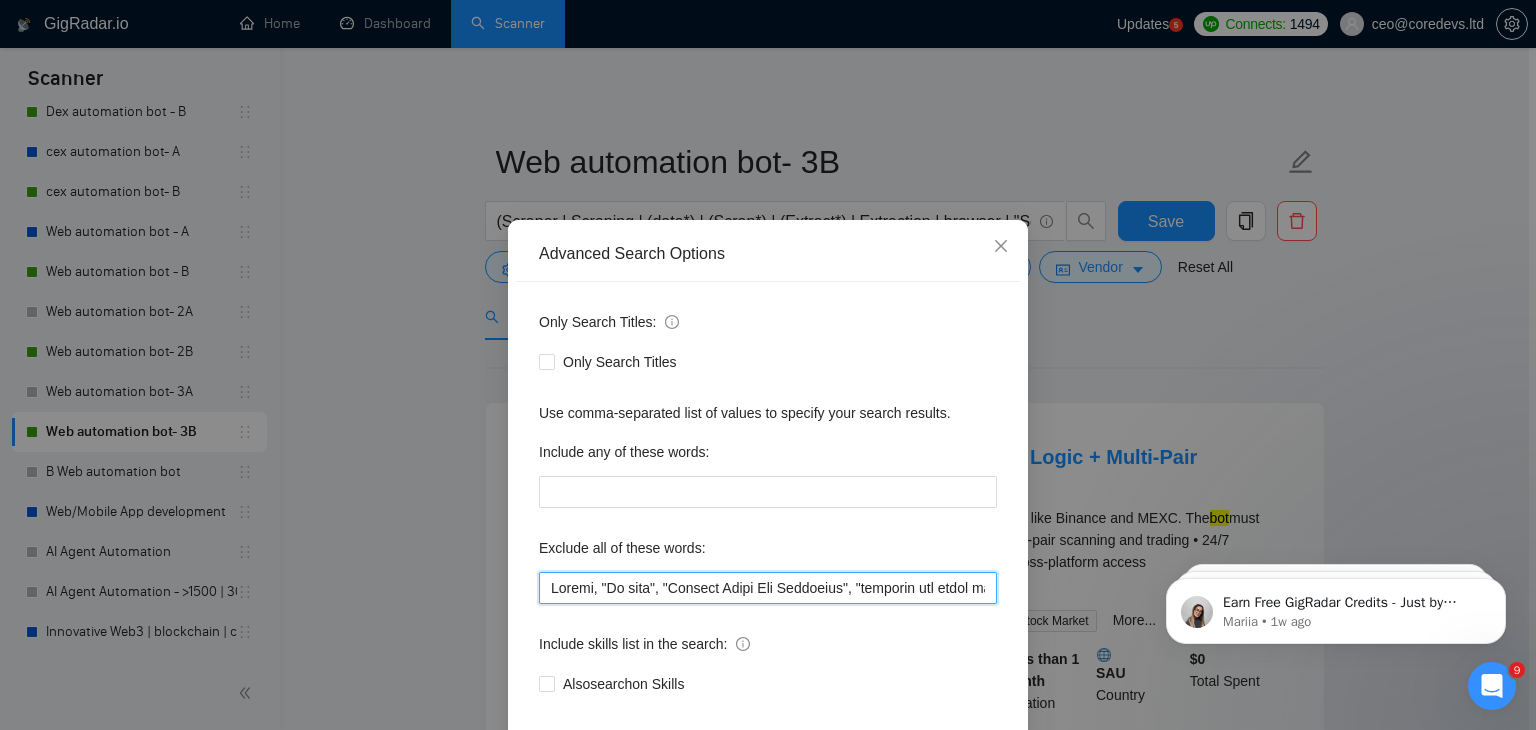 paste on ""Technical Interviewer"," 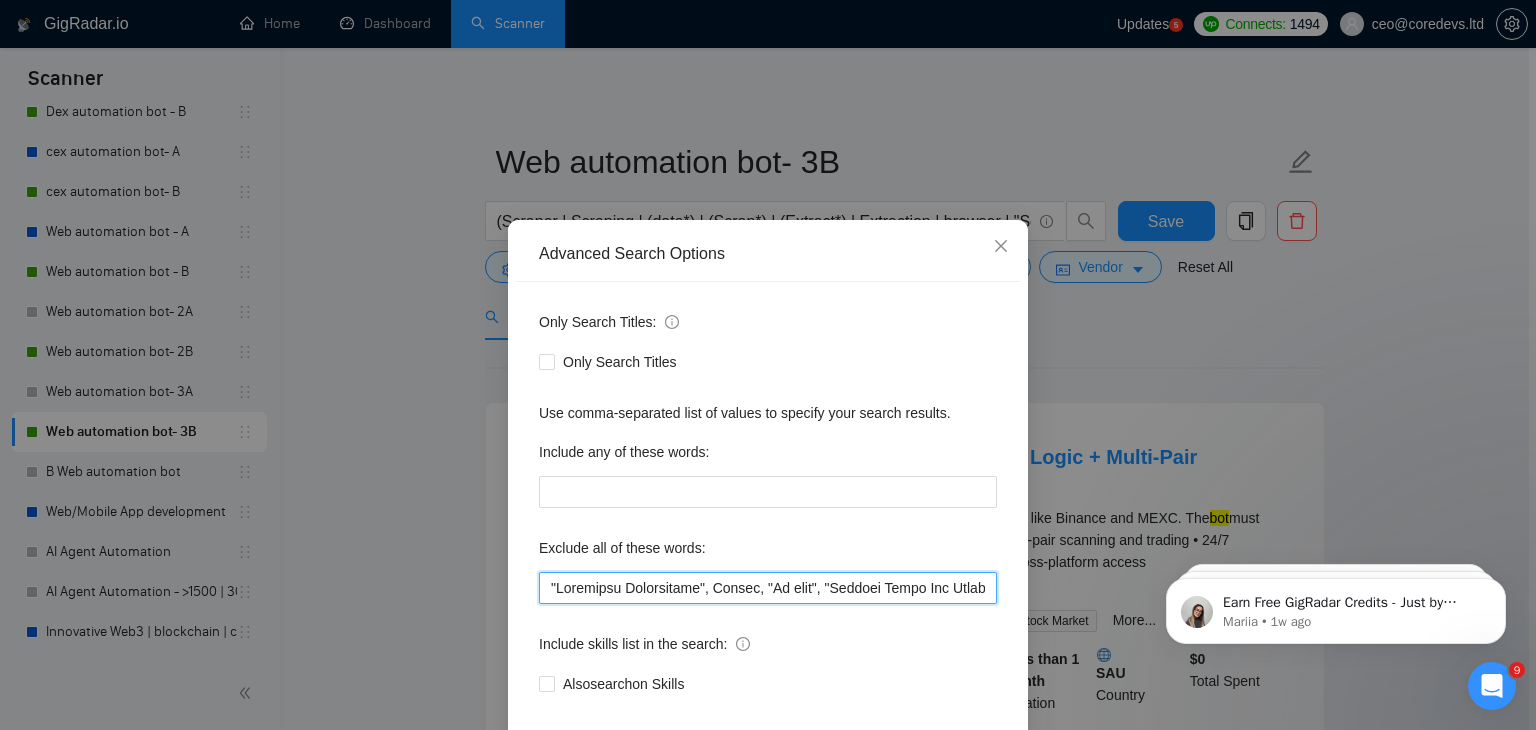 scroll, scrollTop: 102, scrollLeft: 0, axis: vertical 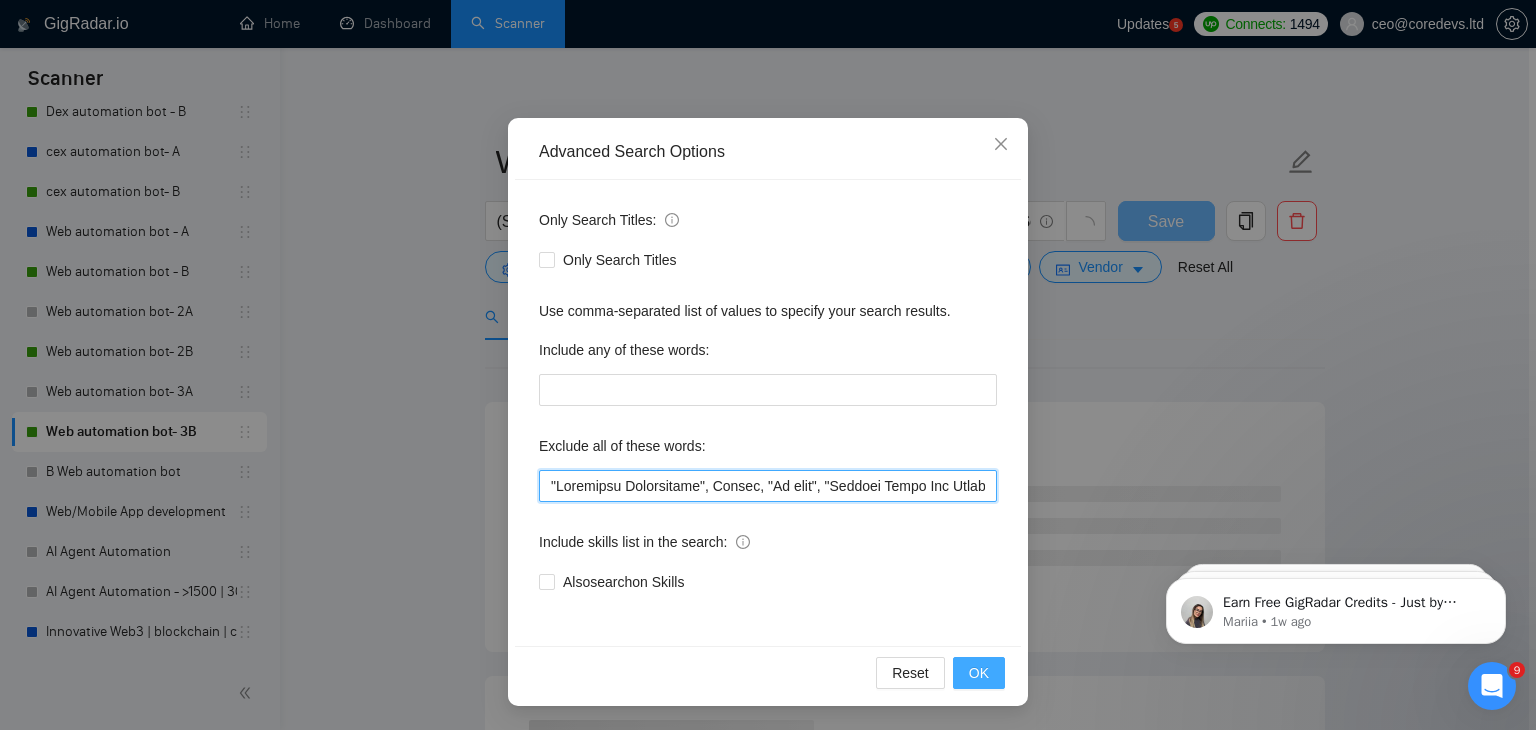 type on ""Technical Interviewer", Uipath, "Ui path", "Angular Front End Developer", "transfer the funds to my AI developer ", "Ad generator", "Joomla", "Graphic Designer", "Animate", "join our new IT consultancy company", "join our team", "UI/UX Designer", "Configuration", "Pyside", "Odoo", "Laravel-based",  Kajabi, Qlik, VBA, VB, Canva, "Prediction",  Replit, Zoho, "Flutterflow", "marketing project", "USDT Flash", "already coded", "AR/VR", "iGaming", "Pinecone", "existing application", ".Net", "join our dynamic team", "Update", "Cartoon", "90% Done", "Photoshop", "Tether", "Fix Bug", "Retool", "NO AGENCIES", "Review", "n8n", "Launch", "Europe Only", "Modify", "Update", "Avatar", "Art Project", "Pakistan", "join our team", "Azure DevOps", "DevOps", "Flutter", "Equity-Only", "Equity Only", test, "cursor.ai", "ninja trader", "AI improvement", woocomerce, game, gaming, dating, date, "no-code", "low code", airtable, "go high level", "immediate purchase", pinescript, "pine script", zapier, Zoho, zendesk, "make.com", flu..." 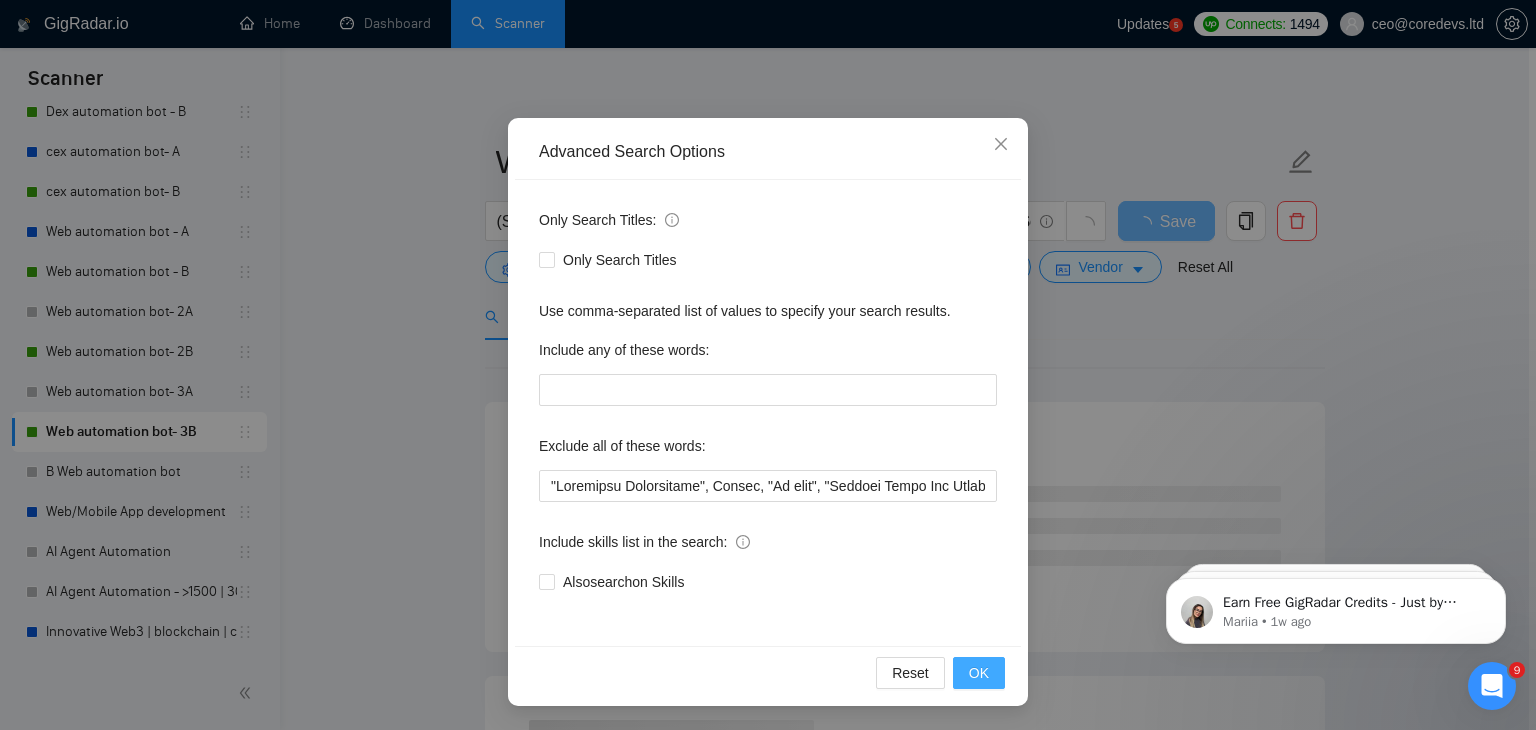 click on "OK" at bounding box center [979, 673] 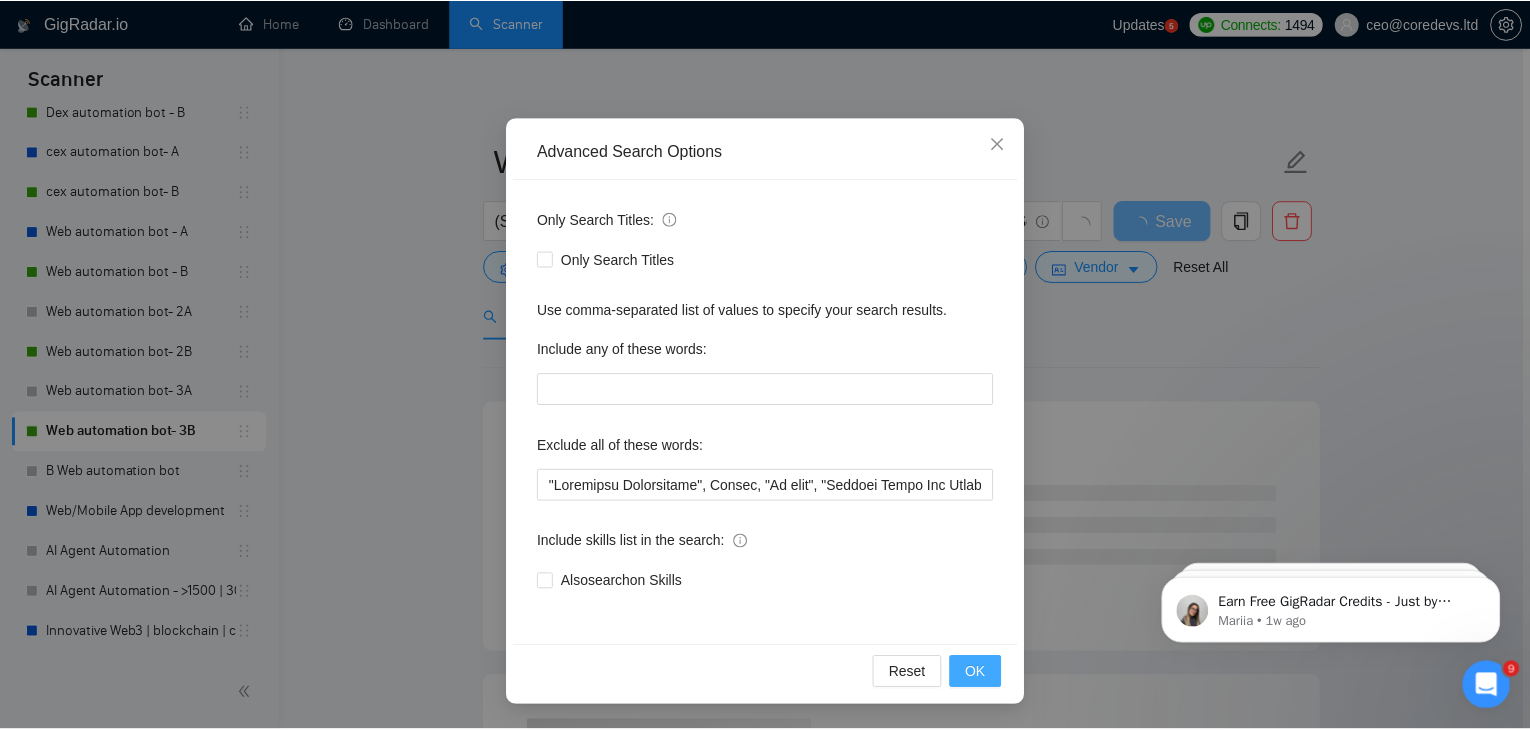 scroll, scrollTop: 2, scrollLeft: 0, axis: vertical 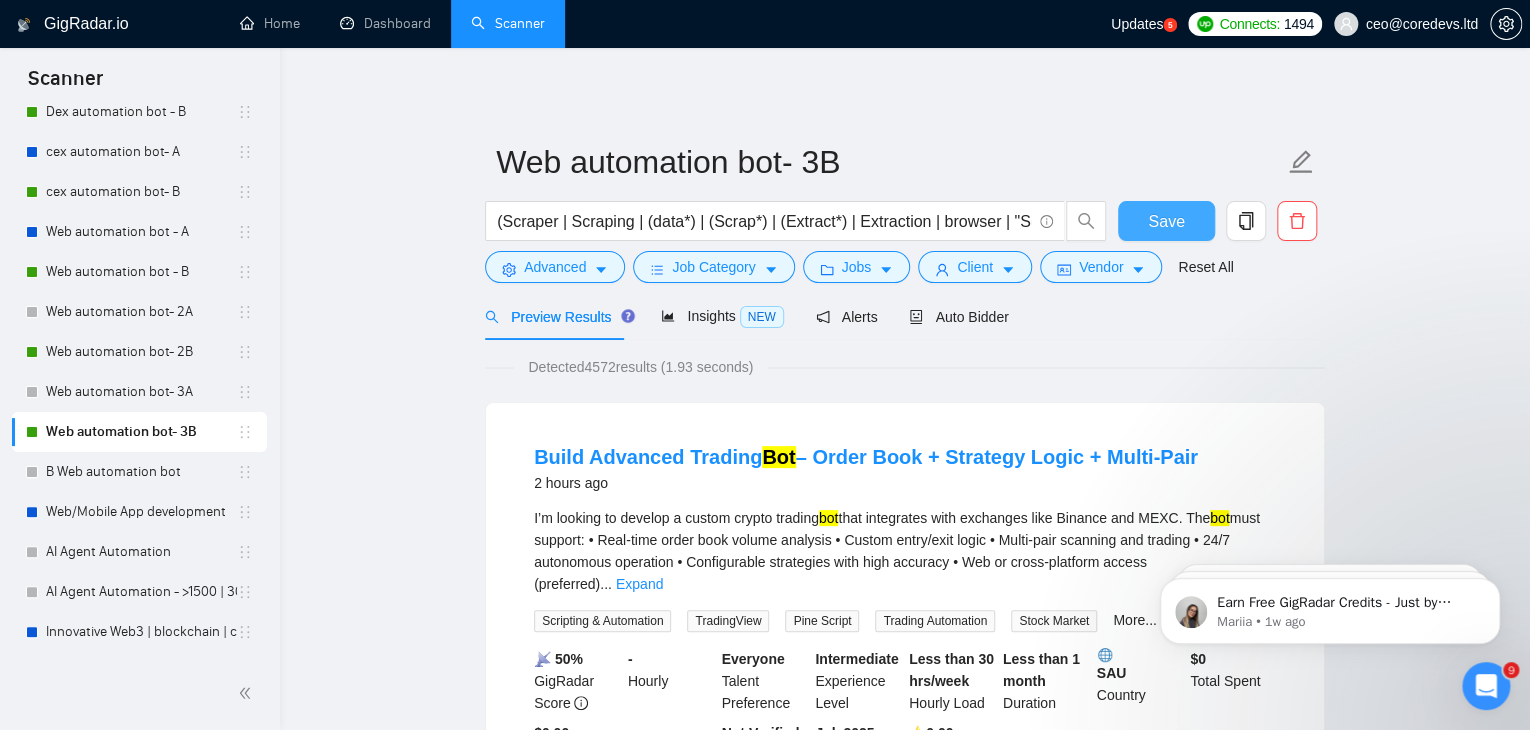 click on "Save" at bounding box center (1166, 221) 